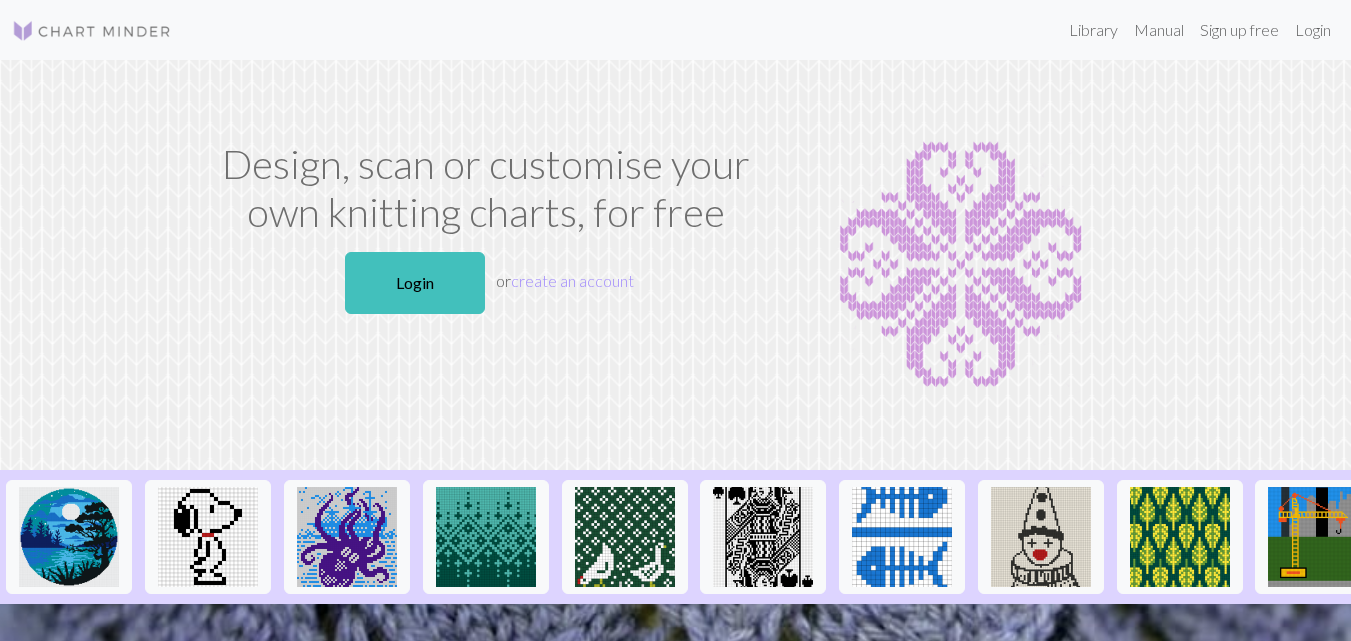 scroll, scrollTop: 0, scrollLeft: 0, axis: both 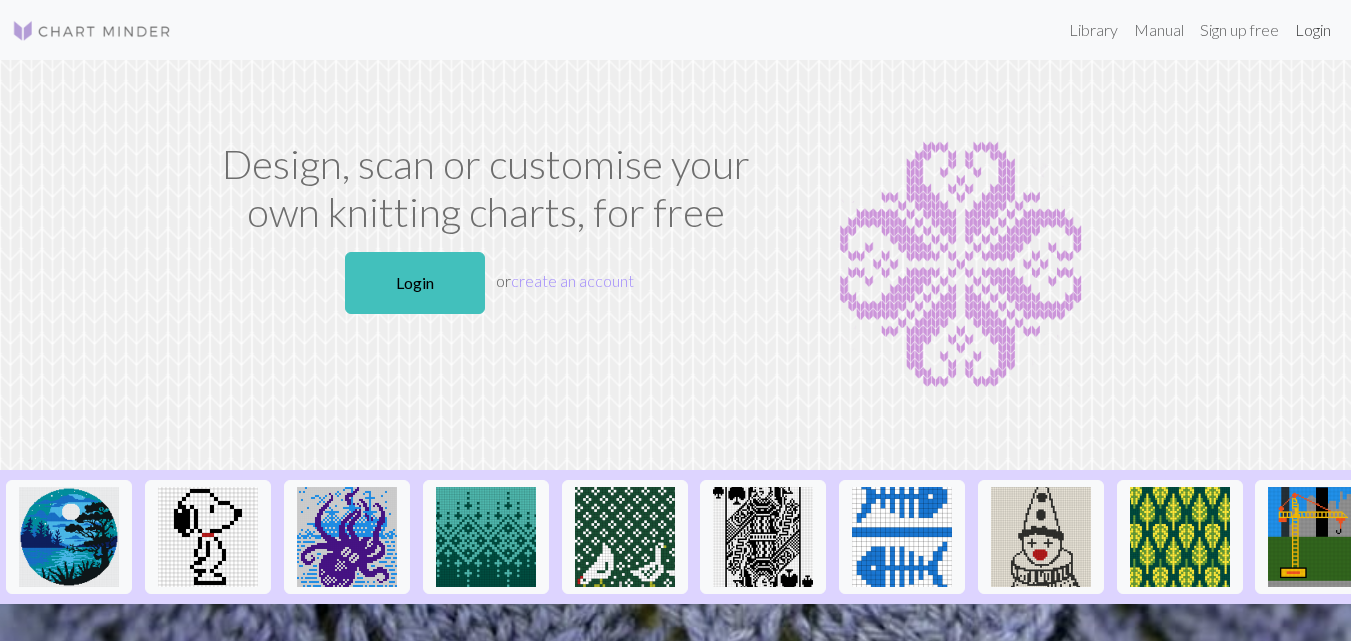 click on "Login" at bounding box center (1313, 30) 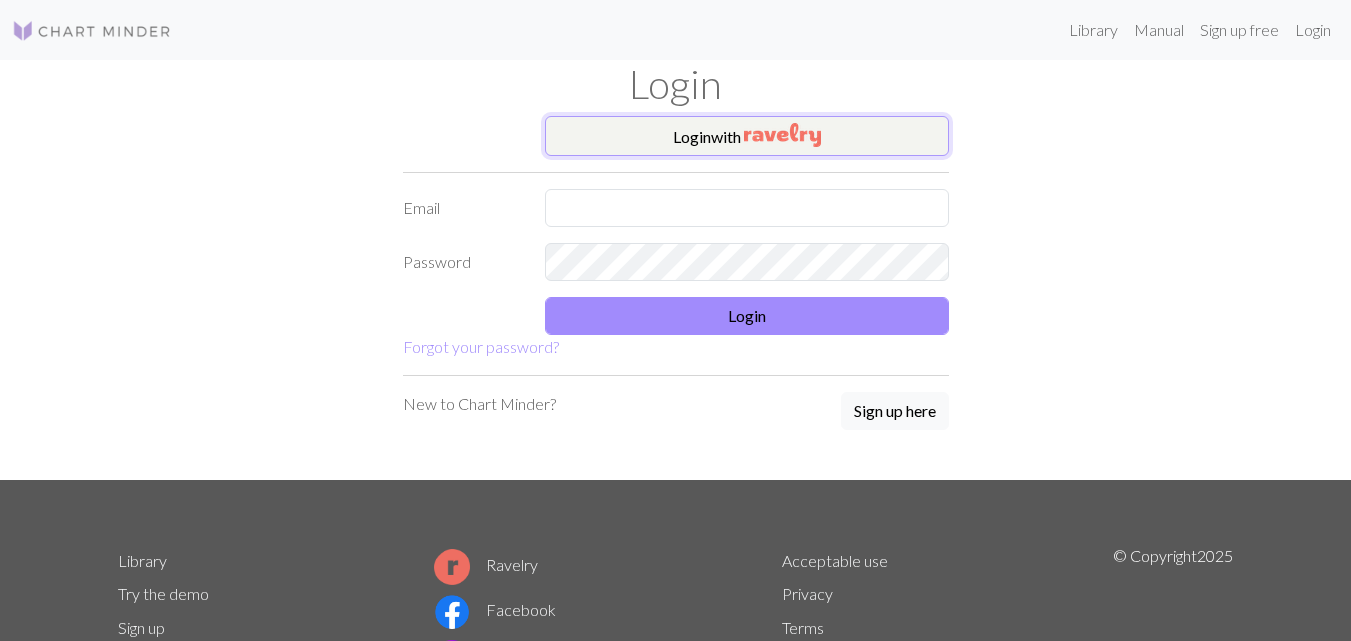 click at bounding box center (782, 135) 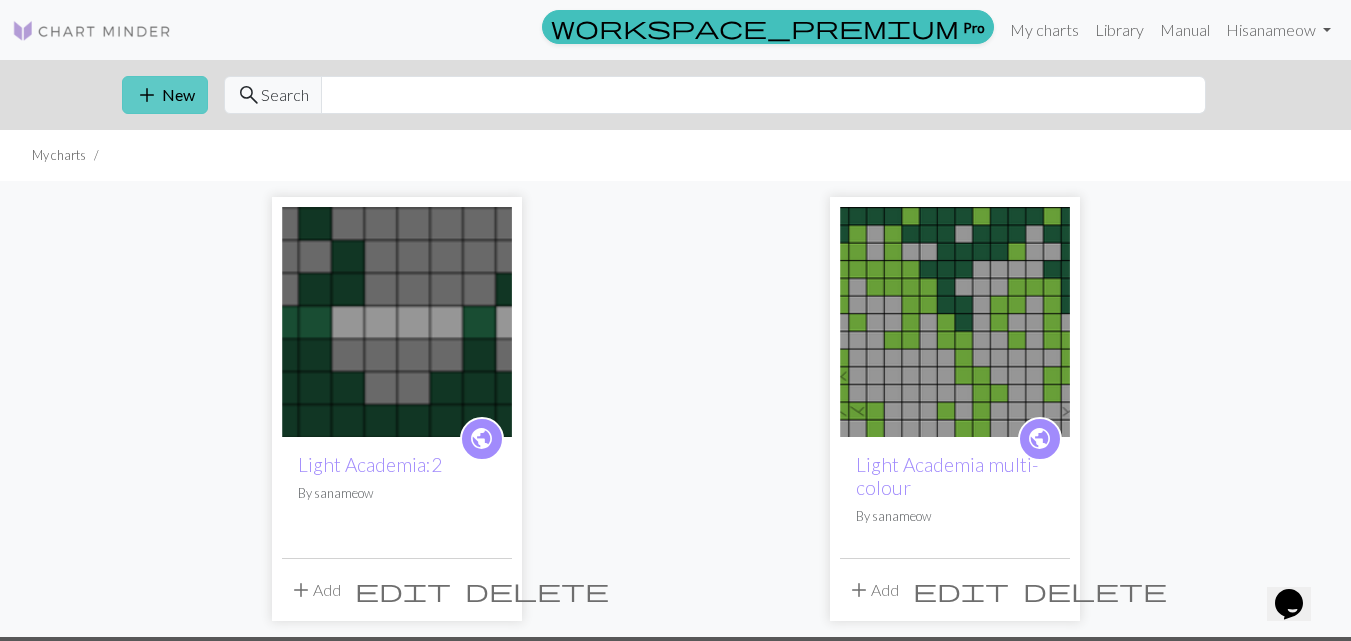 click on "add" at bounding box center (147, 95) 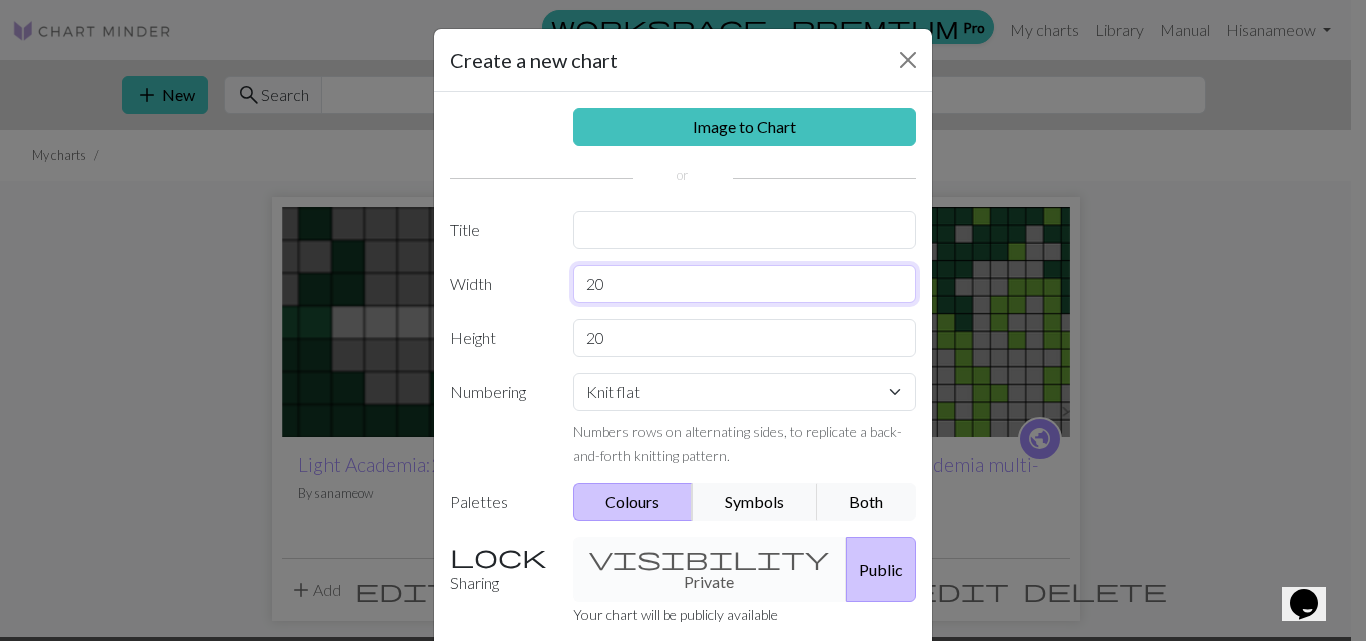 click on "20" at bounding box center (745, 284) 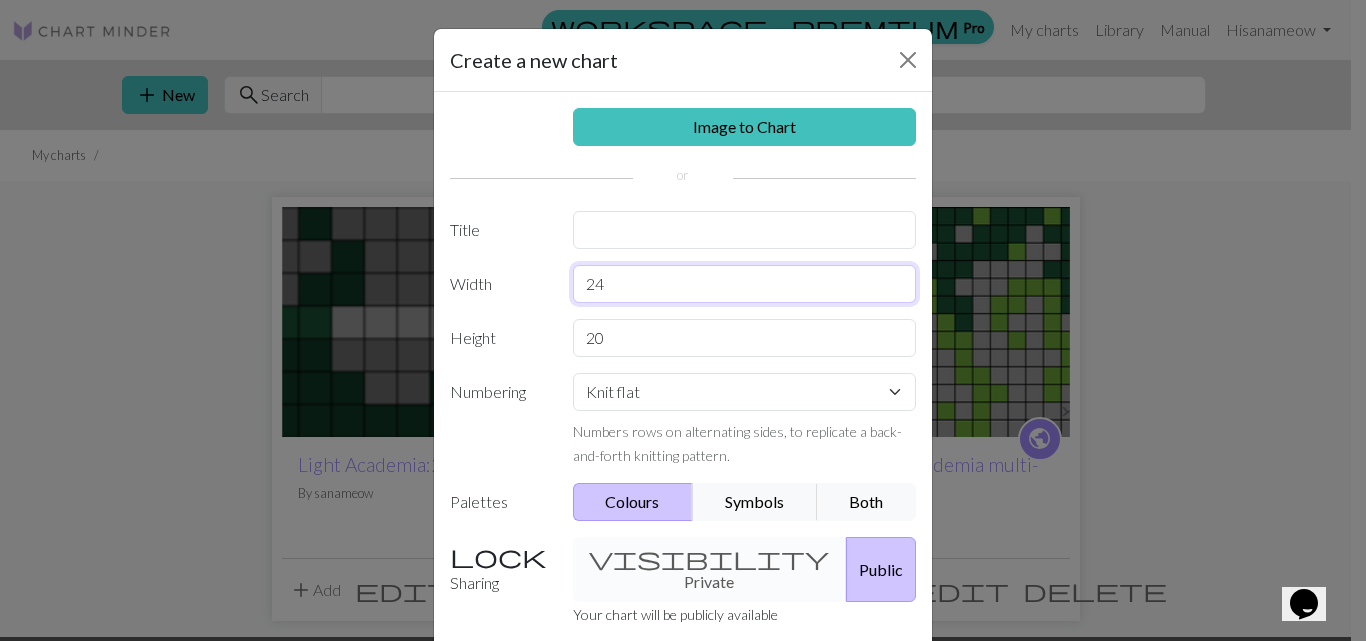 type on "24" 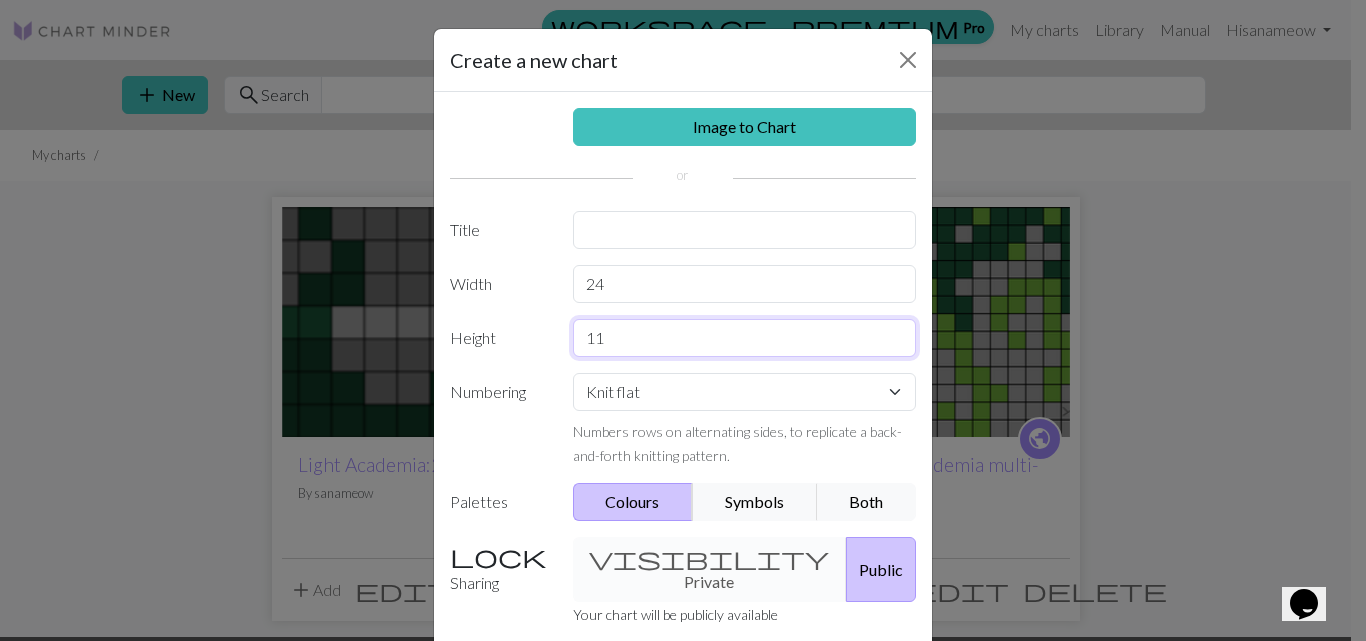 type on "11" 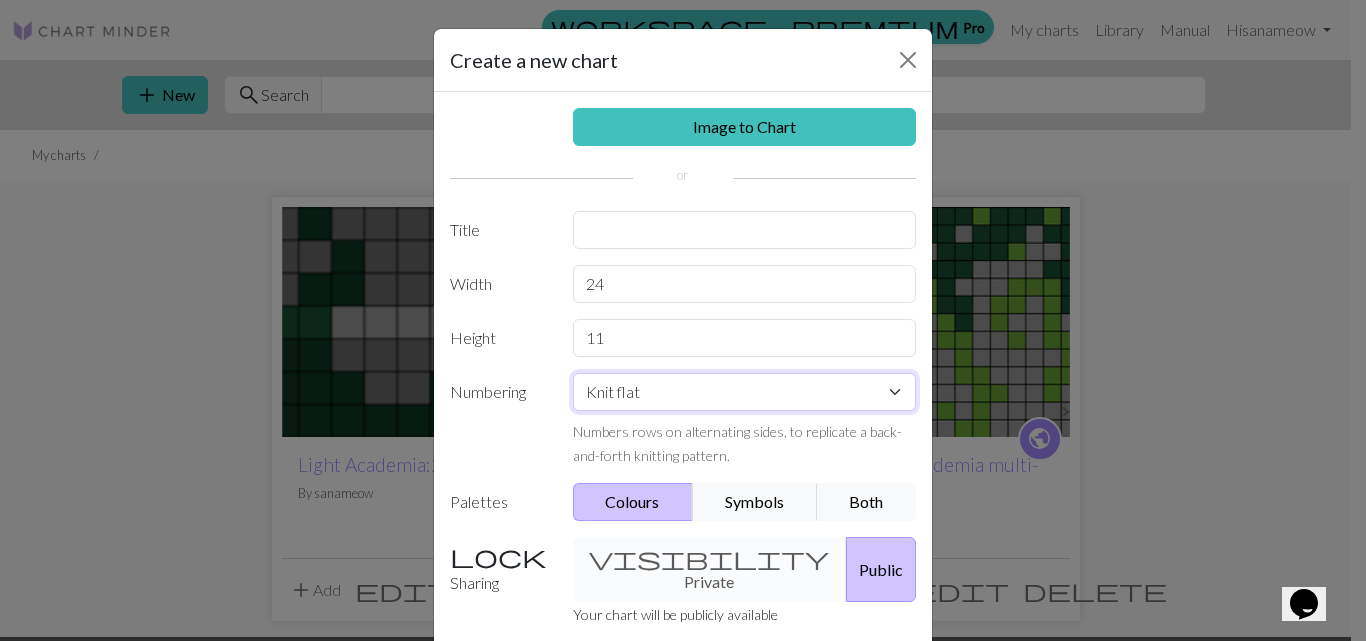click on "Knit flat Knit in the round Lace knitting Cross stitch" at bounding box center (745, 392) 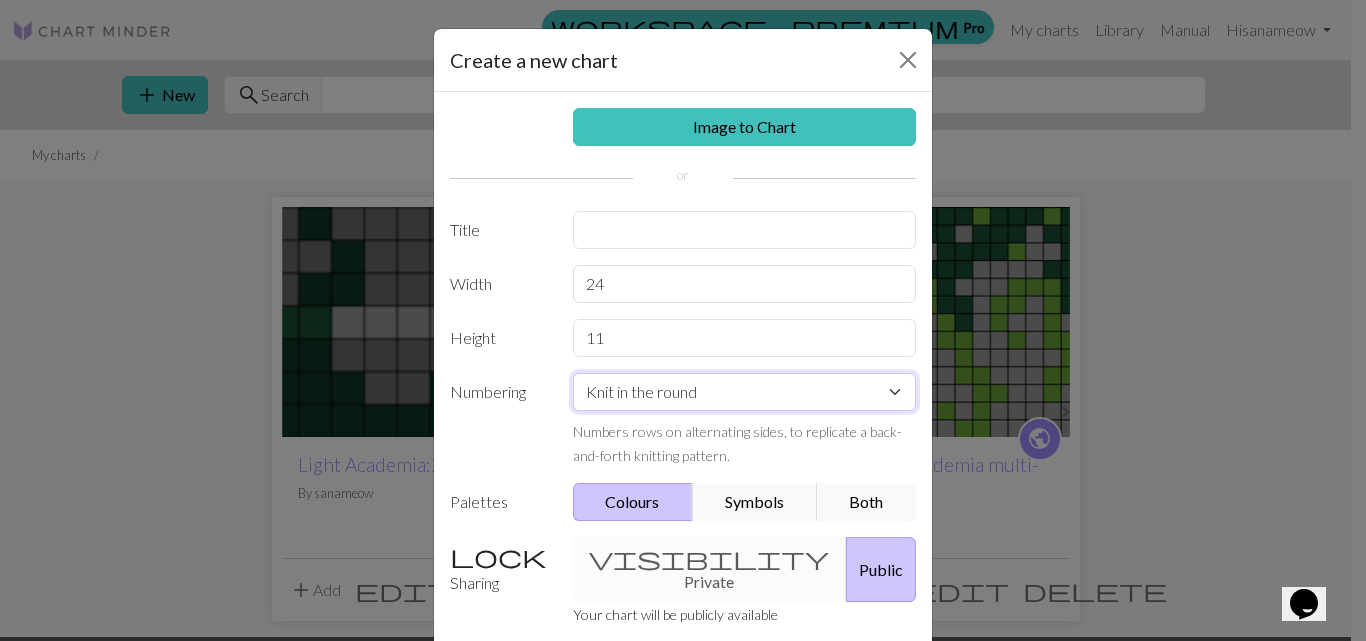 click on "Knit flat Knit in the round Lace knitting Cross stitch" at bounding box center [745, 392] 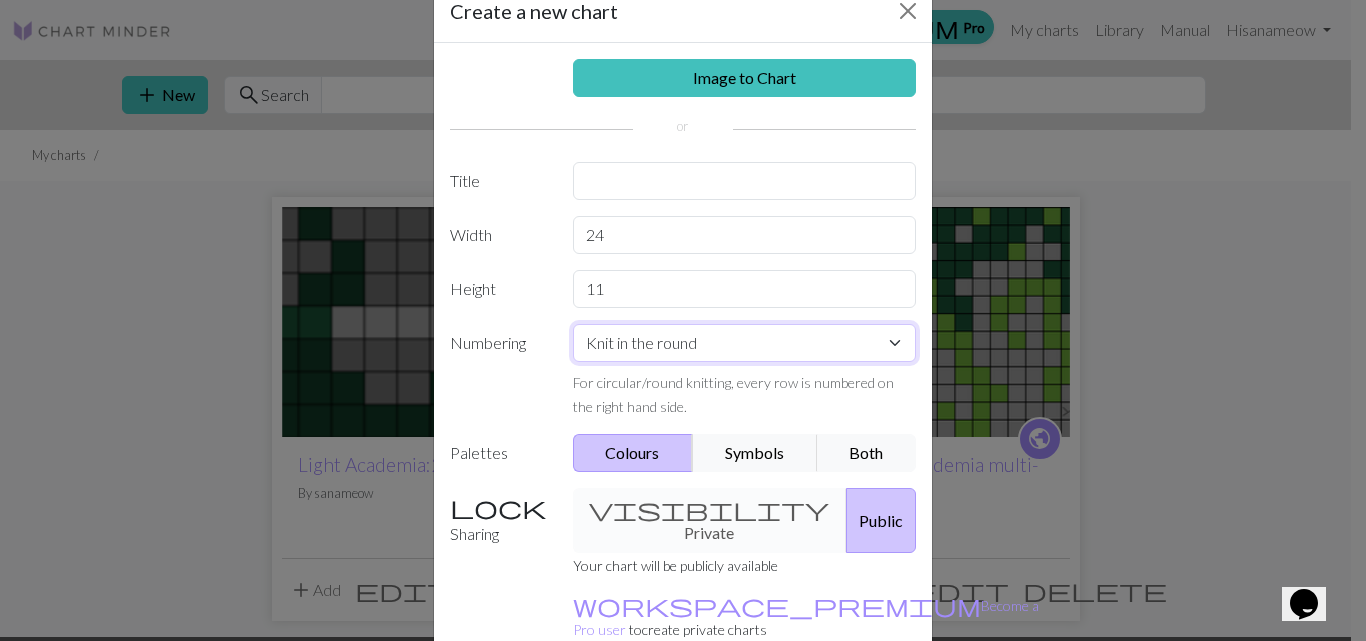 scroll, scrollTop: 149, scrollLeft: 0, axis: vertical 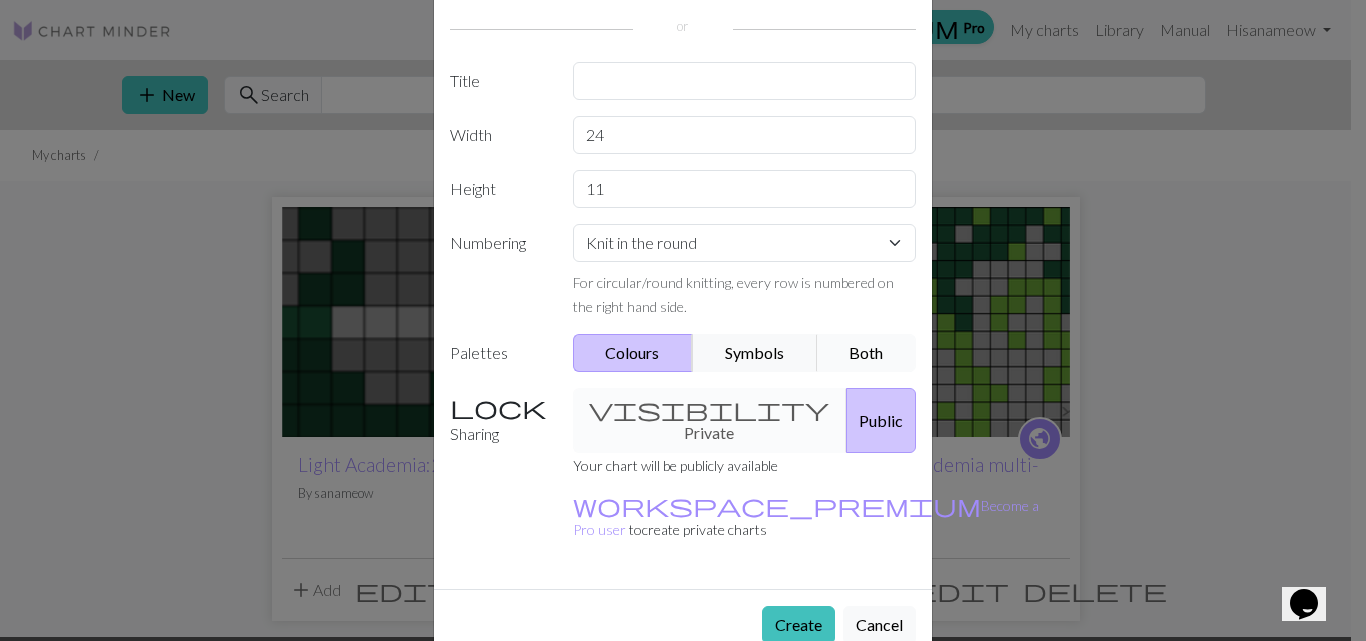 click on "Both" at bounding box center [867, 353] 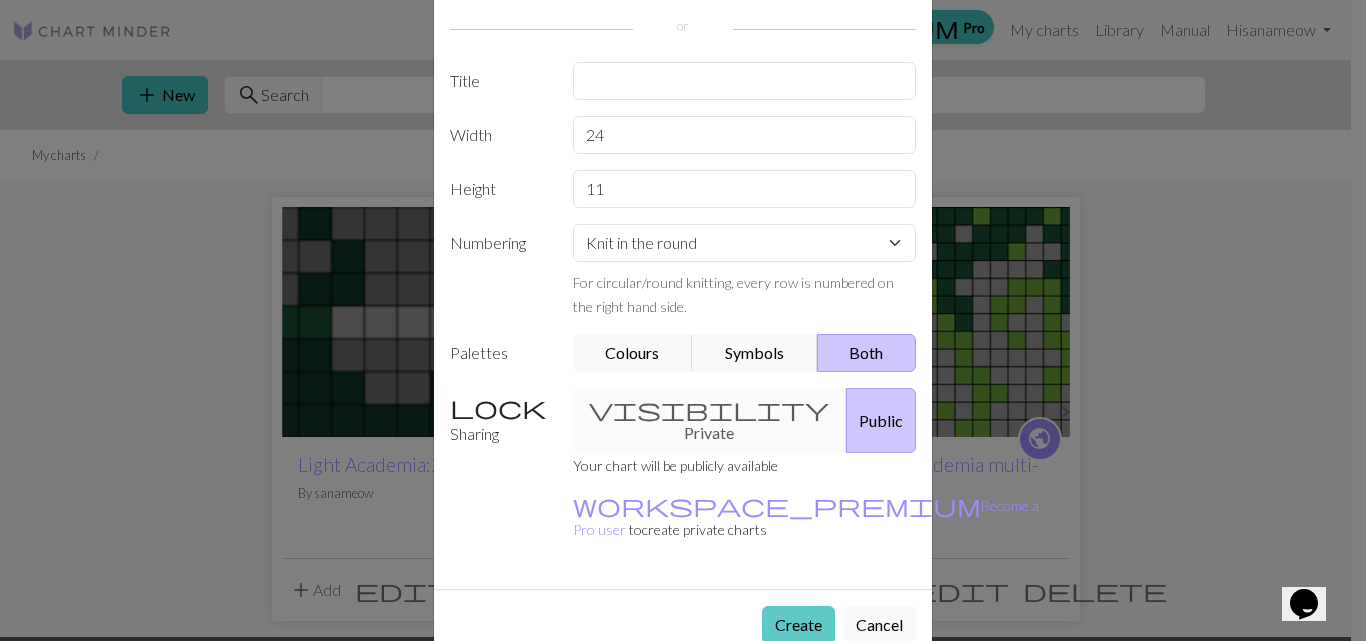 click on "Create" at bounding box center (798, 625) 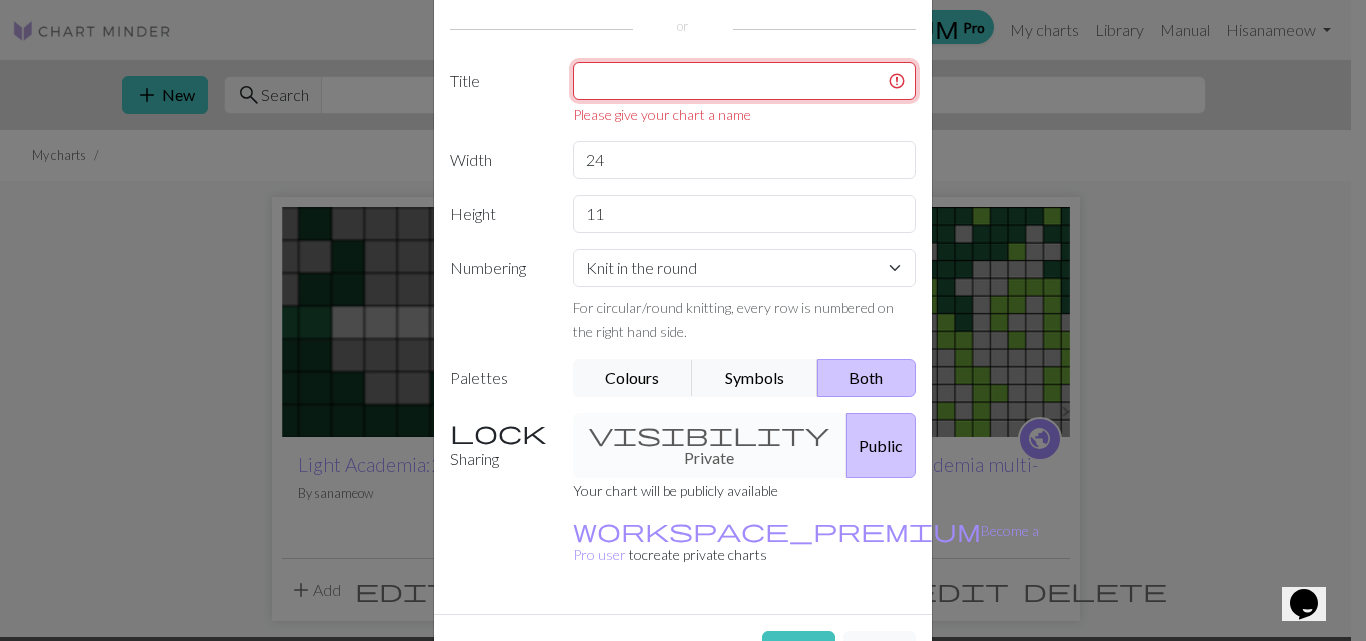 click at bounding box center [745, 81] 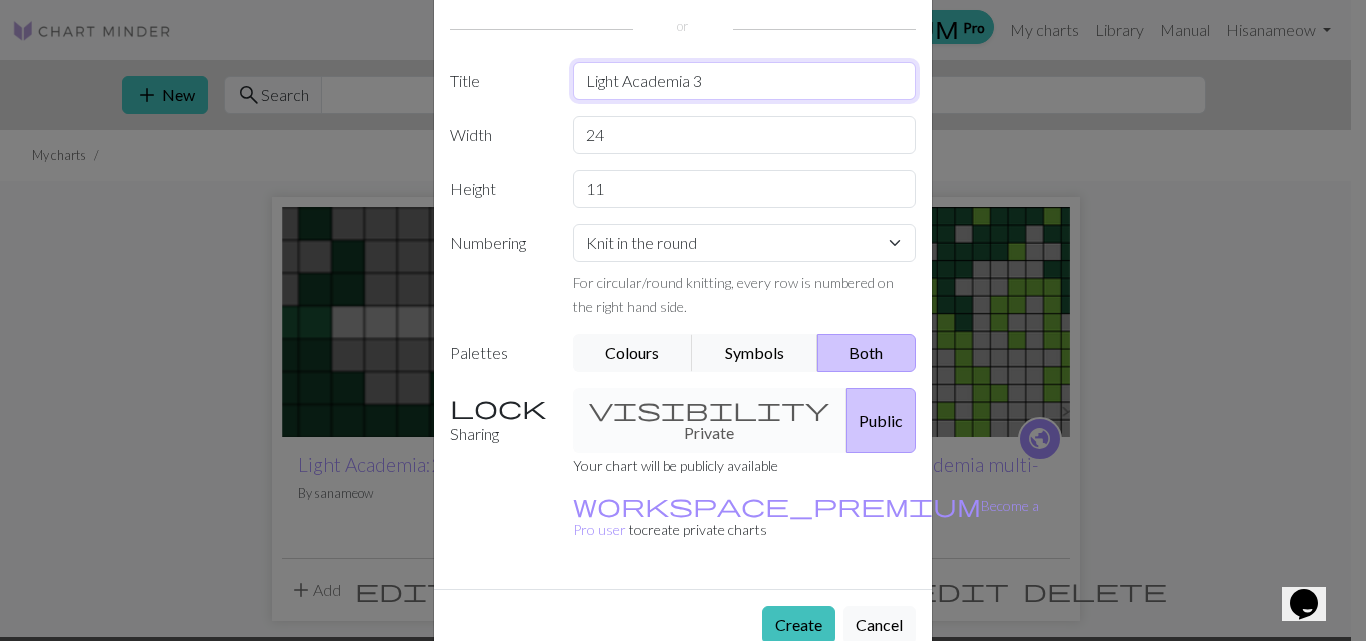 type on "Light Academia 3" 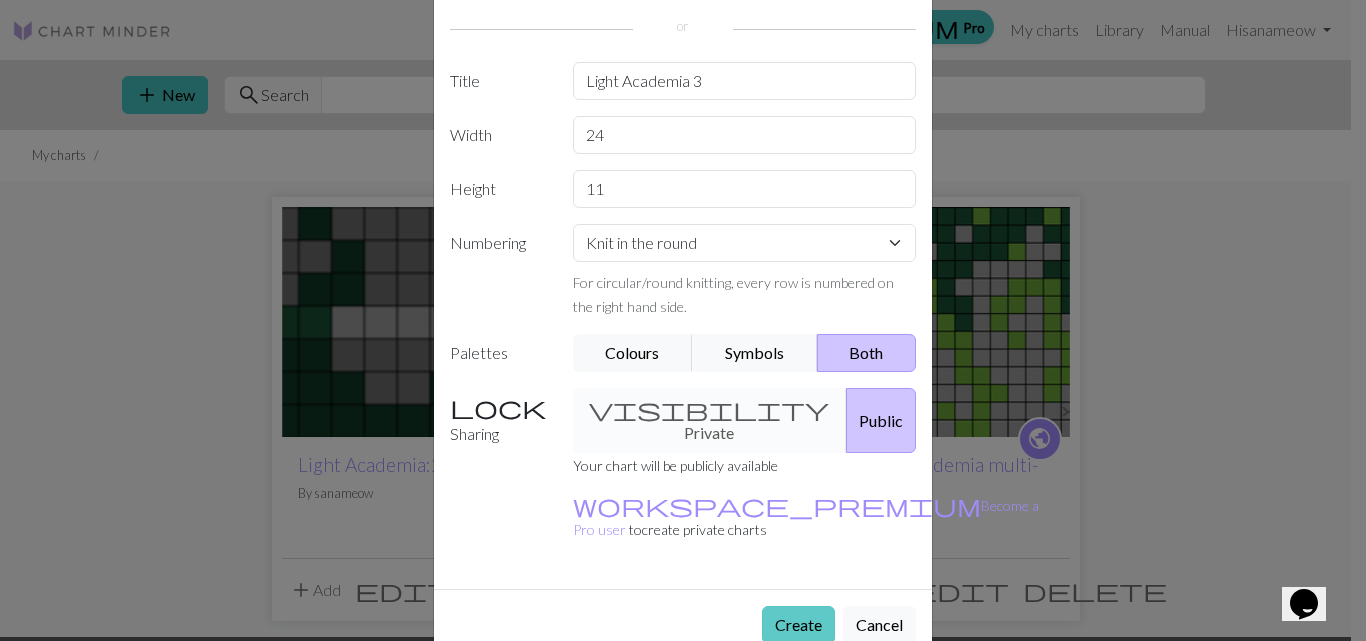 click on "Create" at bounding box center [798, 625] 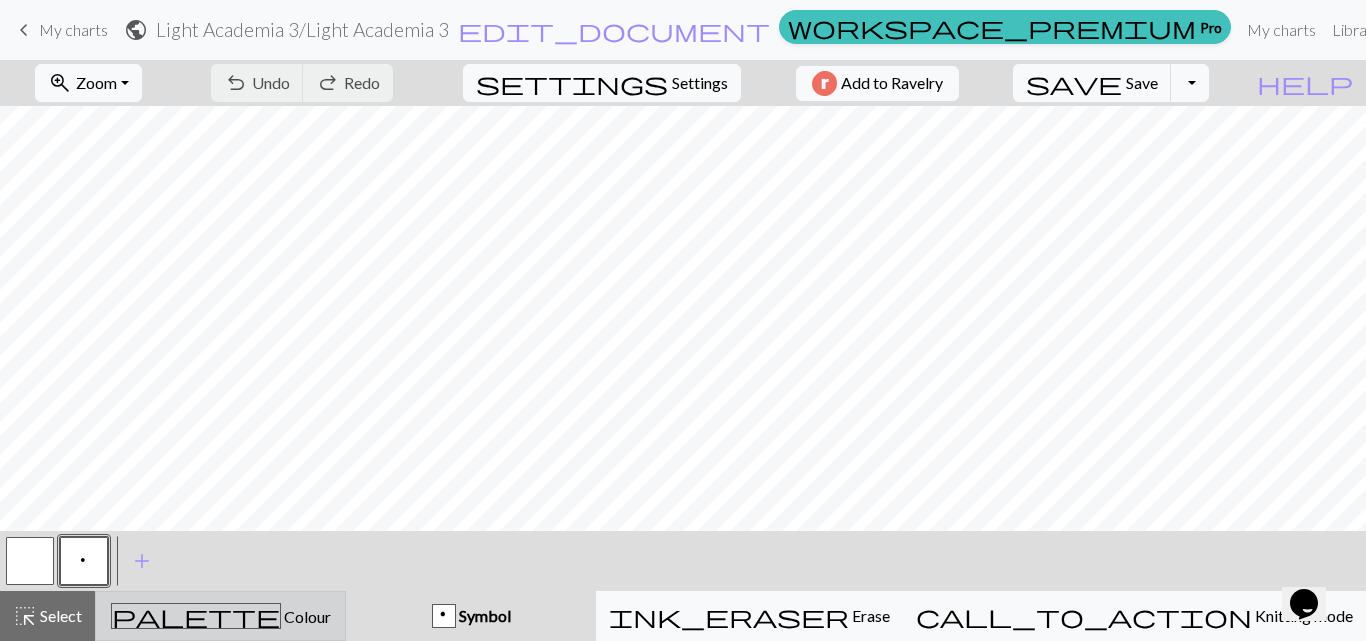 click on "palette   Colour   Colour" at bounding box center (220, 616) 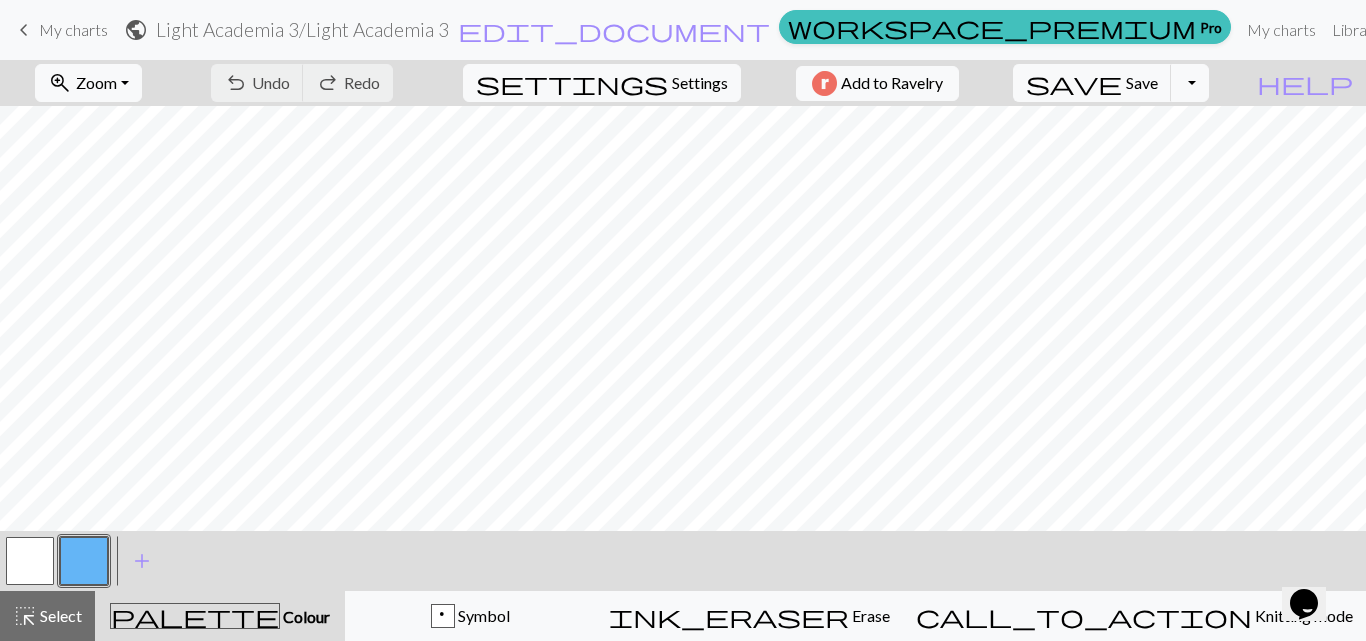 click on "palette   Colour   Colour" at bounding box center [220, 616] 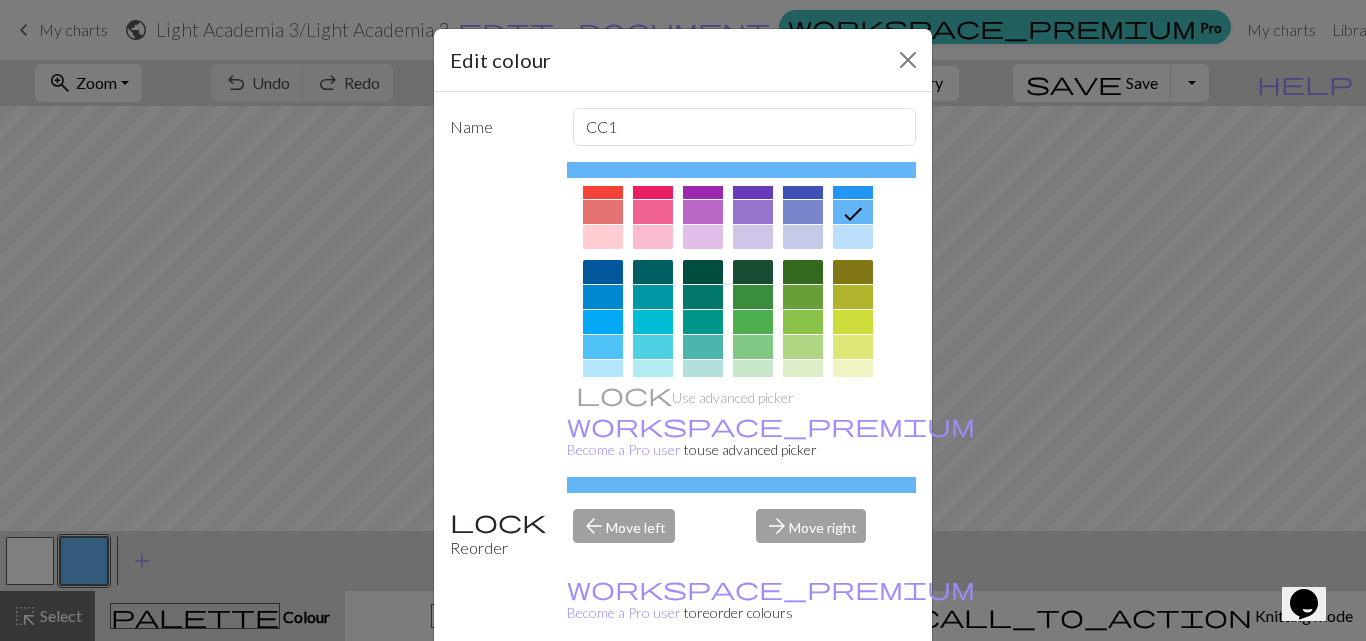 scroll, scrollTop: 78, scrollLeft: 0, axis: vertical 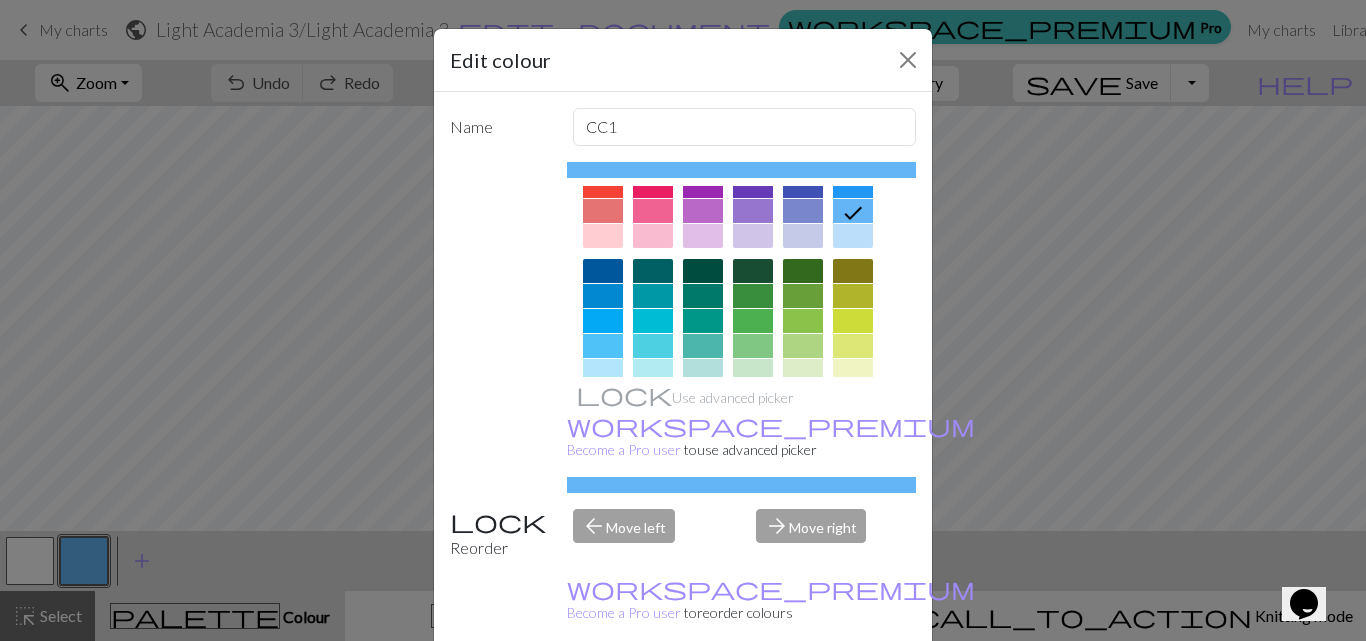 click at bounding box center [803, 296] 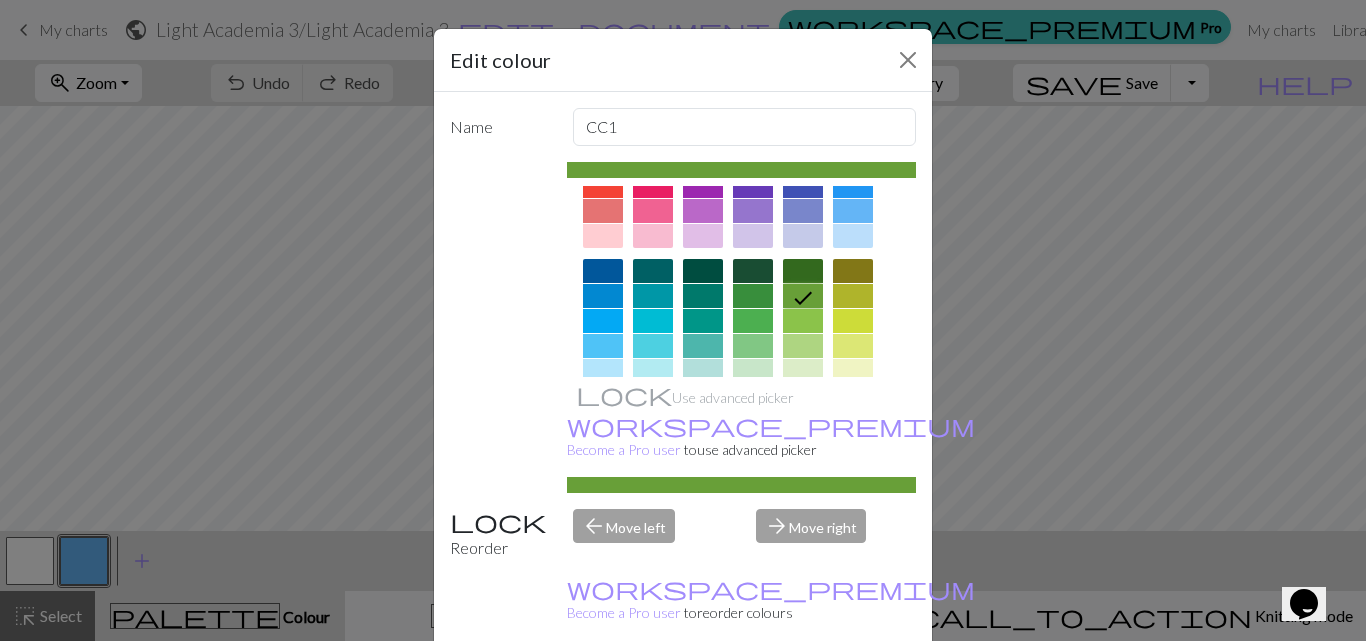 click at bounding box center (753, 271) 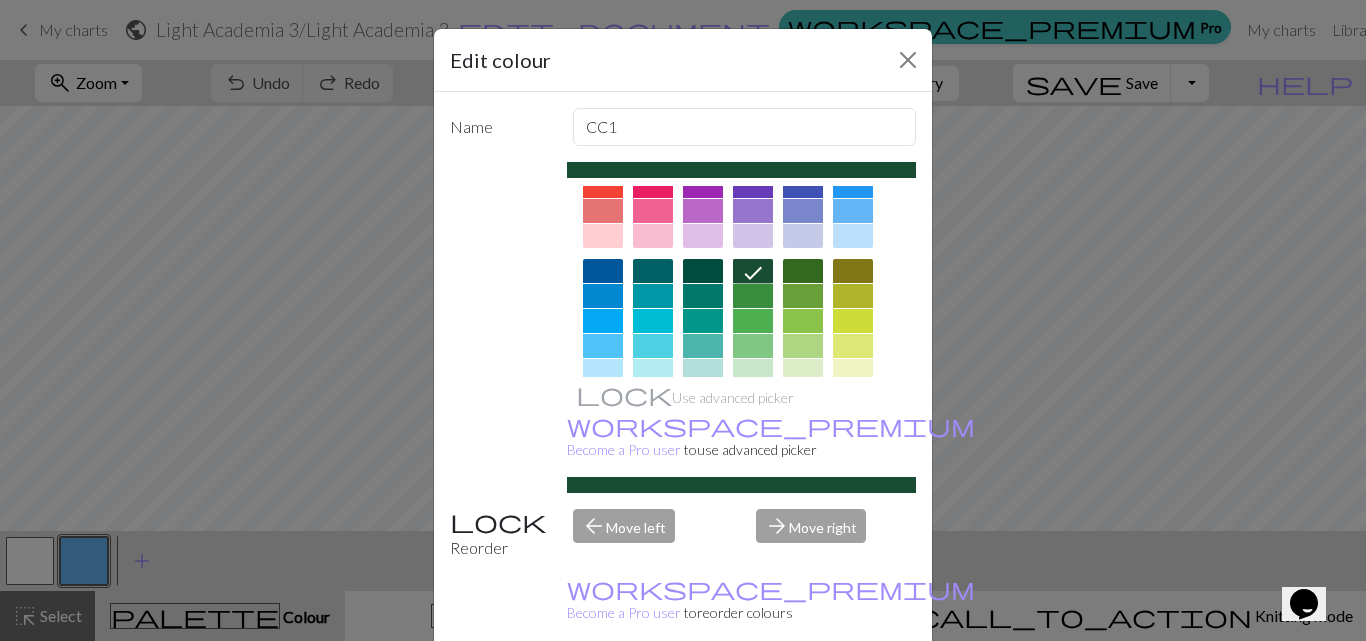 click on "Done" at bounding box center (803, 692) 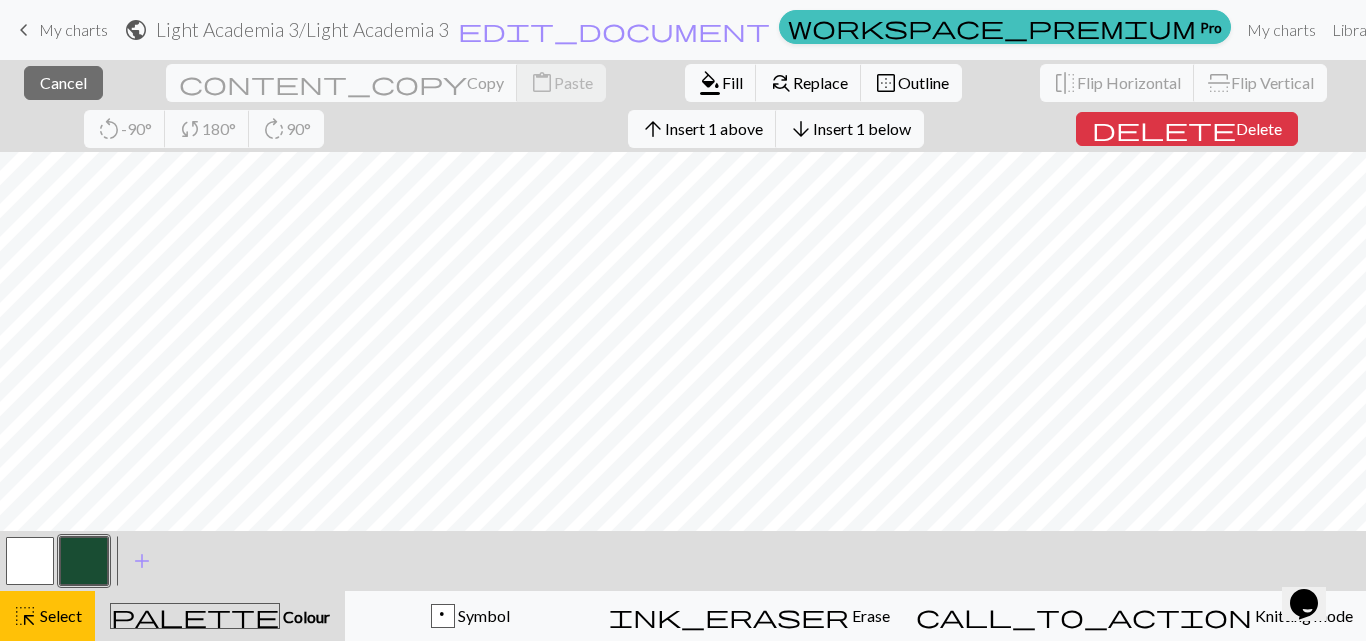 click at bounding box center (84, 561) 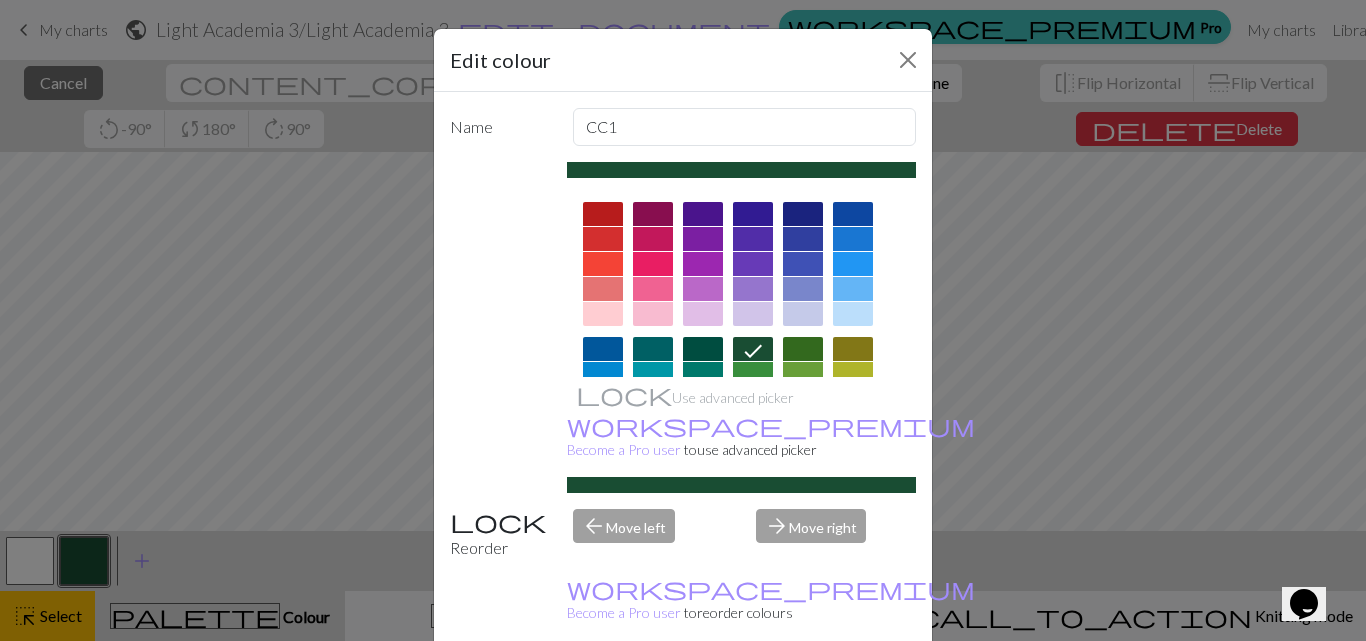 click on "Done" at bounding box center (803, 692) 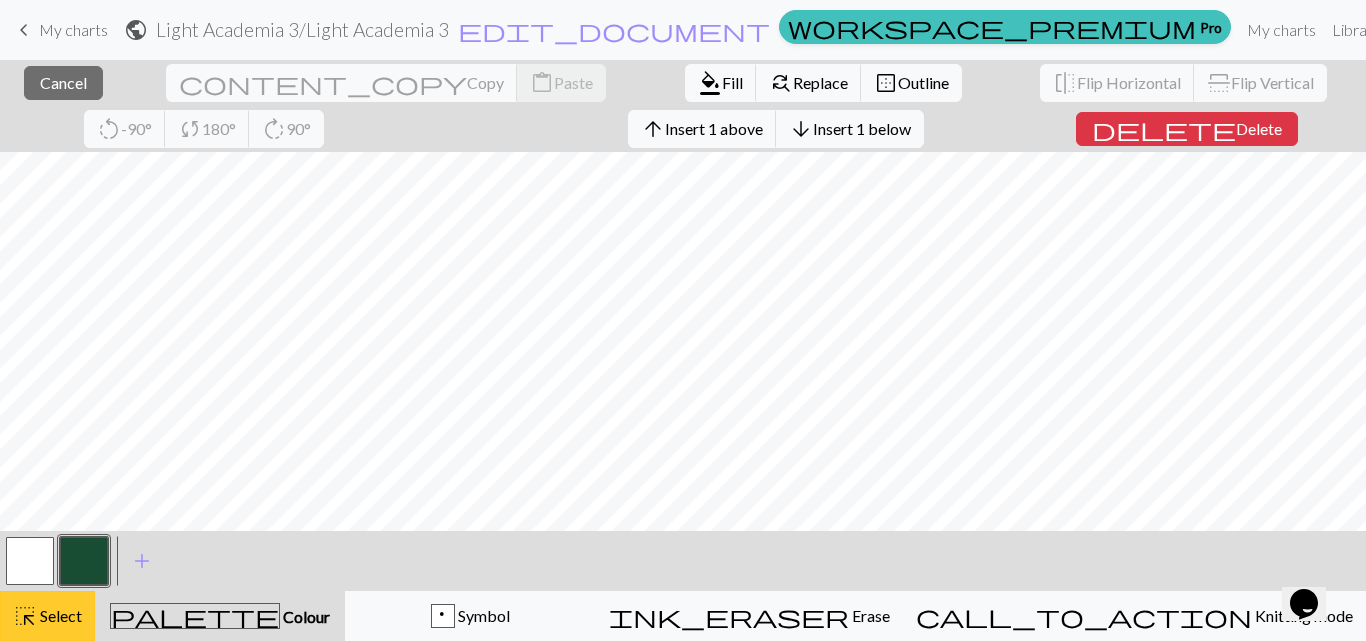 click on "Select" at bounding box center (59, 615) 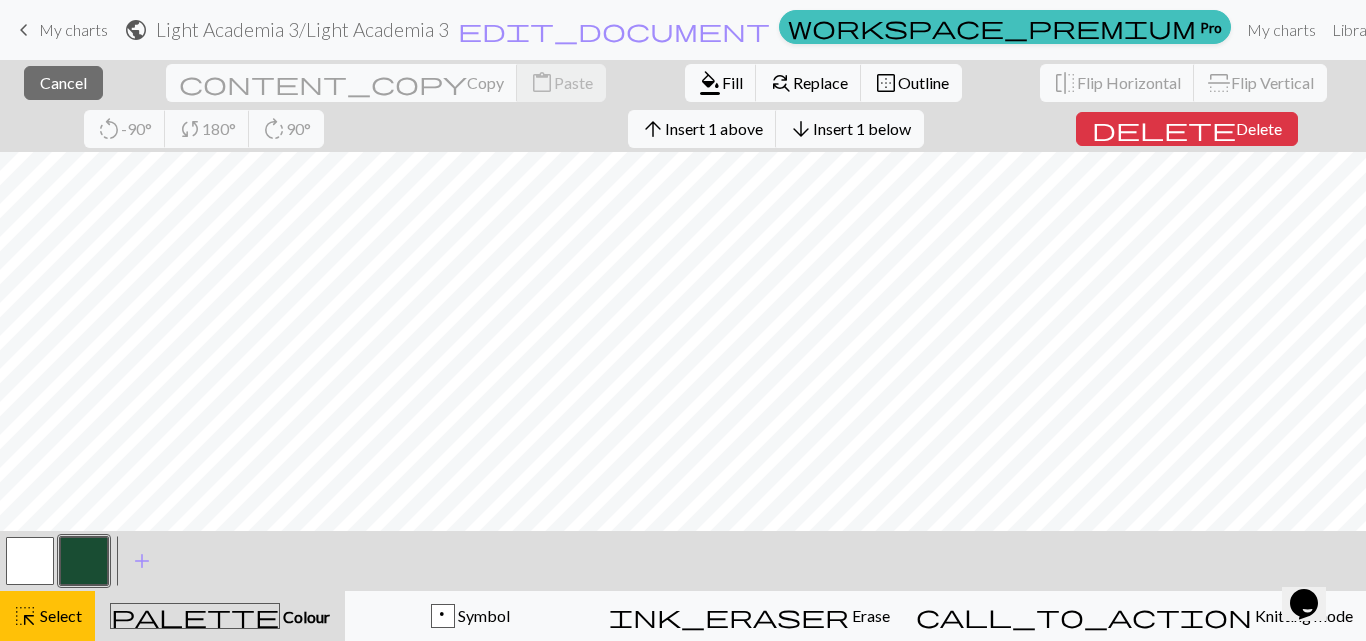 drag, startPoint x: 93, startPoint y: 543, endPoint x: 36, endPoint y: 560, distance: 59.48109 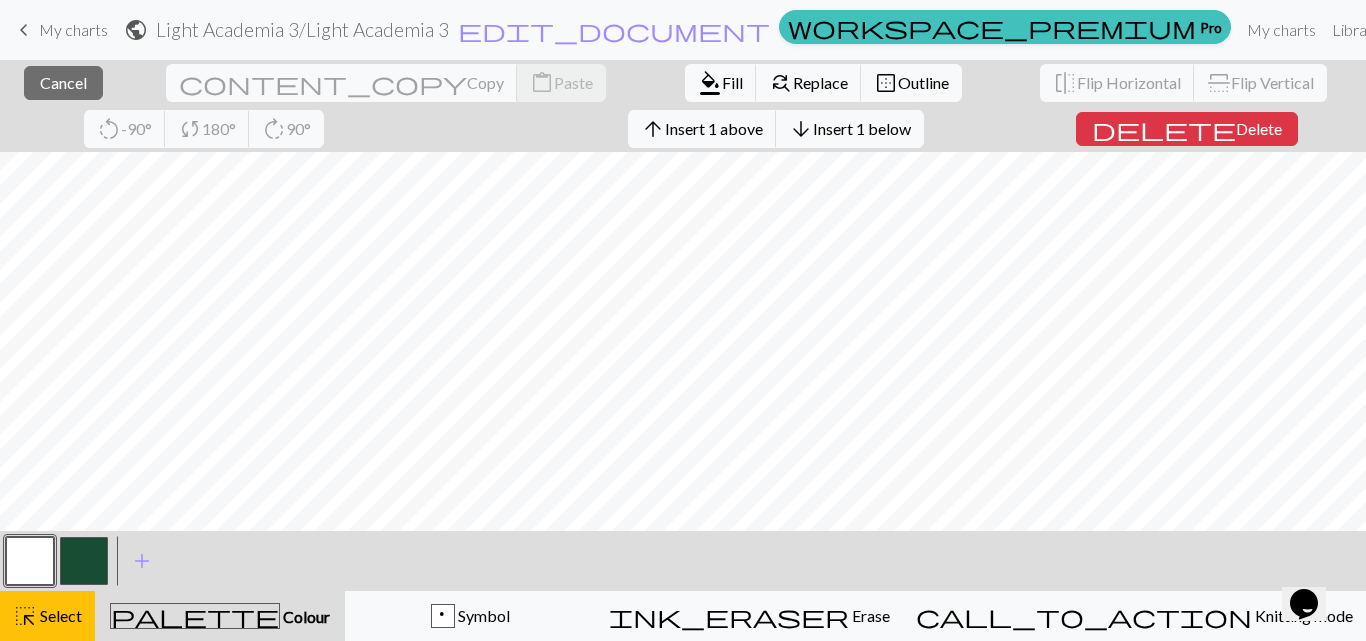 click at bounding box center (30, 561) 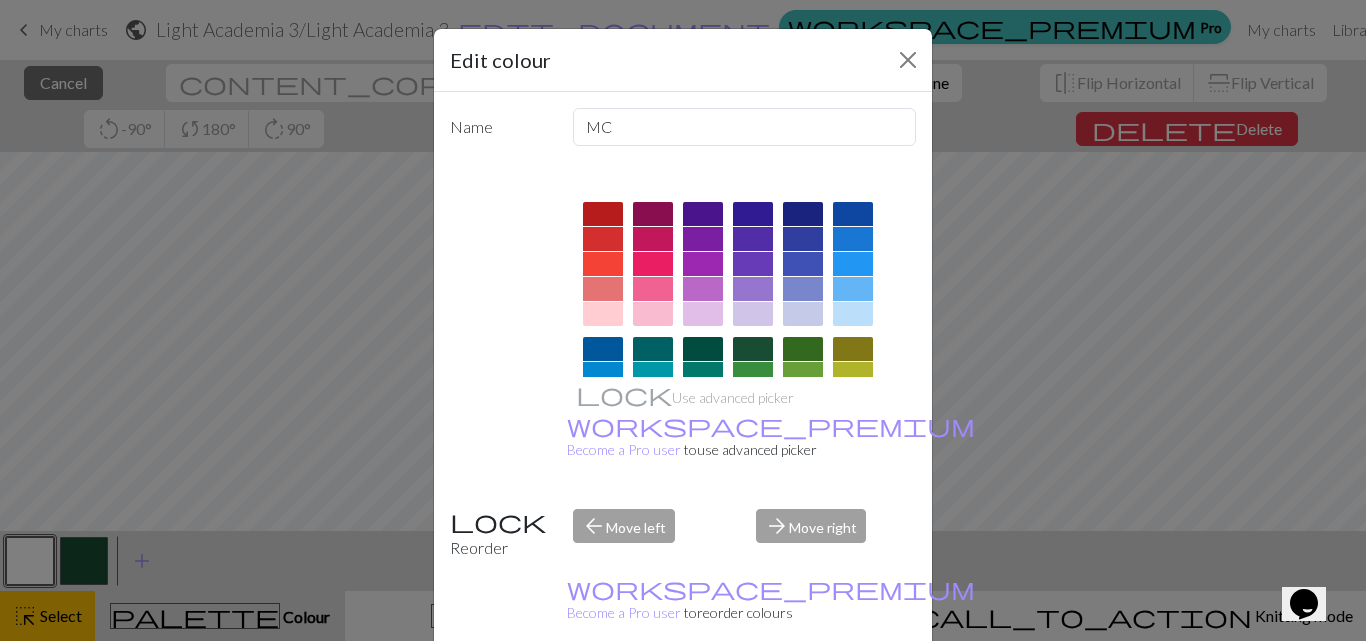click at bounding box center [753, 349] 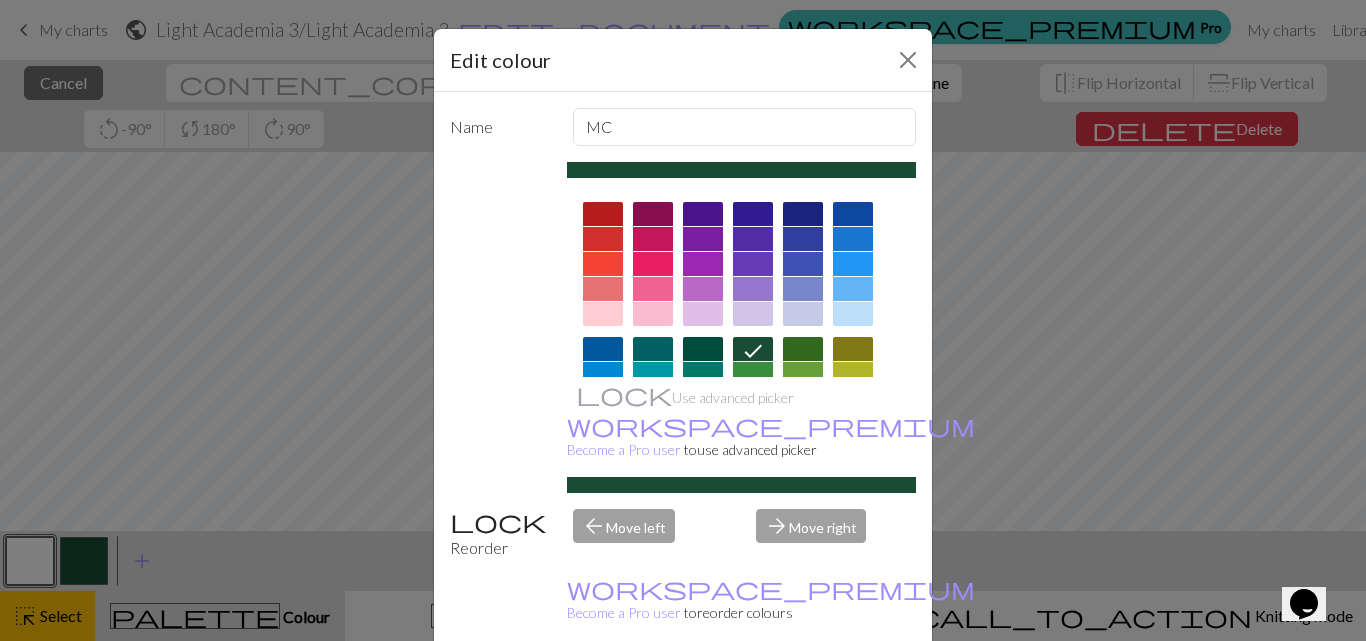 click on "Done" at bounding box center (803, 692) 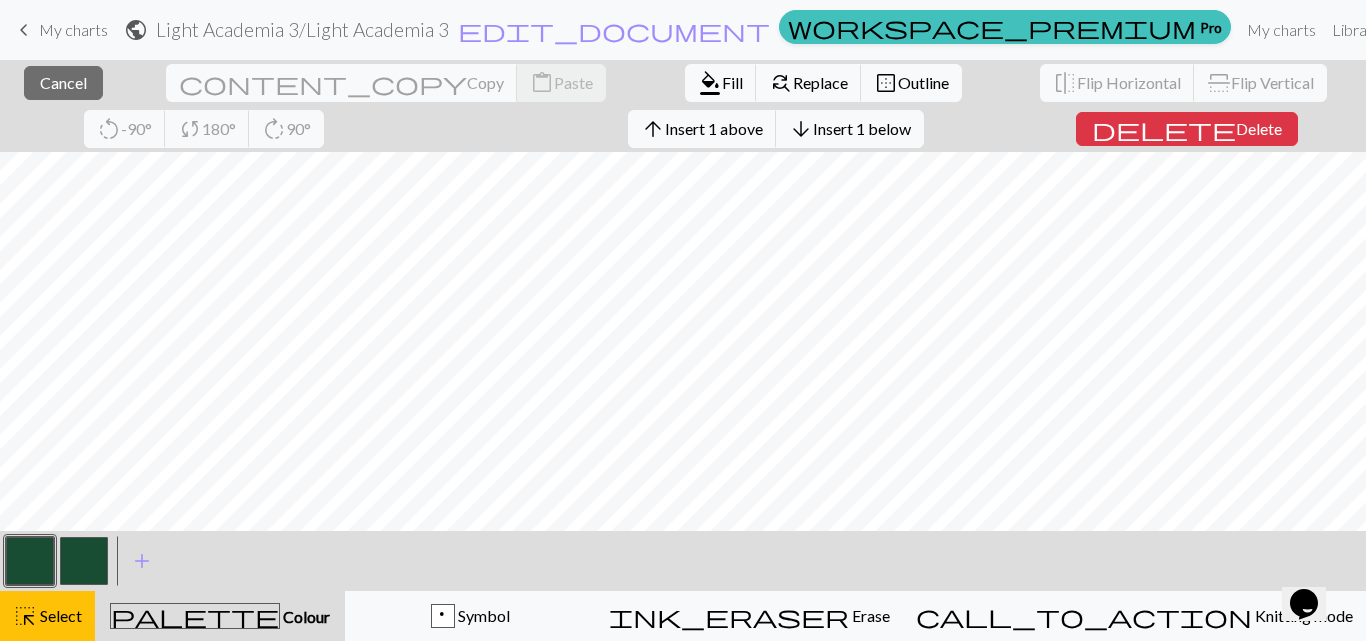type 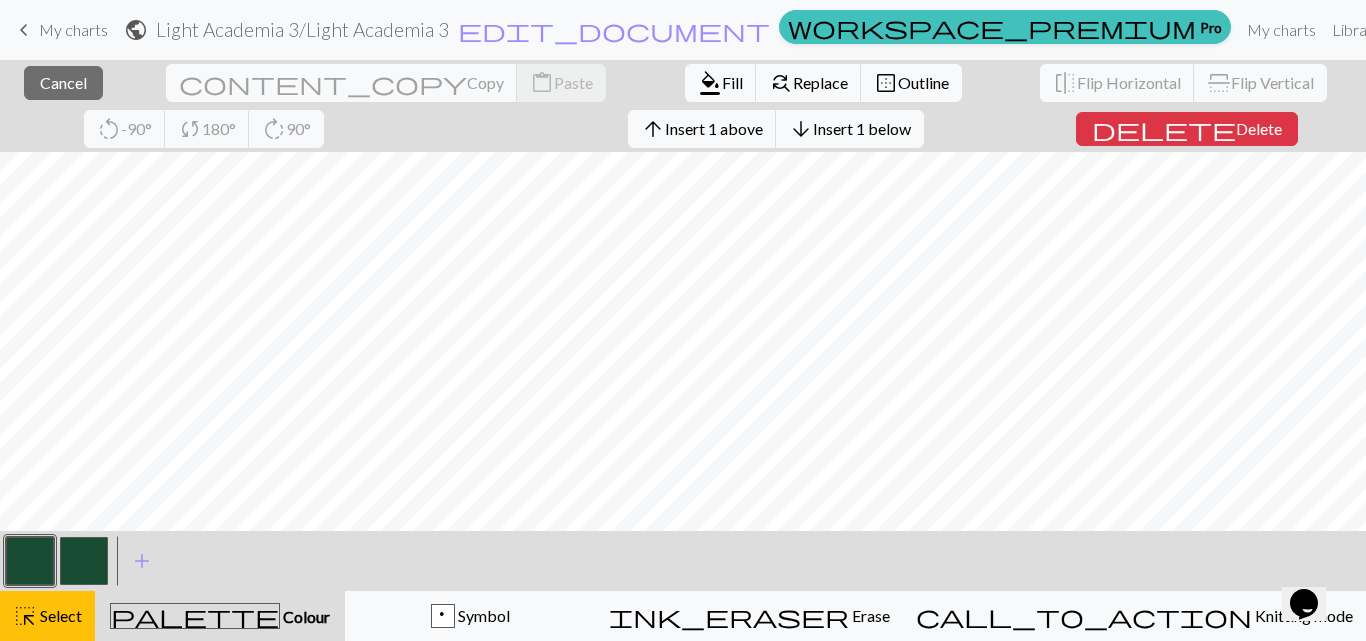 click at bounding box center [30, 561] 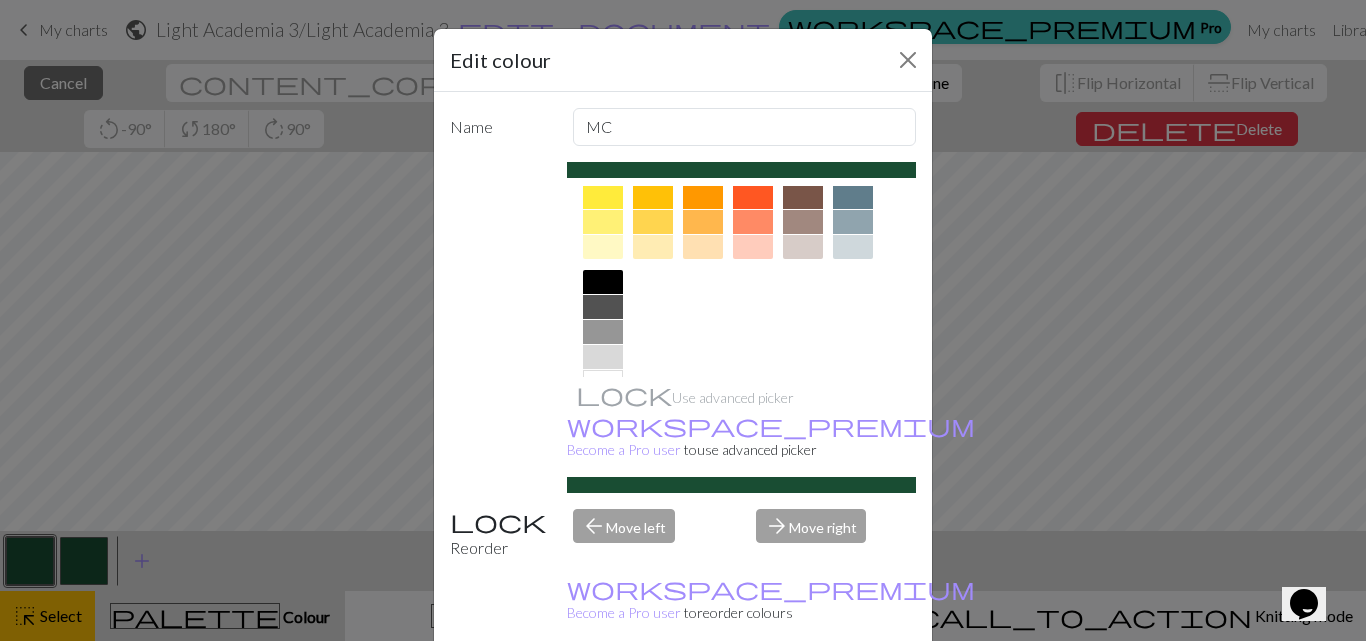 scroll, scrollTop: 377, scrollLeft: 0, axis: vertical 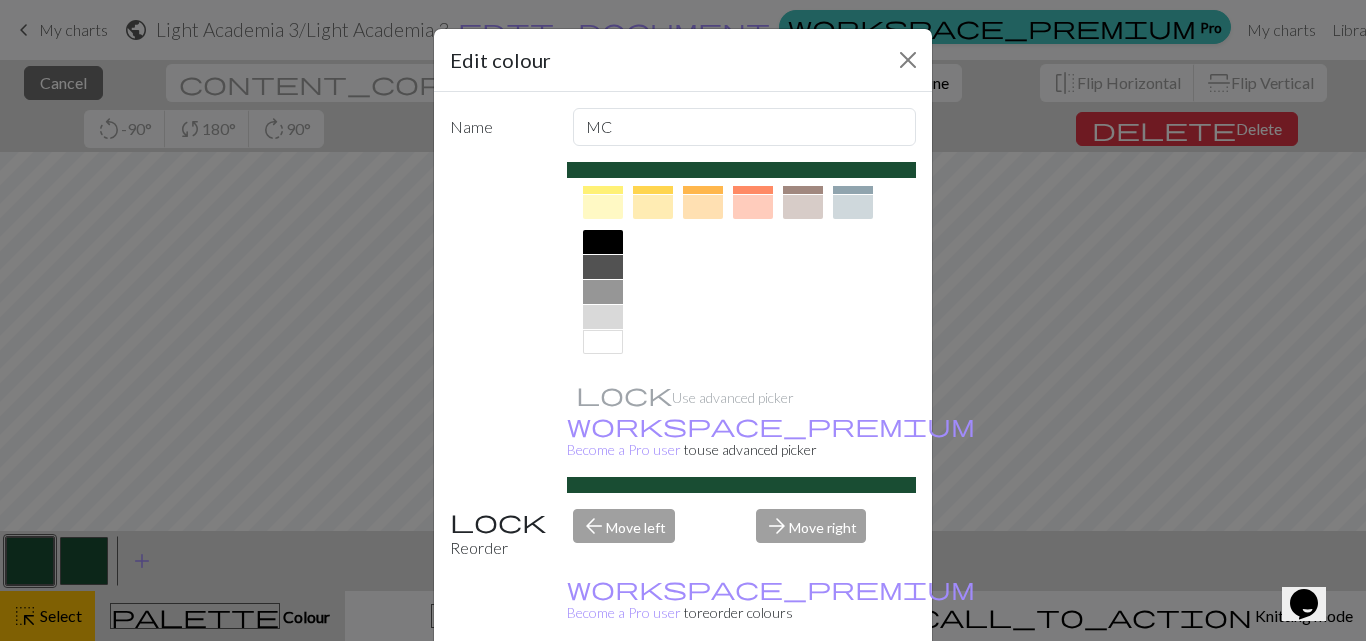 click at bounding box center [603, 342] 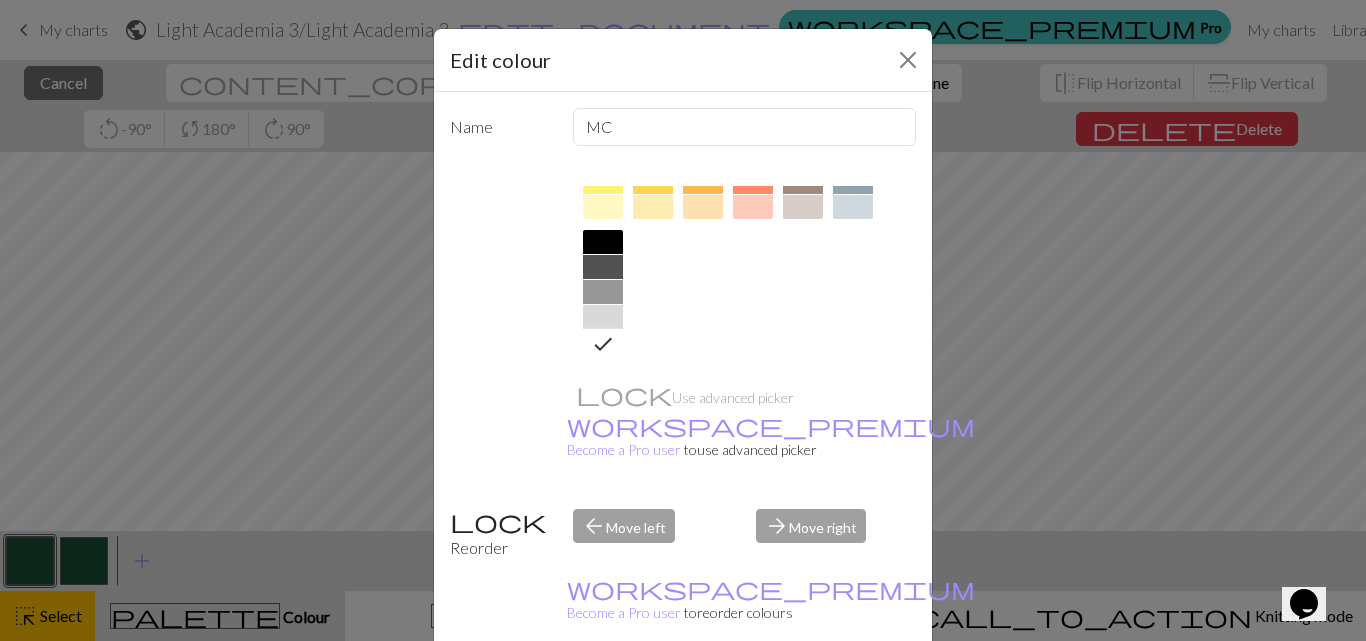 click on "Done" at bounding box center (803, 692) 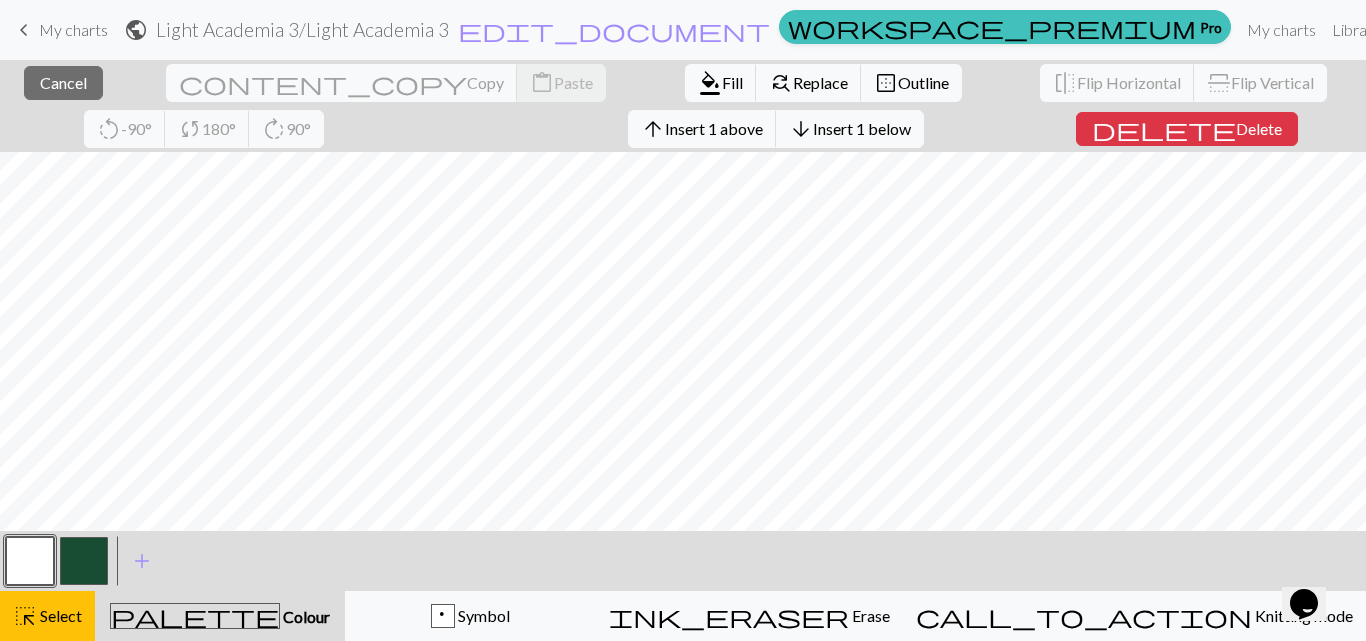 click at bounding box center (84, 561) 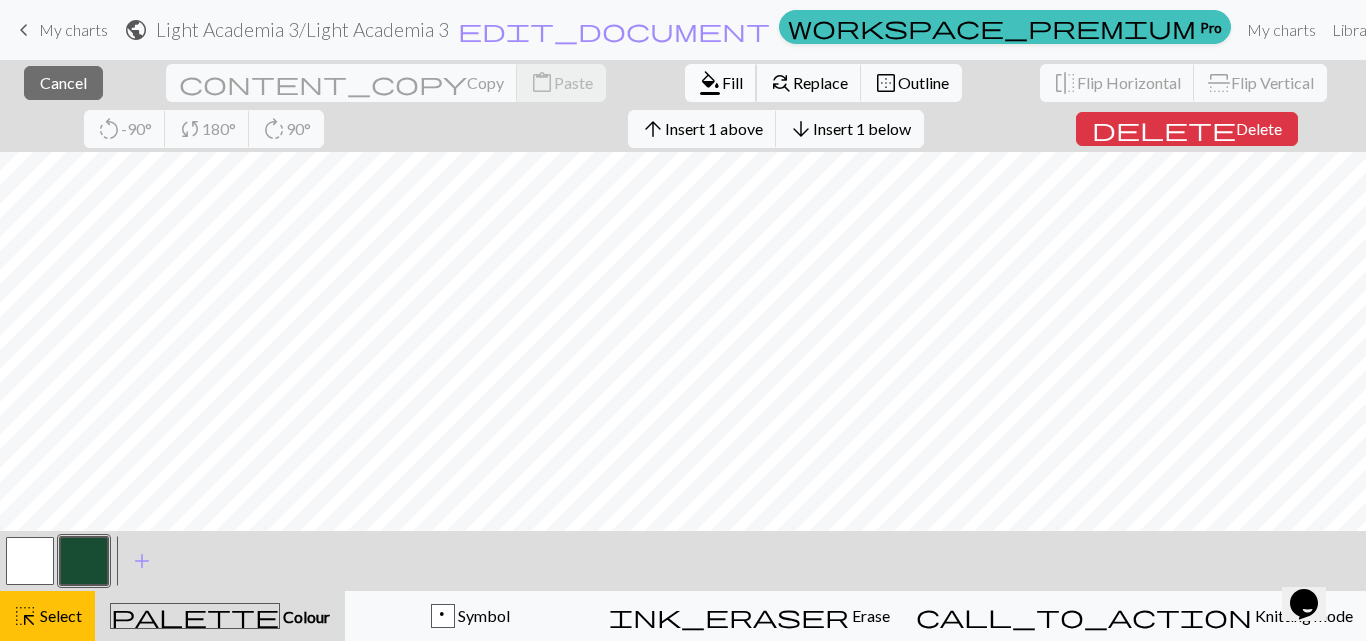 click on "format_color_fill" at bounding box center [710, 83] 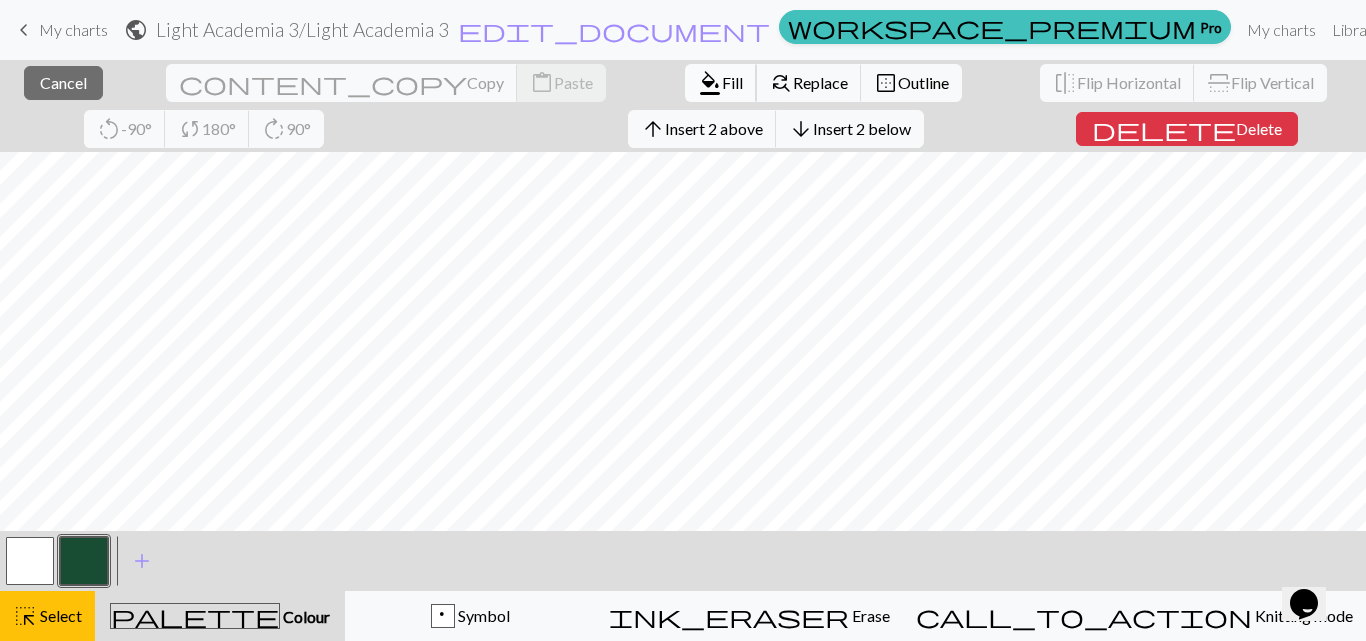 click on "format_color_fill" at bounding box center [710, 83] 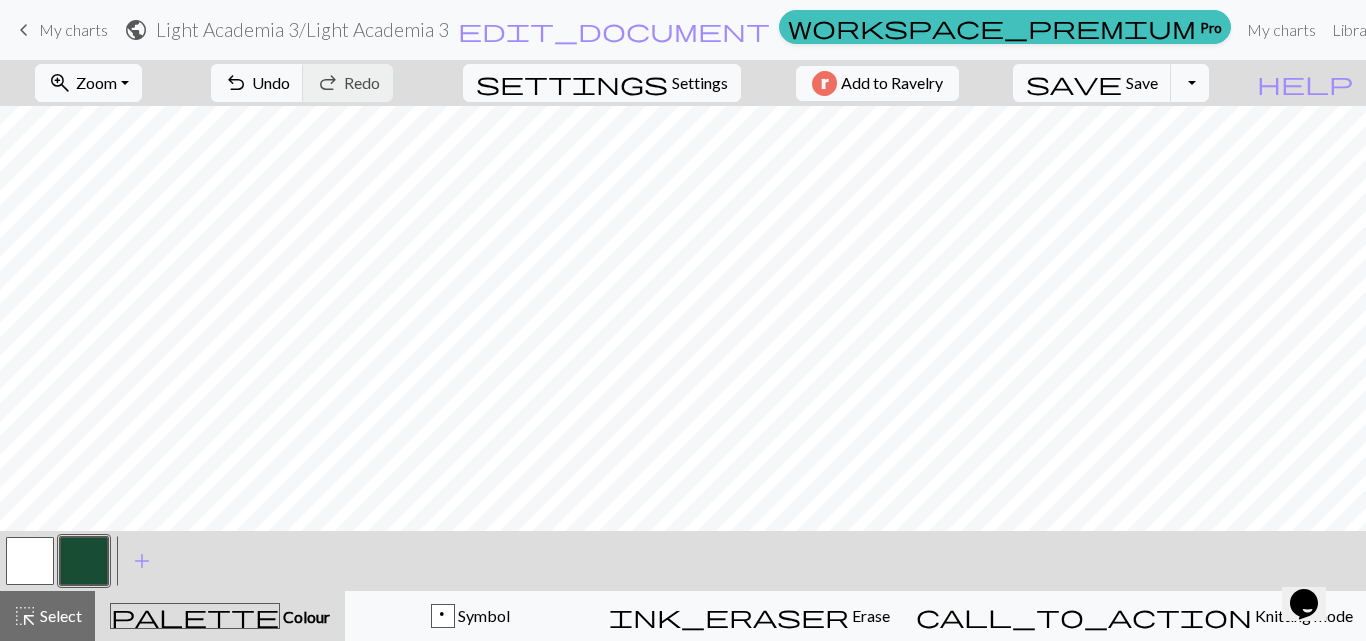 click at bounding box center (30, 561) 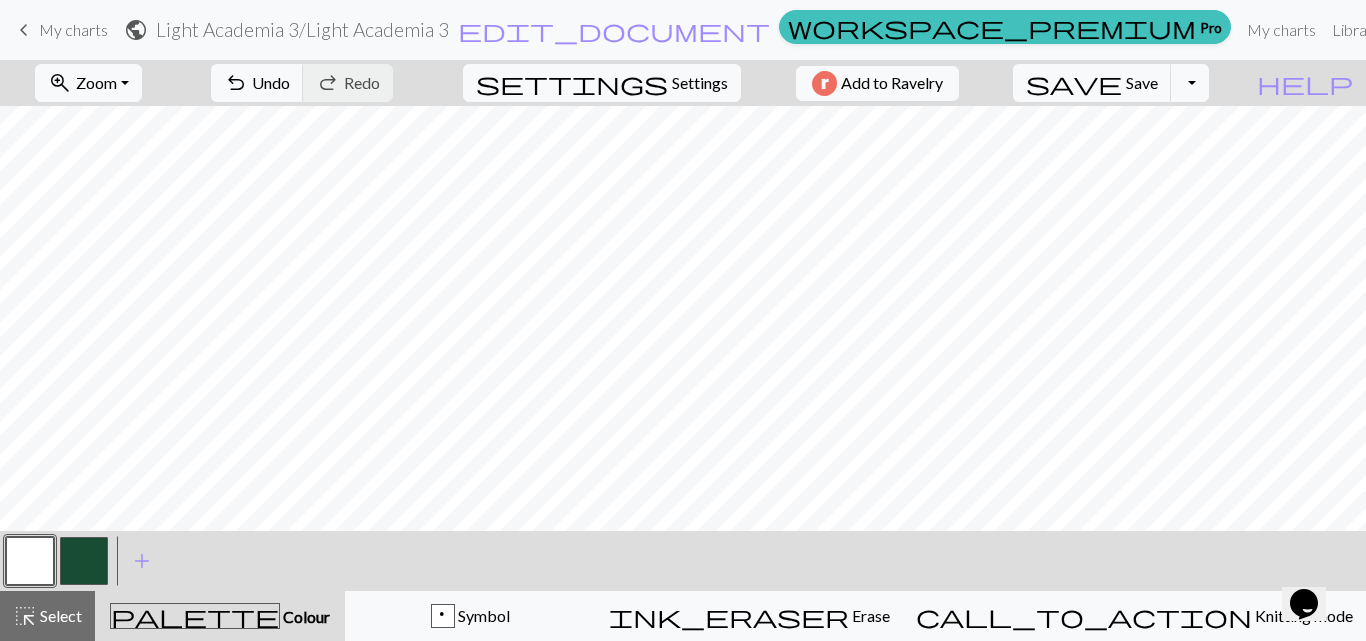 click at bounding box center [84, 561] 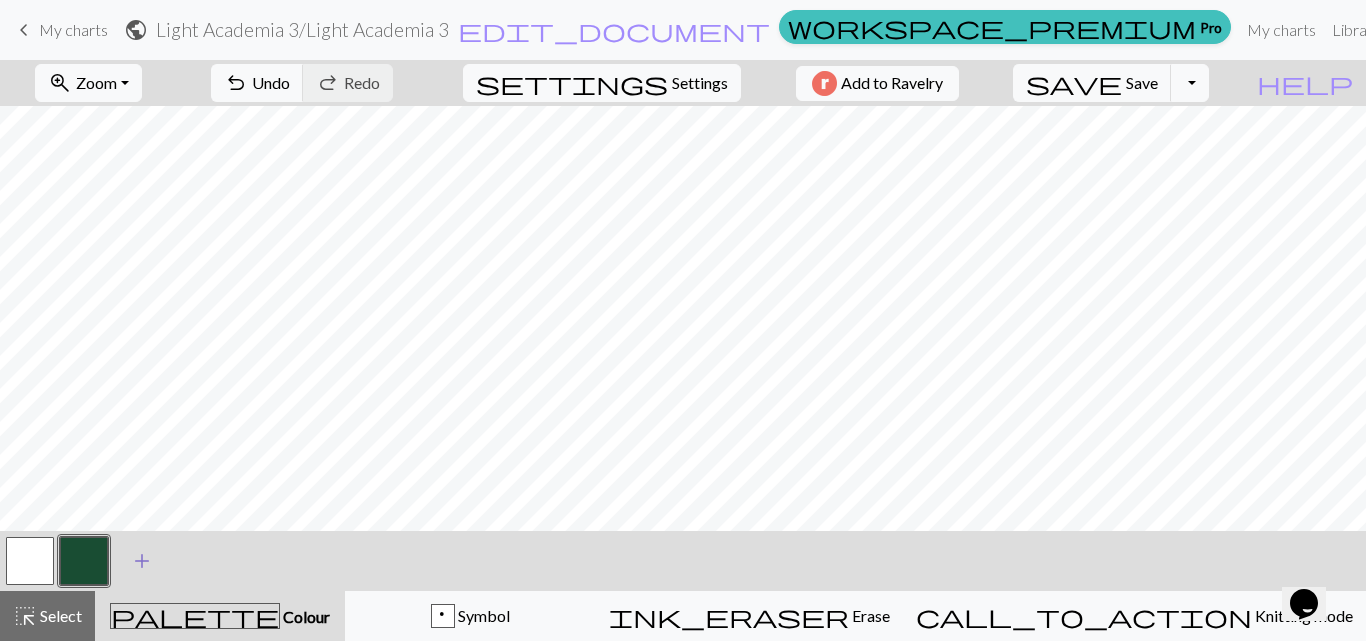 type 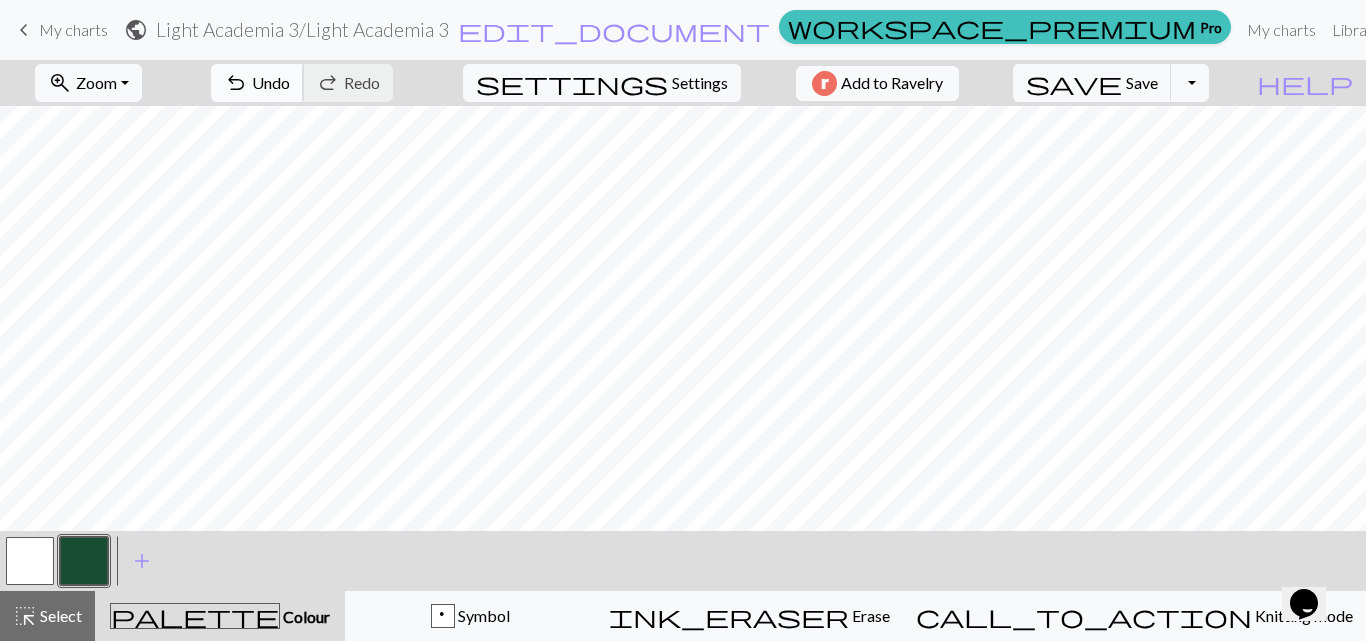 click on "undo" at bounding box center (236, 83) 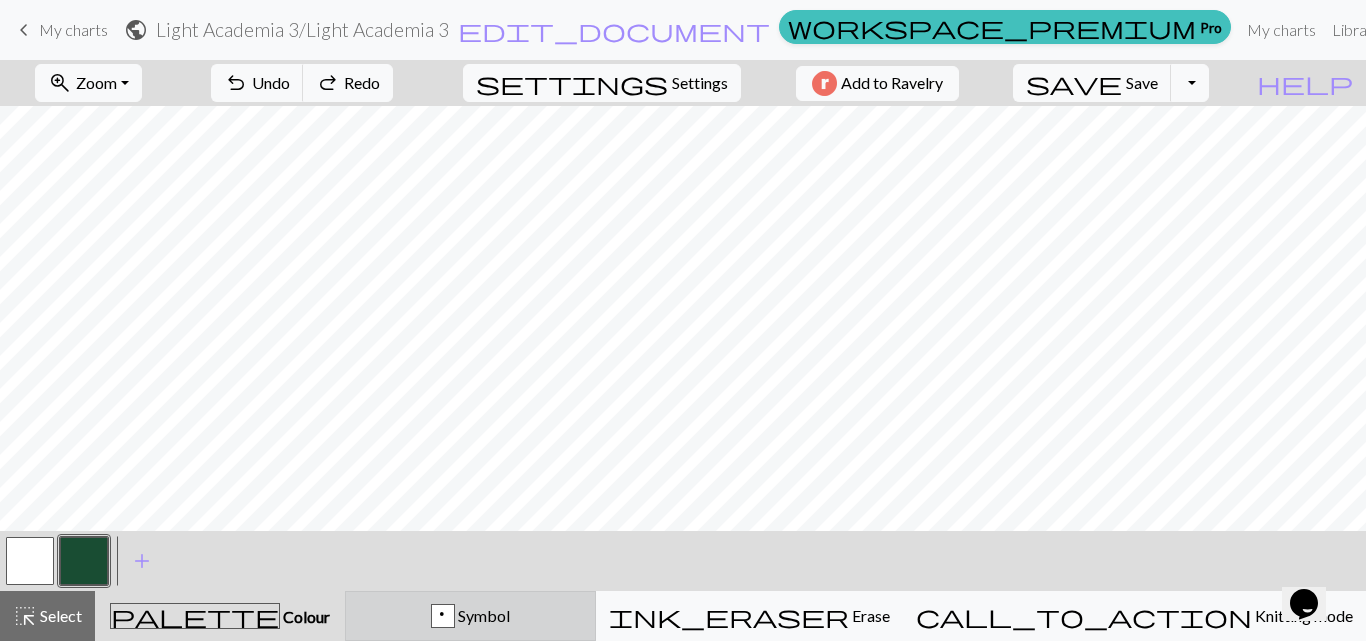 click on "p   Symbol" at bounding box center (470, 616) 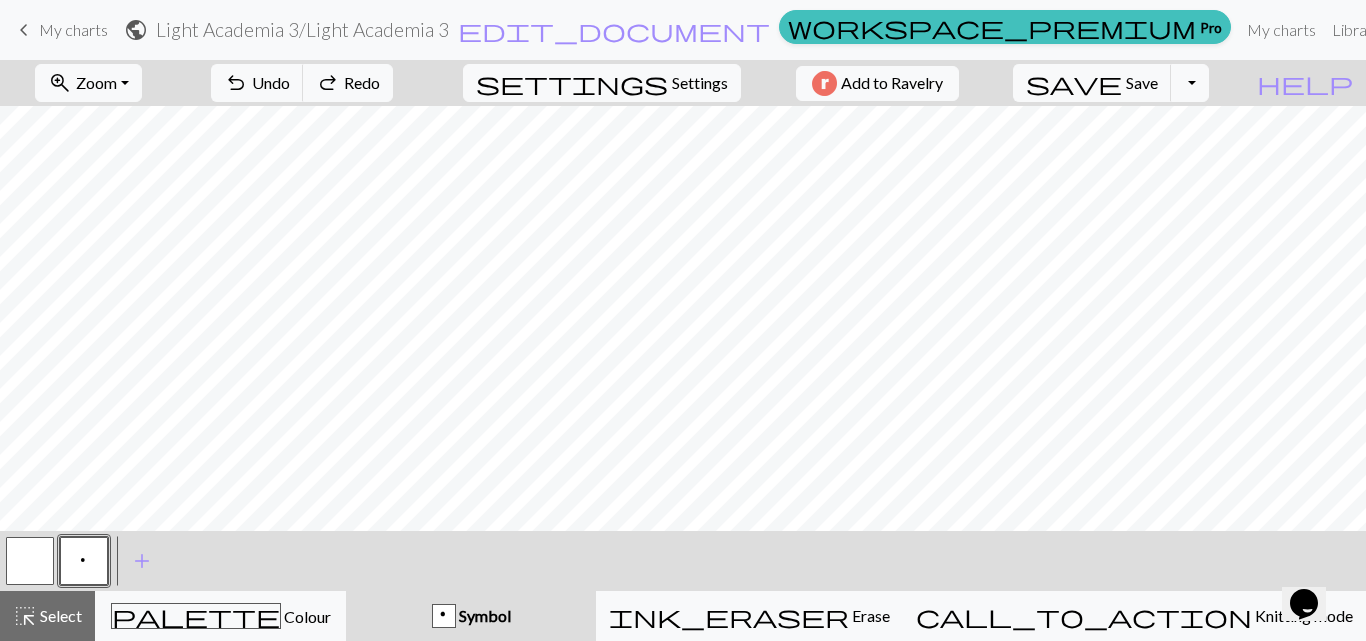 click on "p" at bounding box center [84, 563] 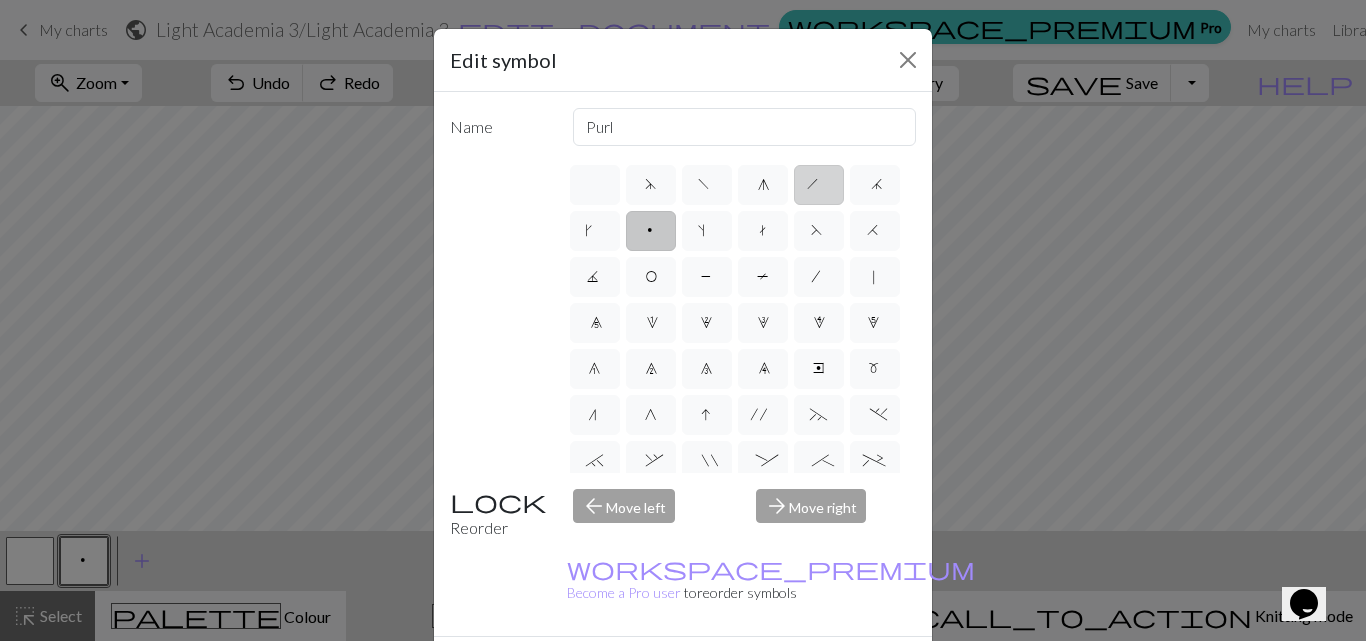 click on "h" at bounding box center [819, 187] 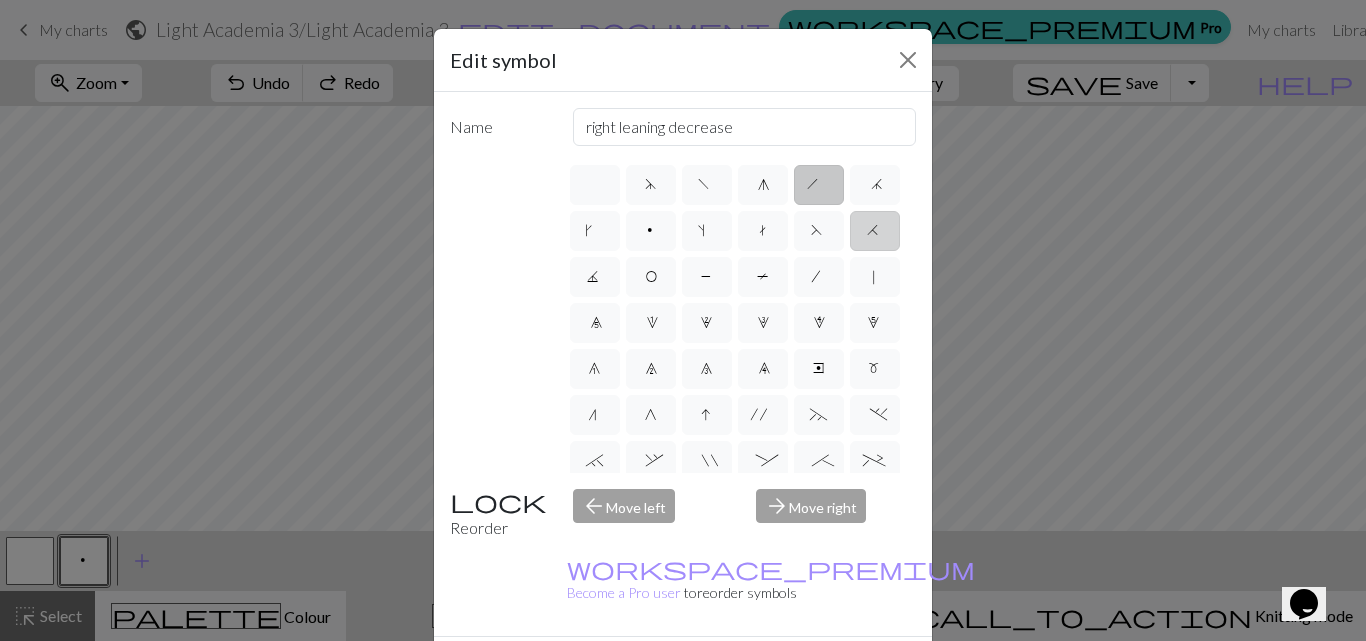 click on "H" at bounding box center [875, 233] 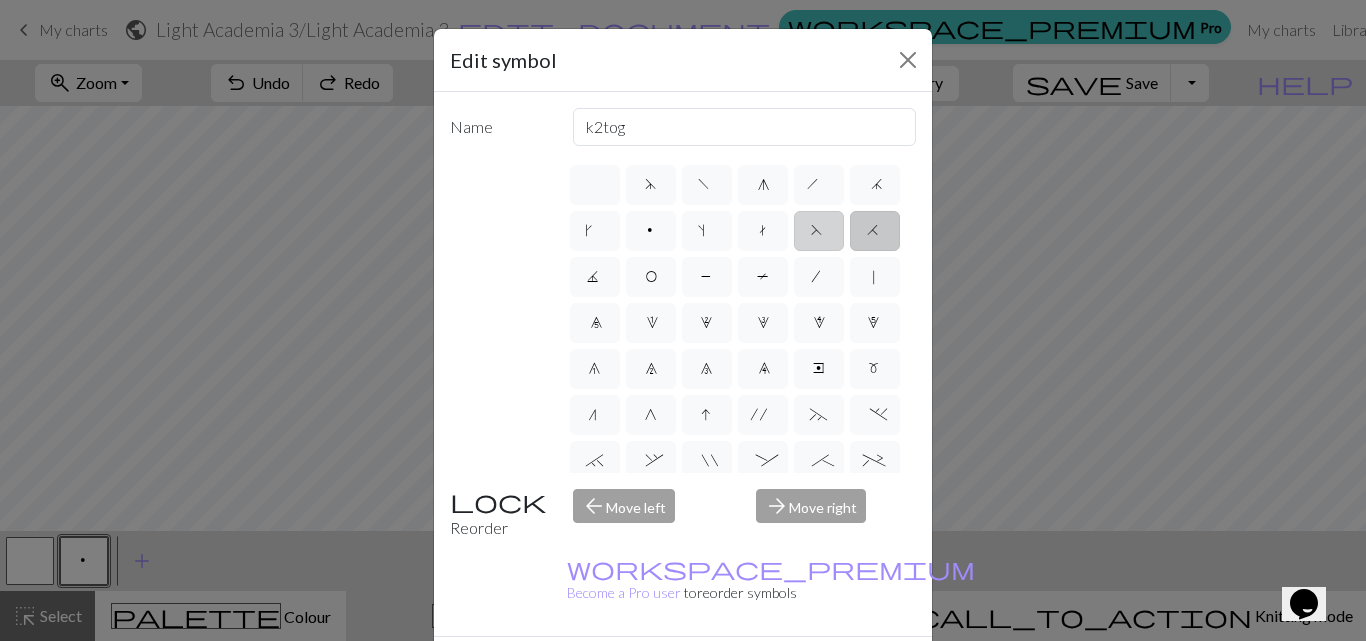 click on "F" at bounding box center (819, 233) 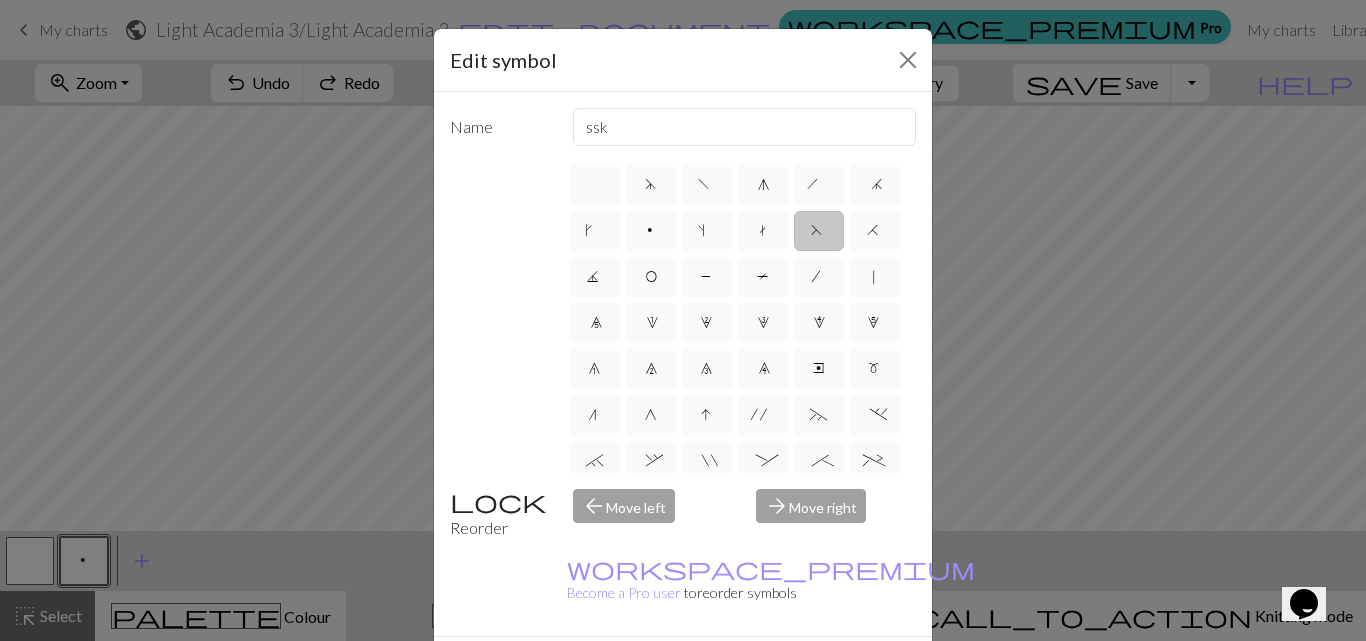 click on "Done" at bounding box center [803, 672] 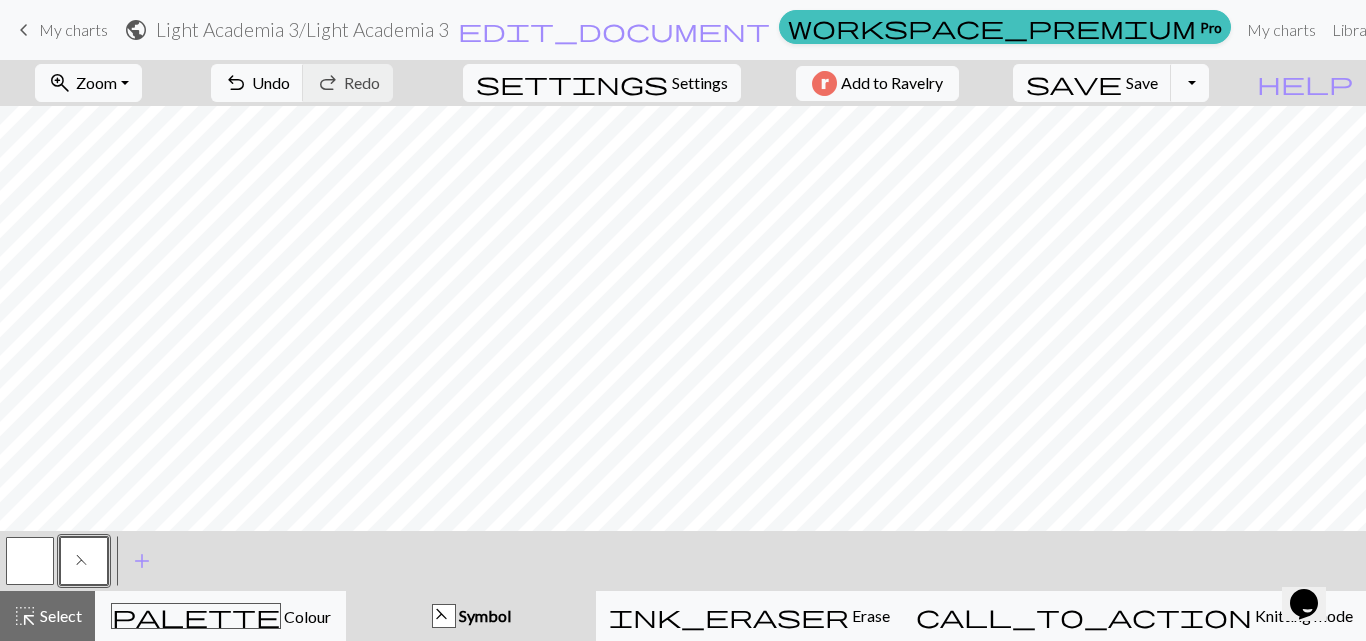 click on "F   Symbol" at bounding box center (471, 616) 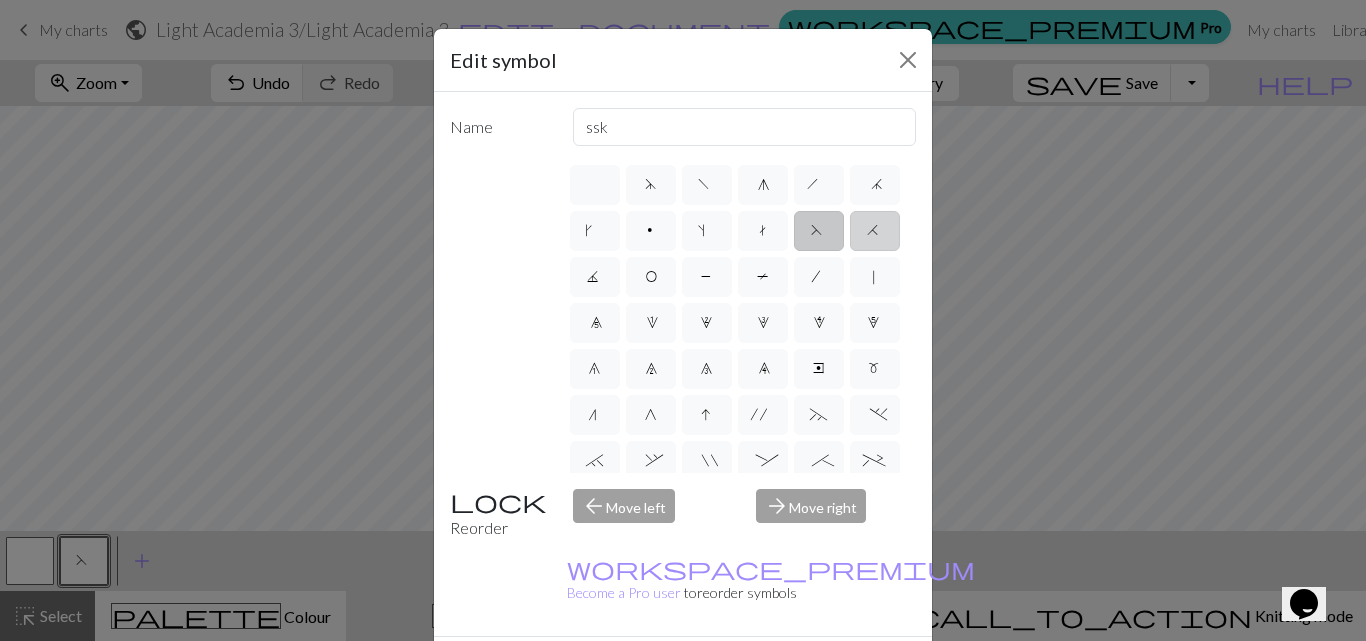 click on "H" at bounding box center (875, 233) 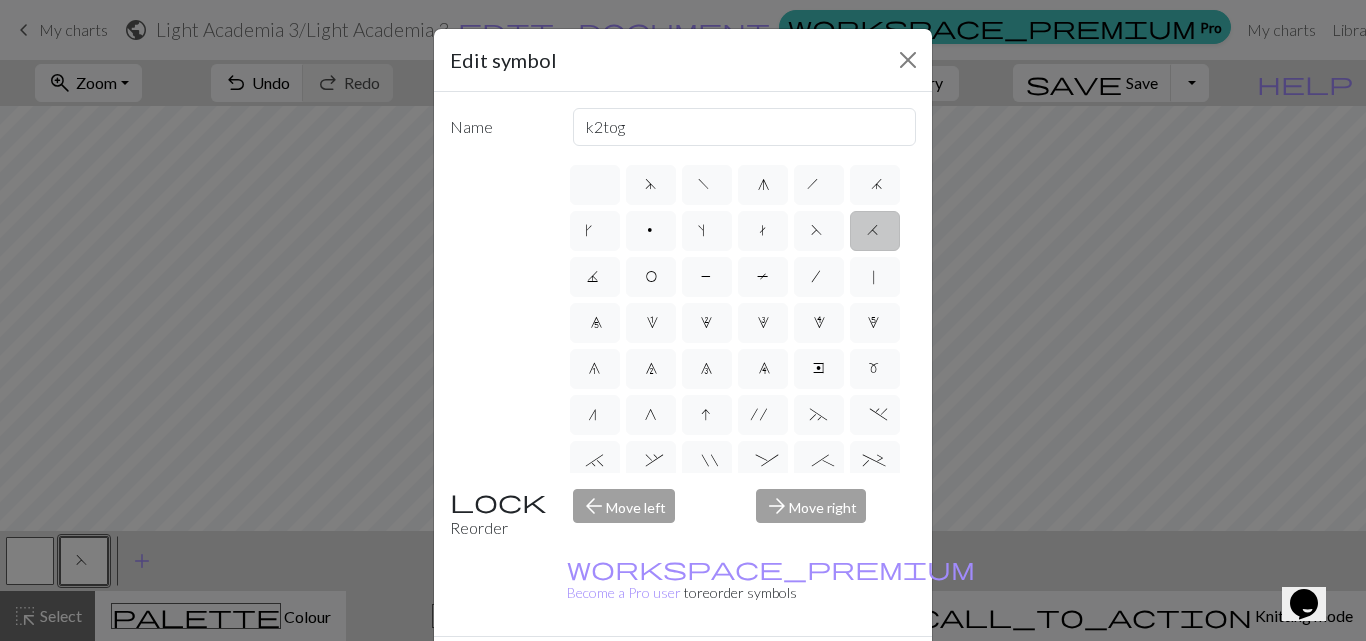 click on "Done" at bounding box center [803, 672] 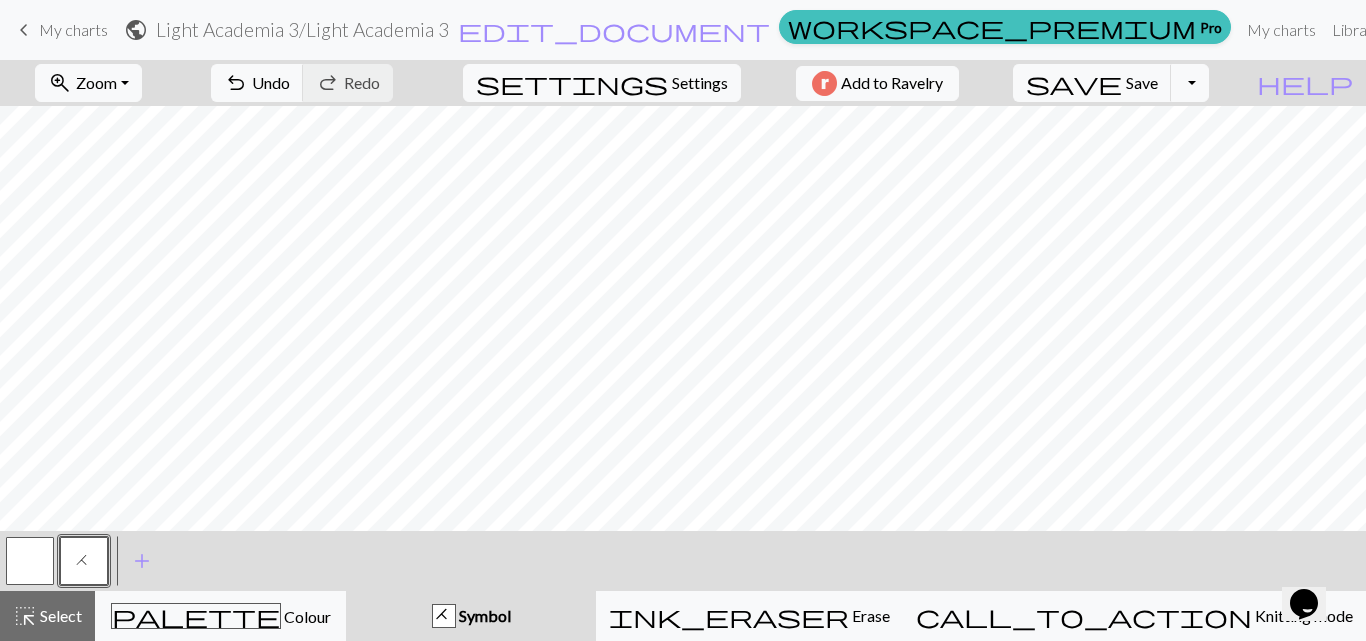 click on "H" at bounding box center (84, 561) 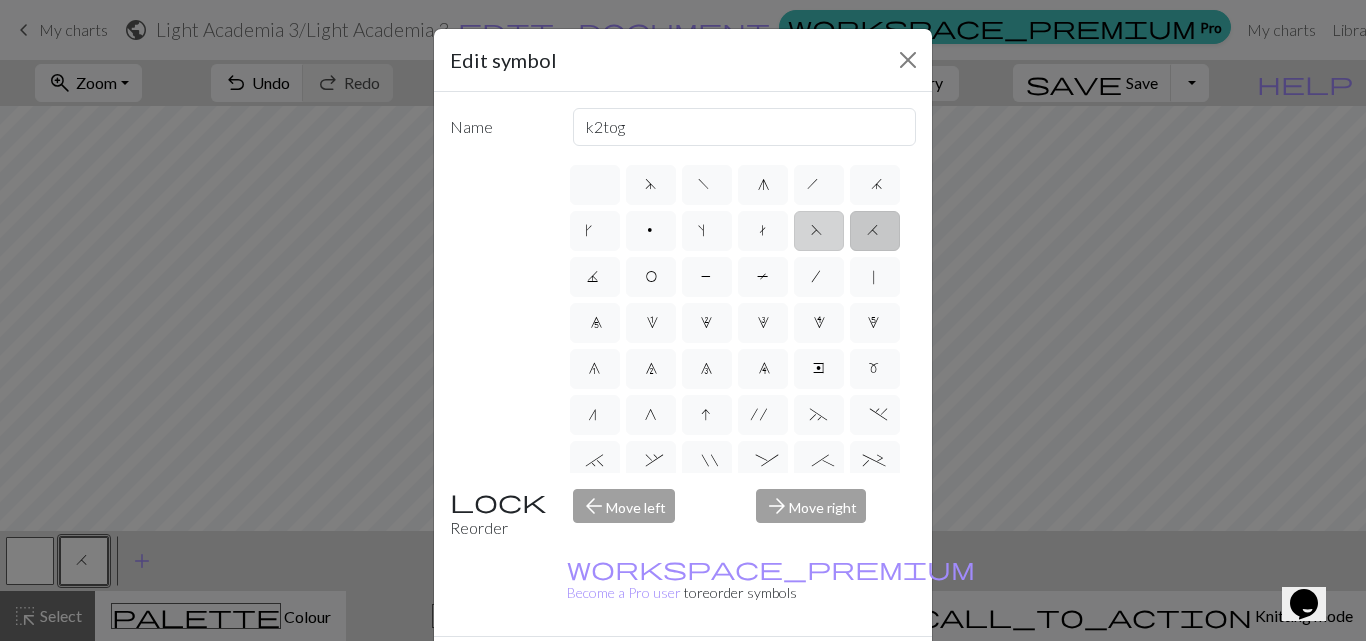 click on "F" at bounding box center (819, 233) 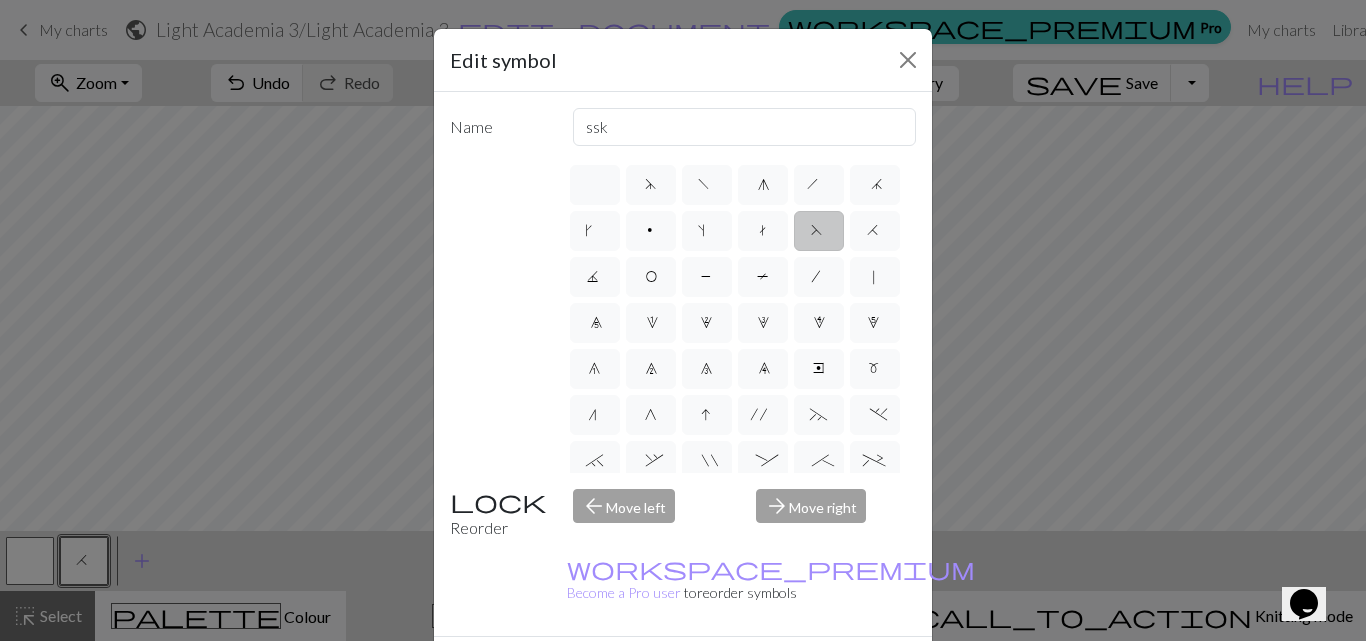 click on "Done" at bounding box center (803, 672) 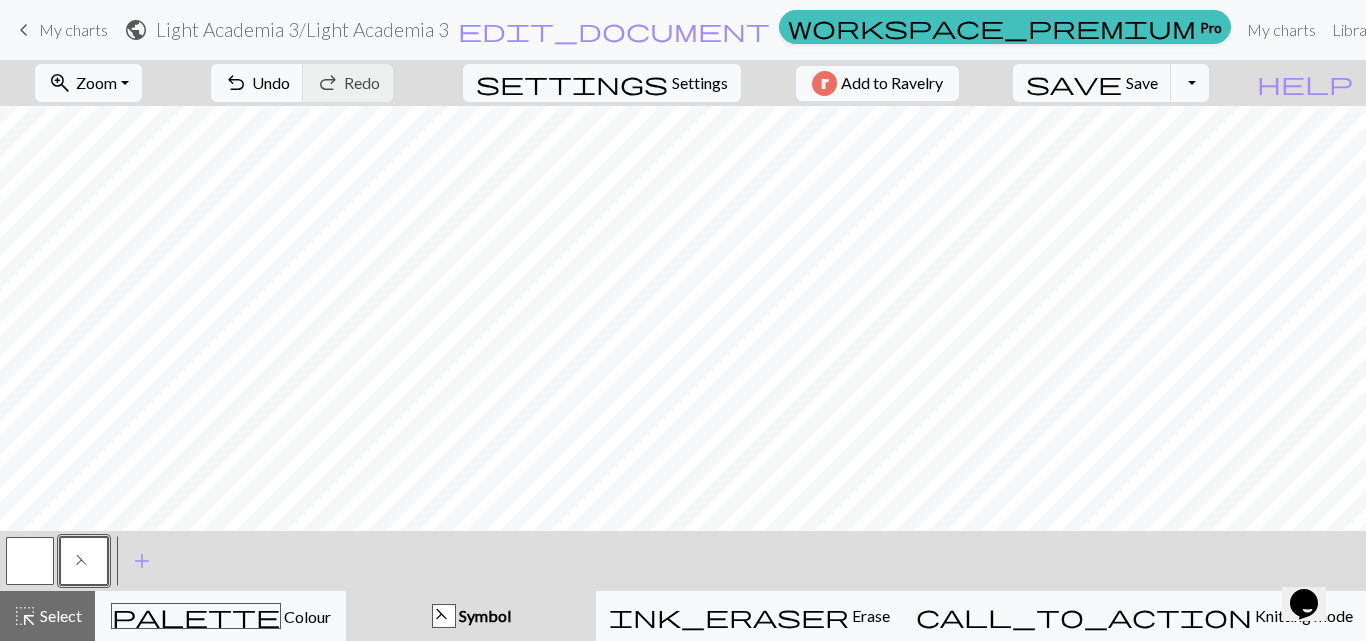 click on "F" at bounding box center (84, 563) 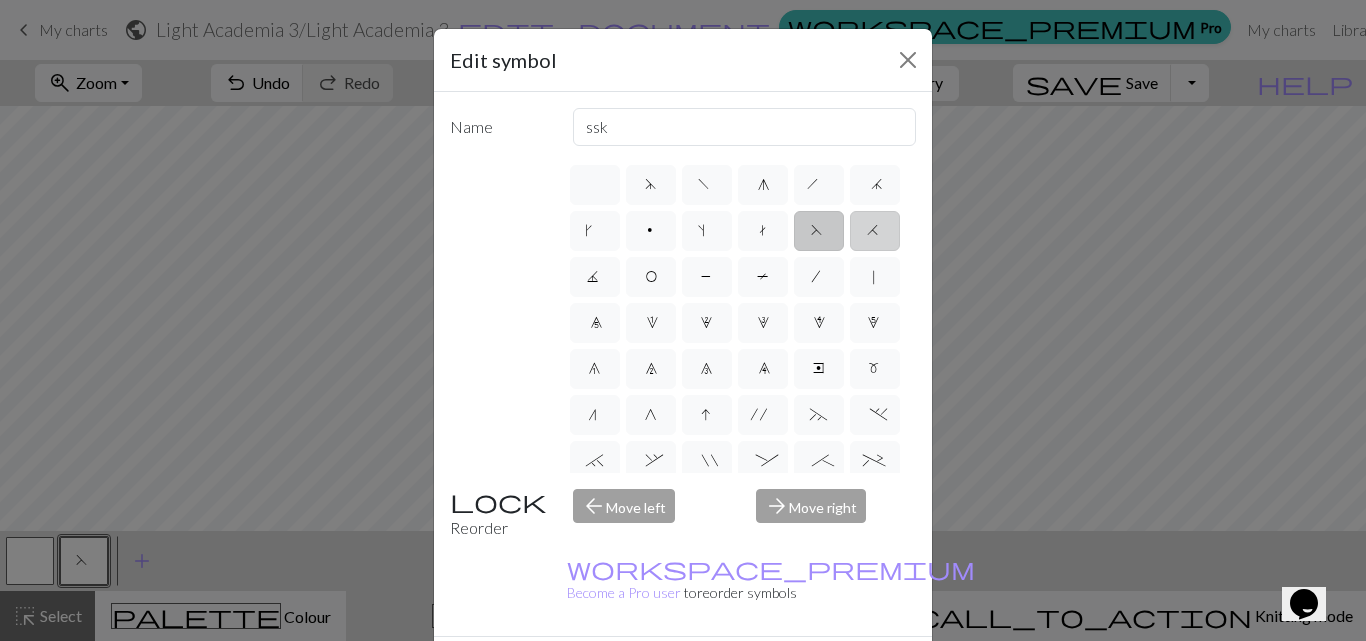 click on "H" at bounding box center [875, 231] 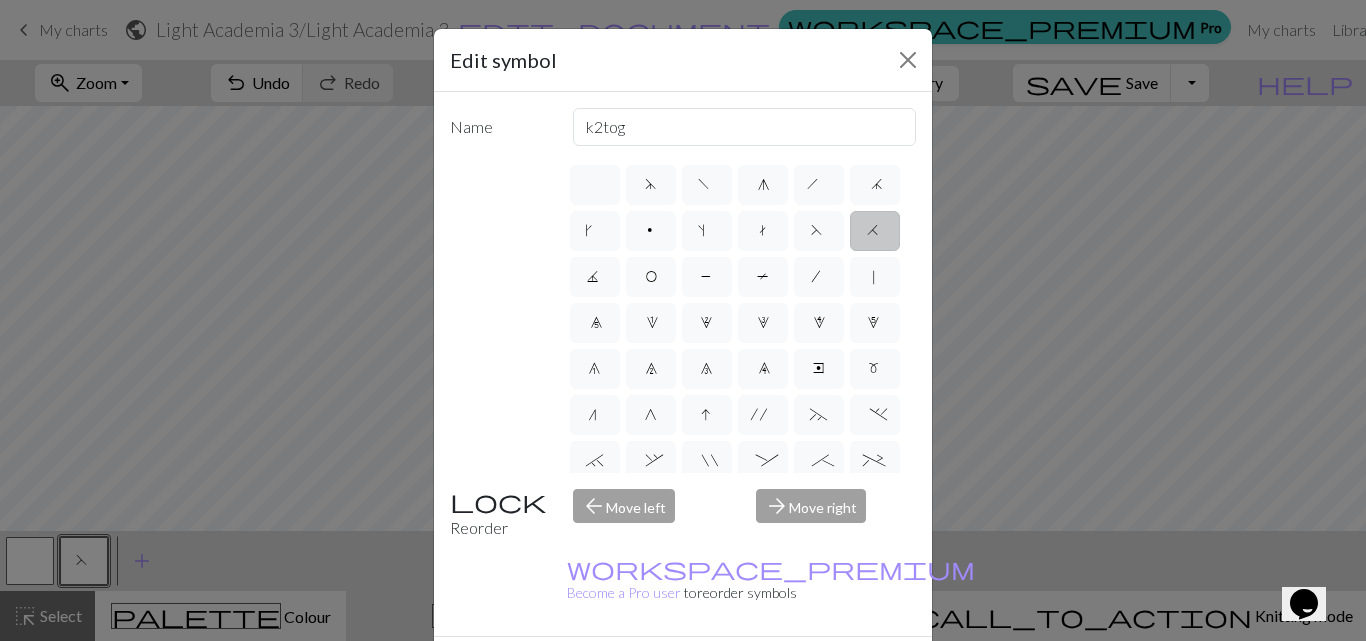 click on "Done" at bounding box center [803, 672] 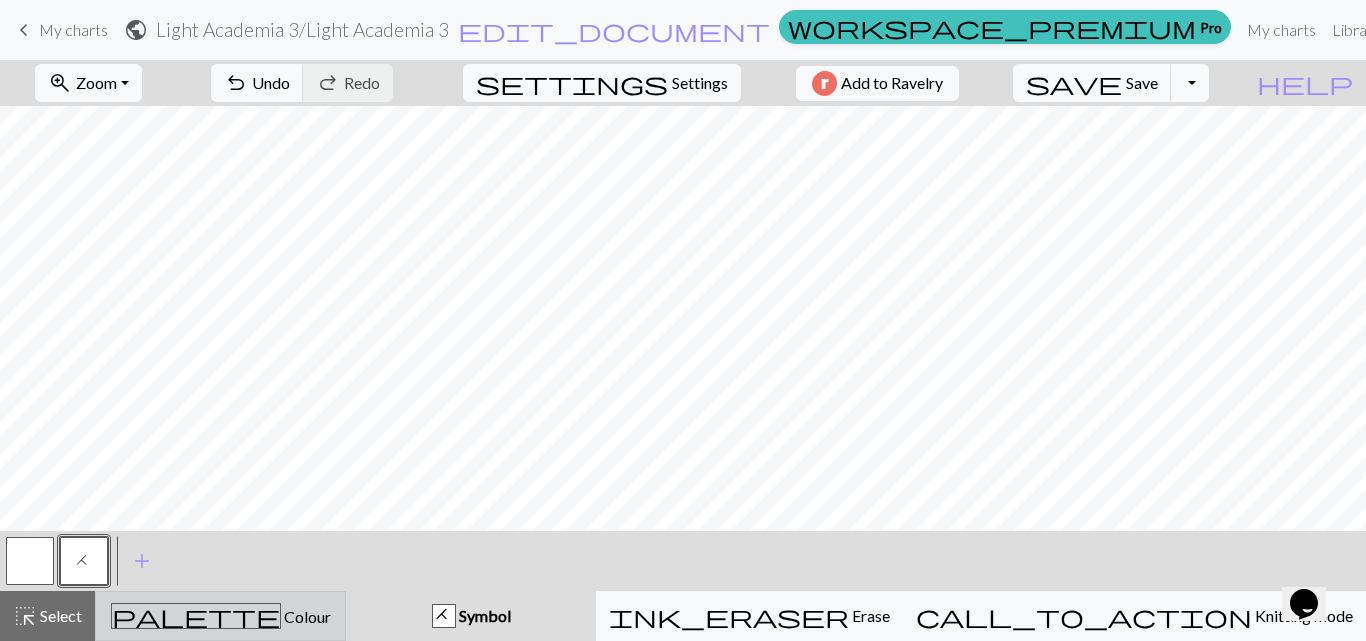 click on "palette   Colour   Colour" at bounding box center [220, 616] 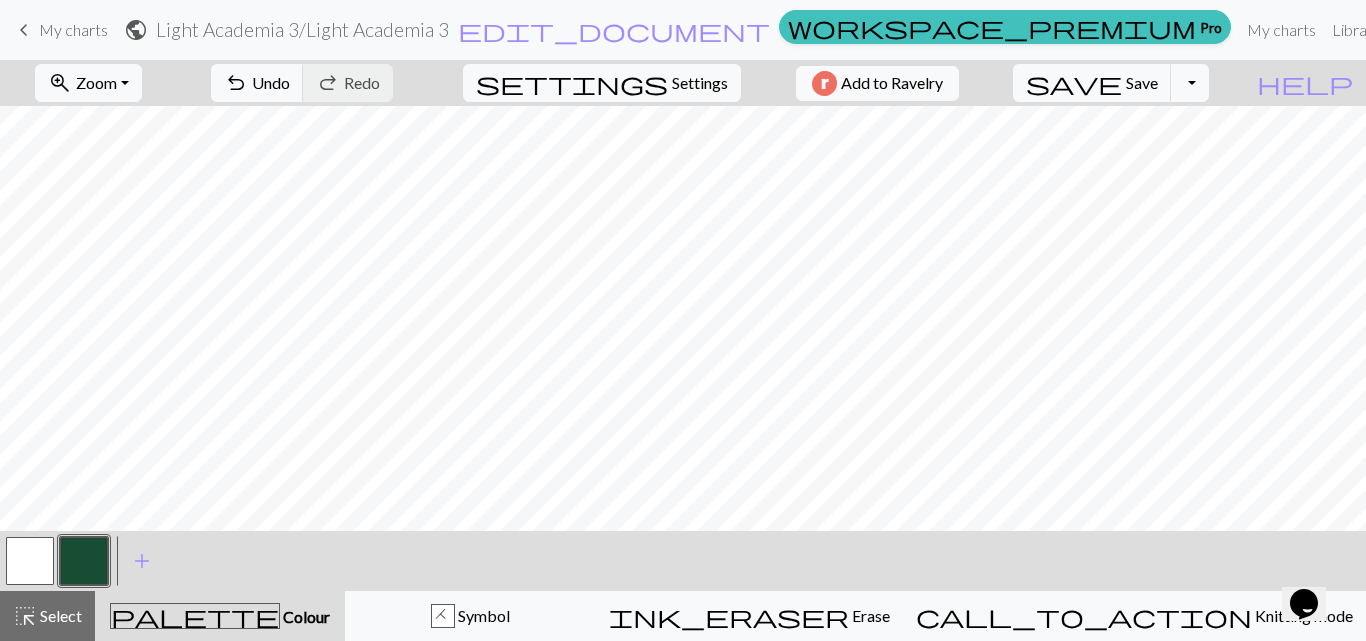 click at bounding box center (84, 561) 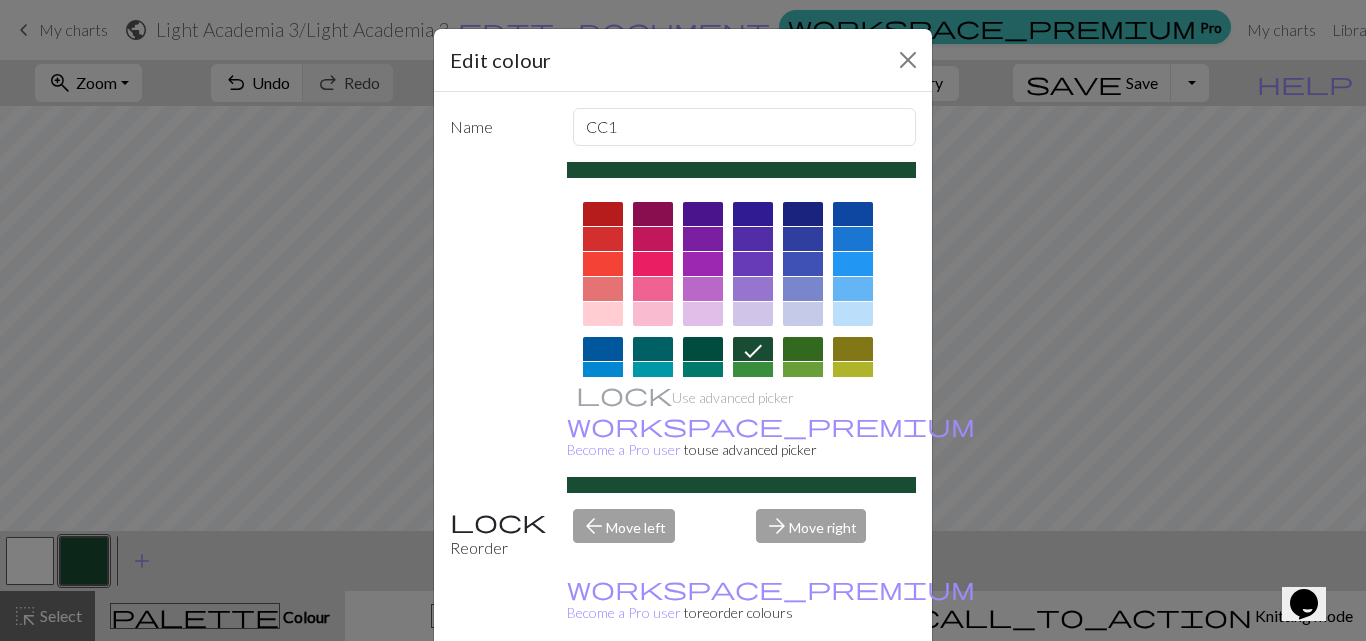 click 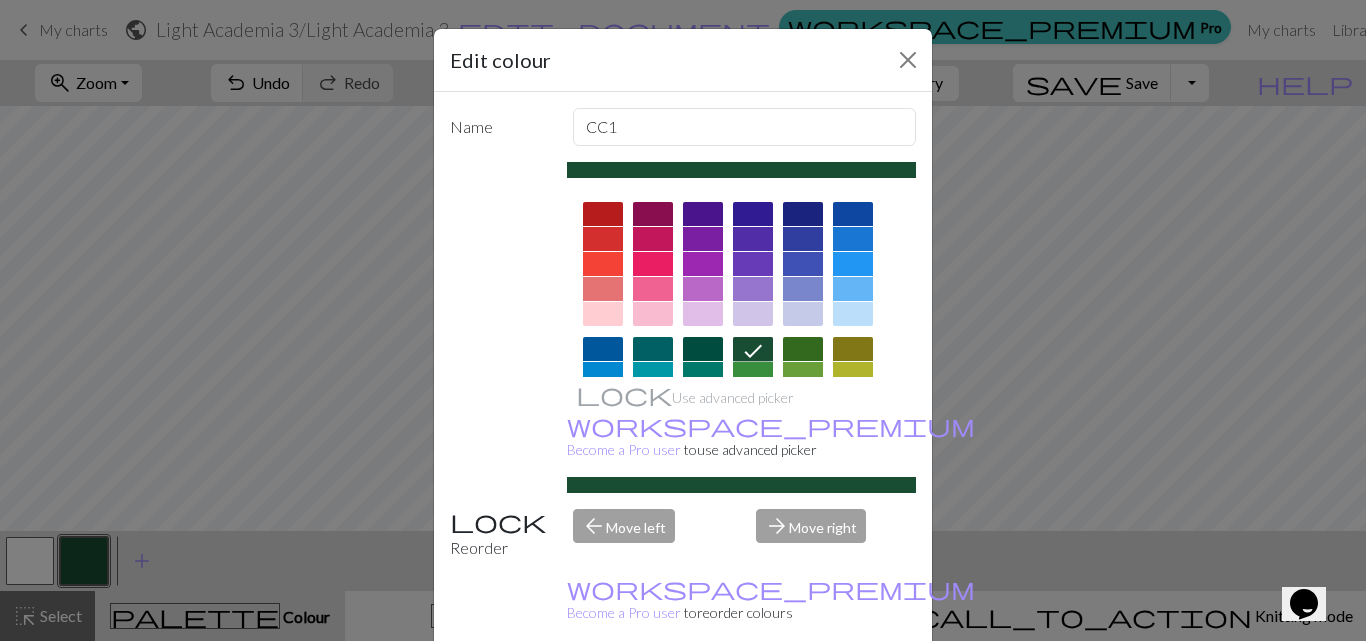 click on "Done" at bounding box center [803, 692] 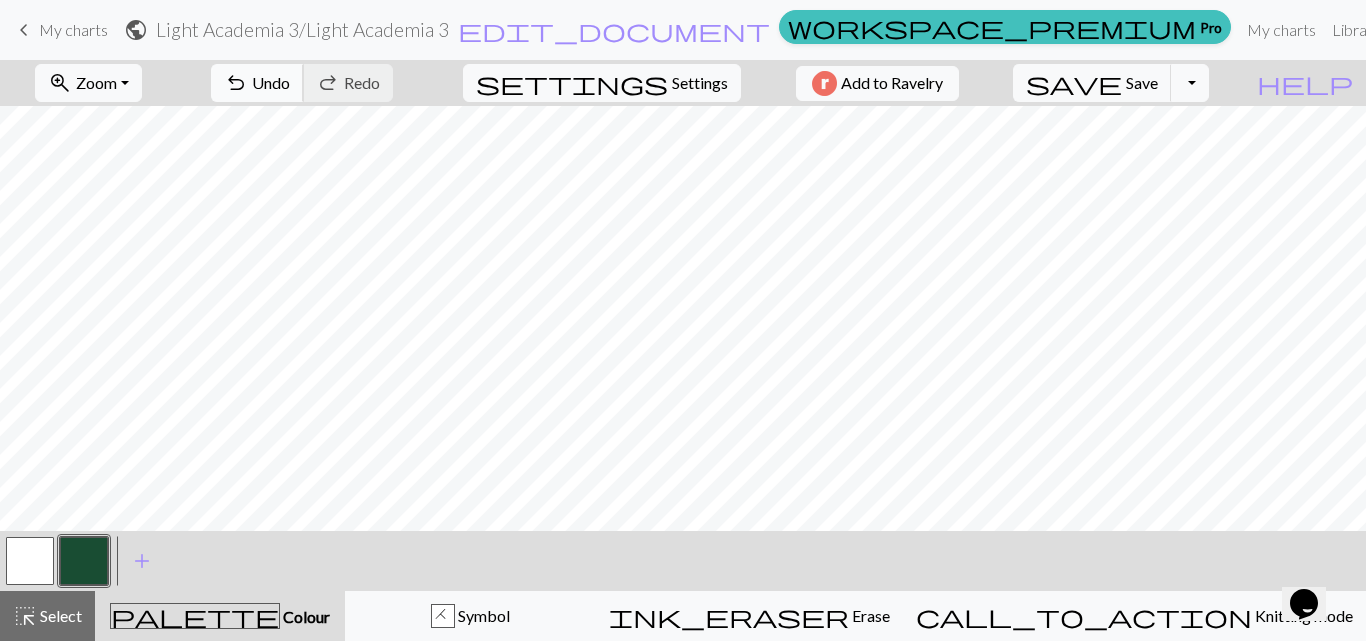 click on "undo" at bounding box center (236, 83) 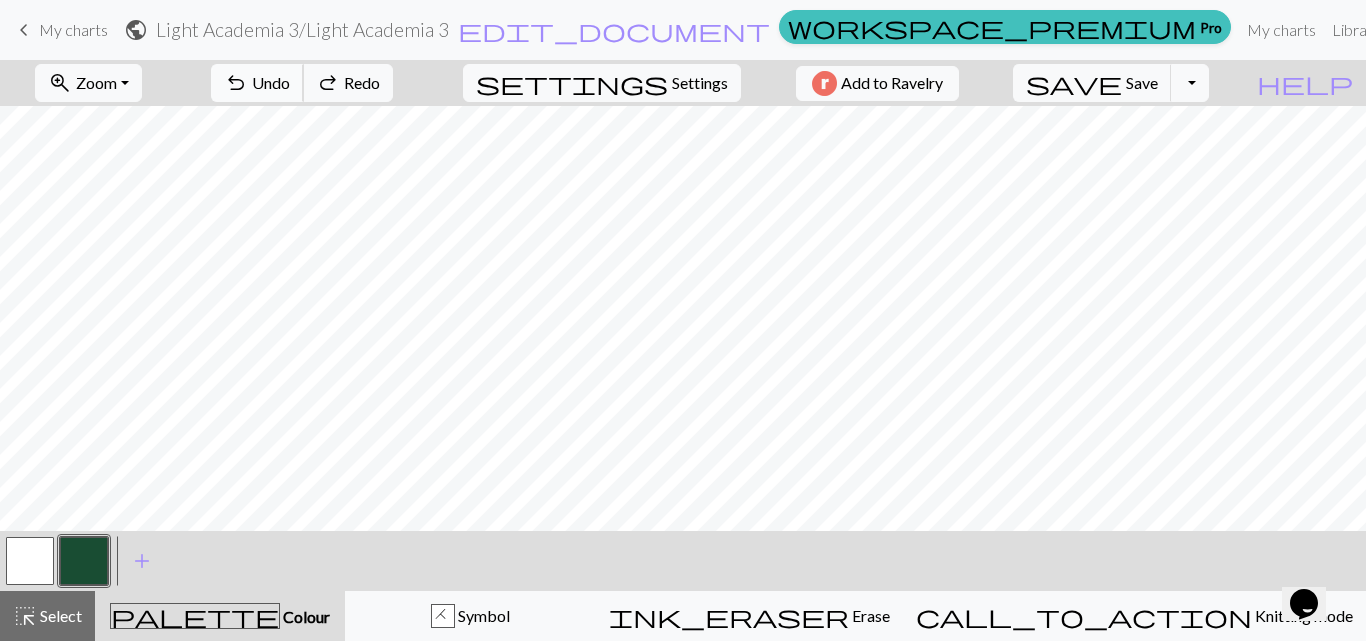 click on "undo" at bounding box center (236, 83) 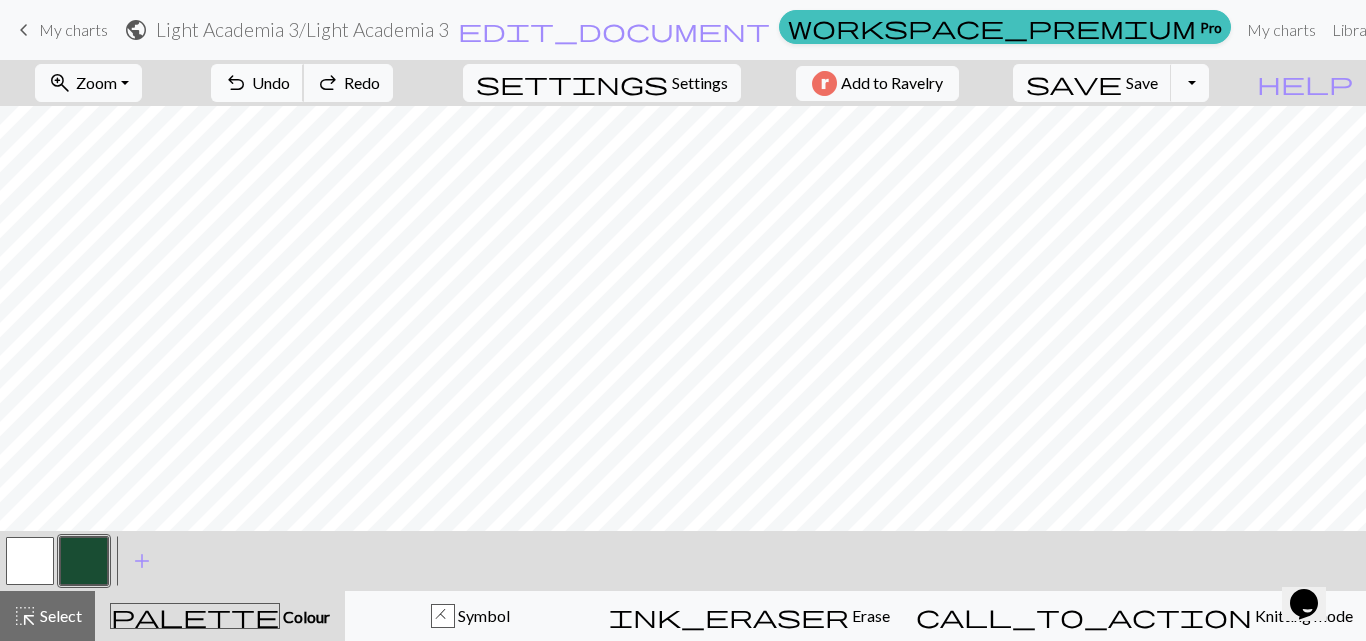 click on "undo" at bounding box center [236, 83] 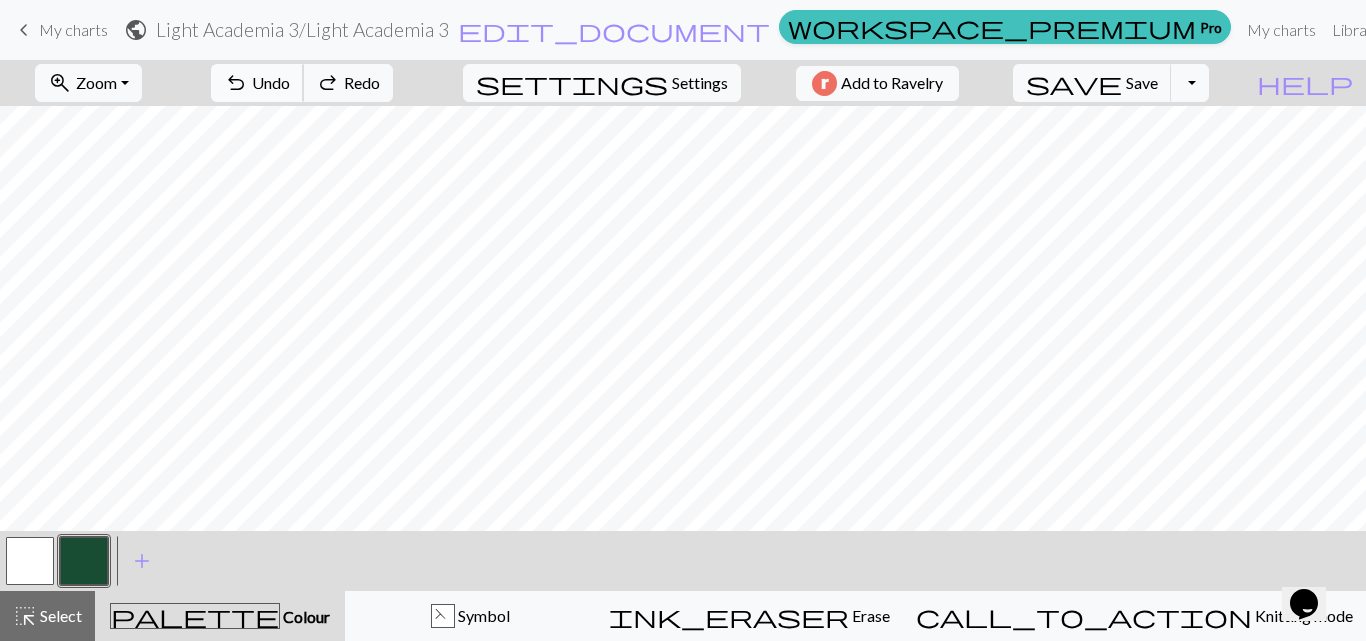 click on "undo" at bounding box center (236, 83) 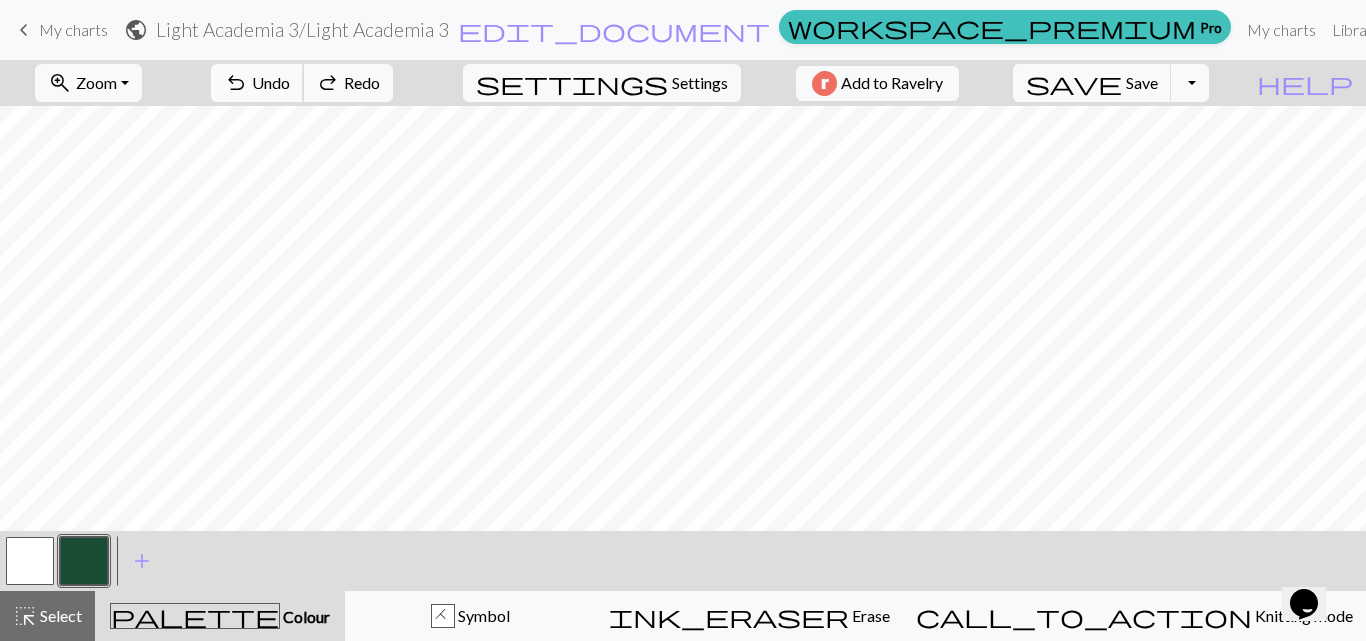 click on "undo Undo Undo" at bounding box center (257, 83) 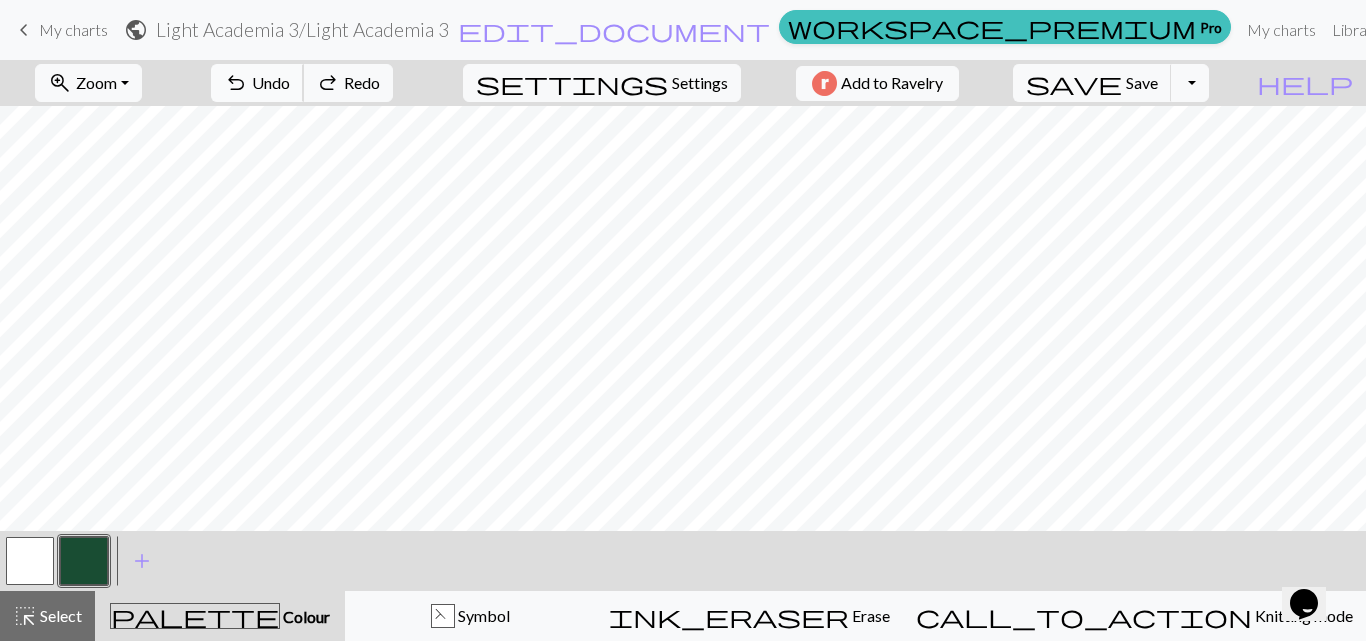 click on "undo Undo Undo" at bounding box center [257, 83] 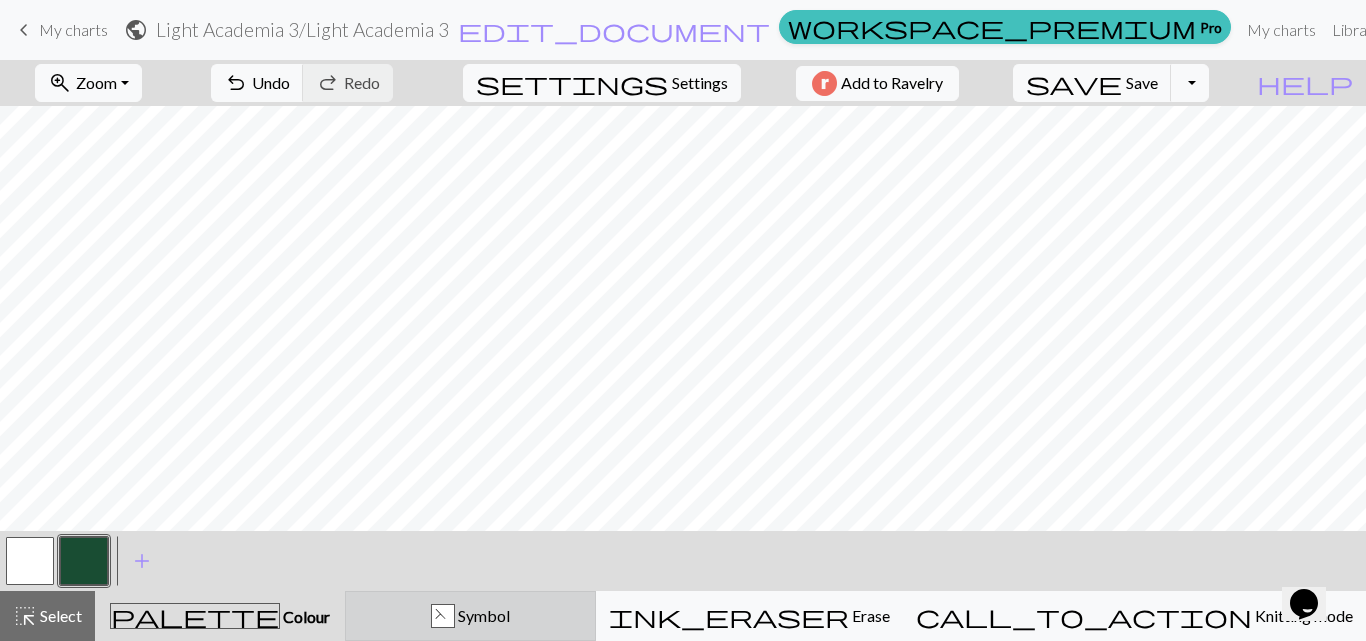 click on "Symbol" at bounding box center [482, 615] 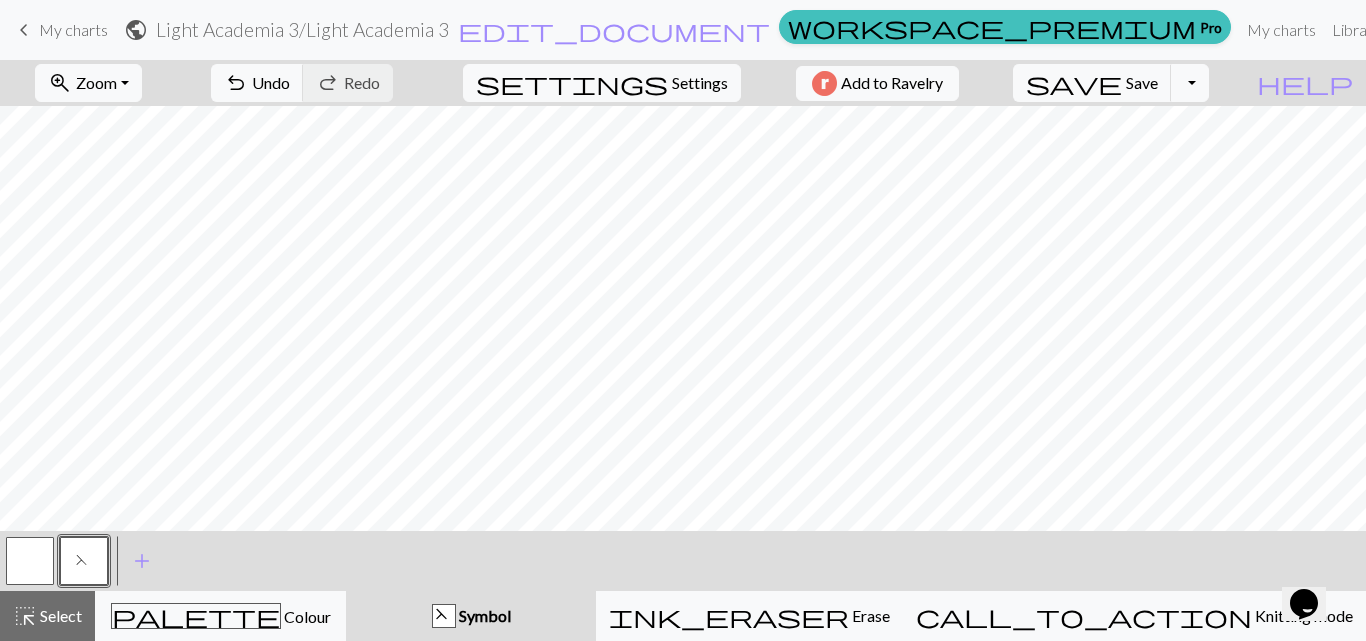 click on "F" at bounding box center [84, 561] 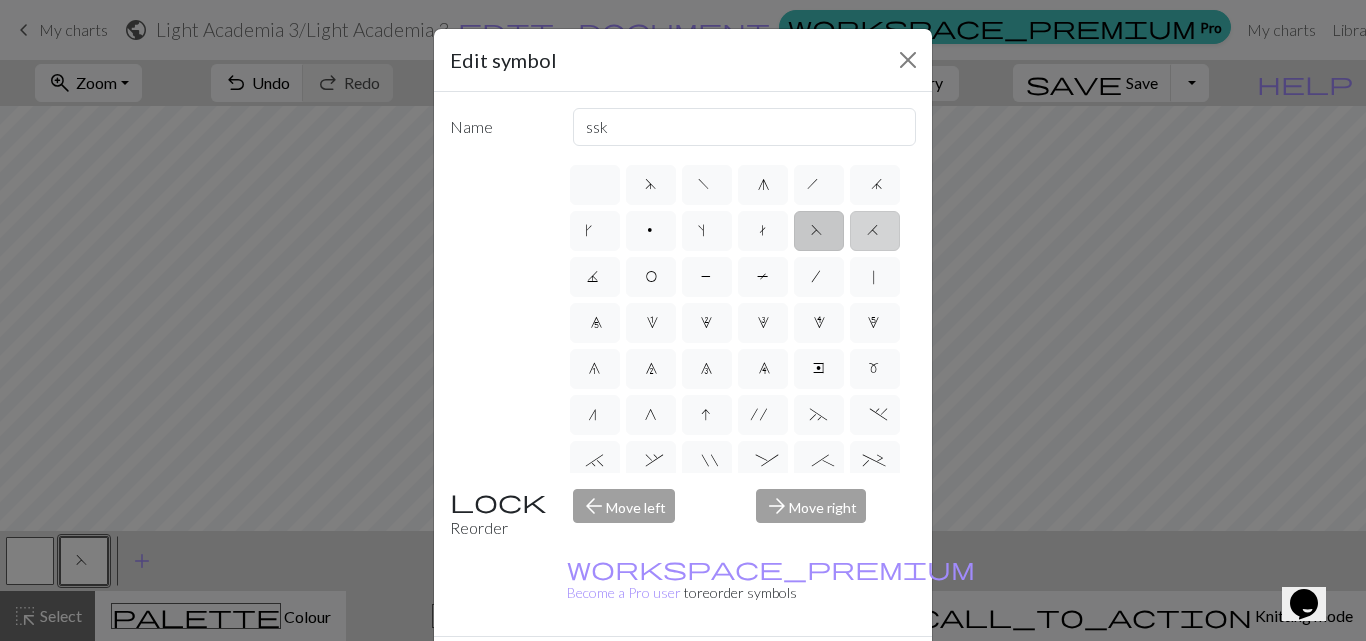 click on "H" at bounding box center [875, 231] 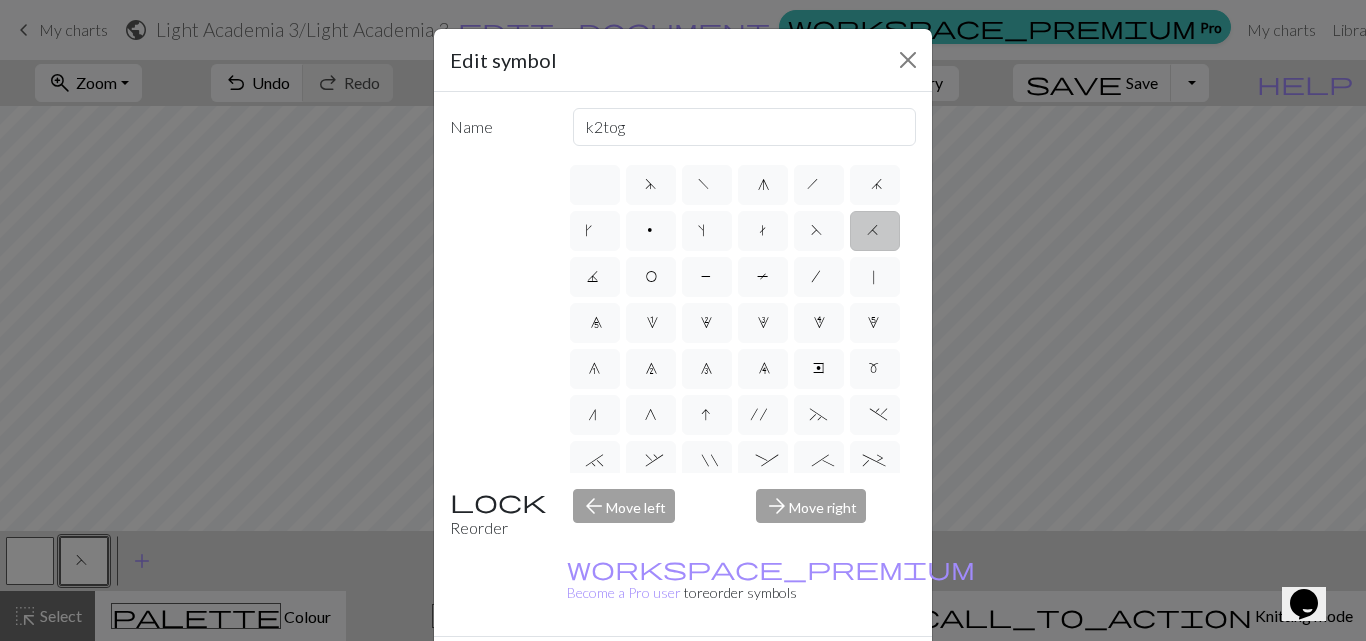 click on "Done" at bounding box center (803, 672) 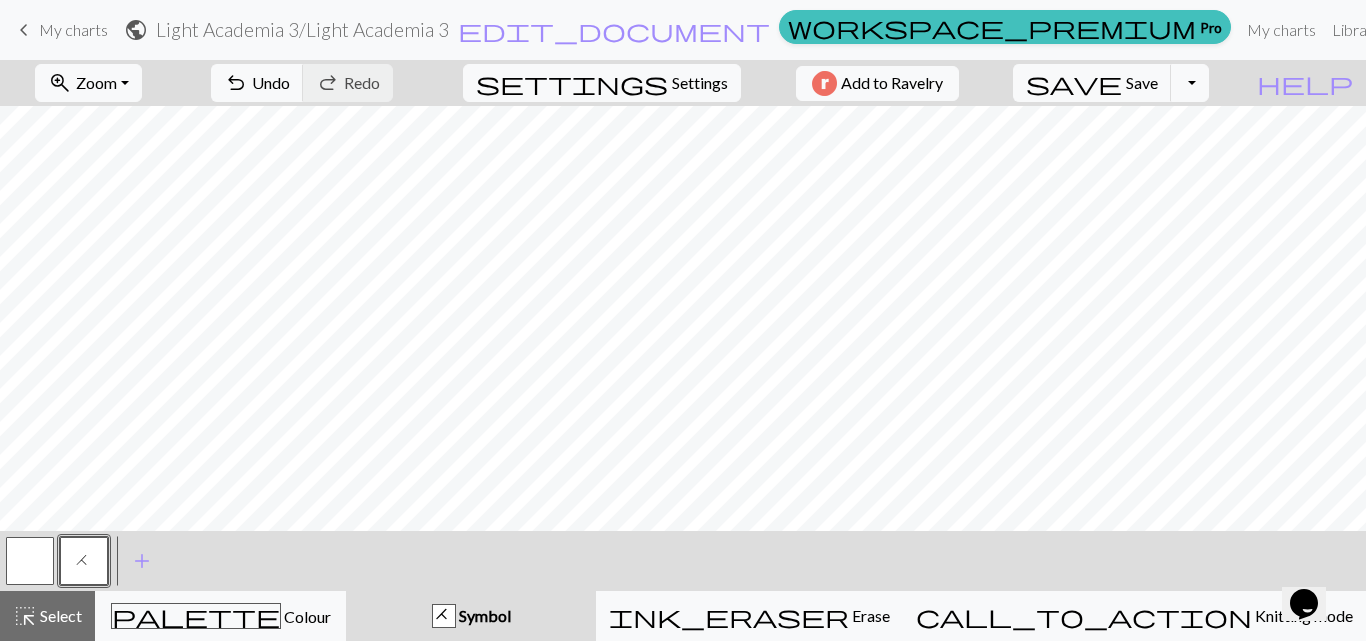 click on "H" at bounding box center (84, 561) 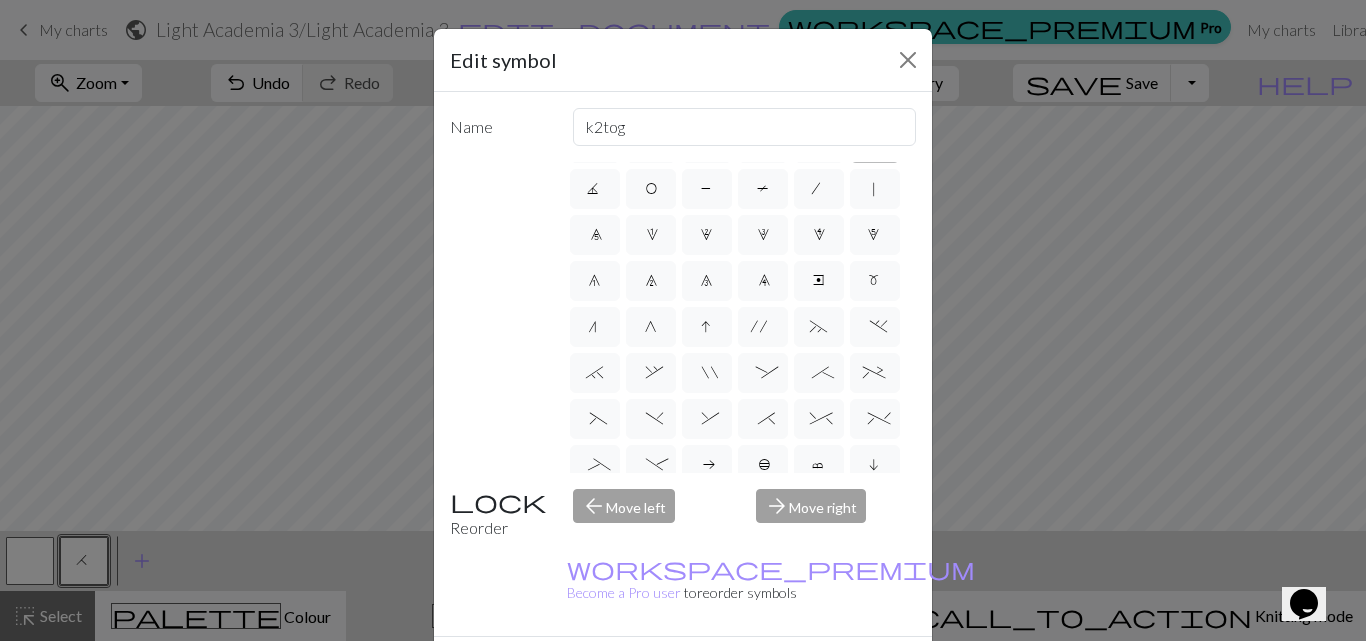 scroll, scrollTop: 0, scrollLeft: 0, axis: both 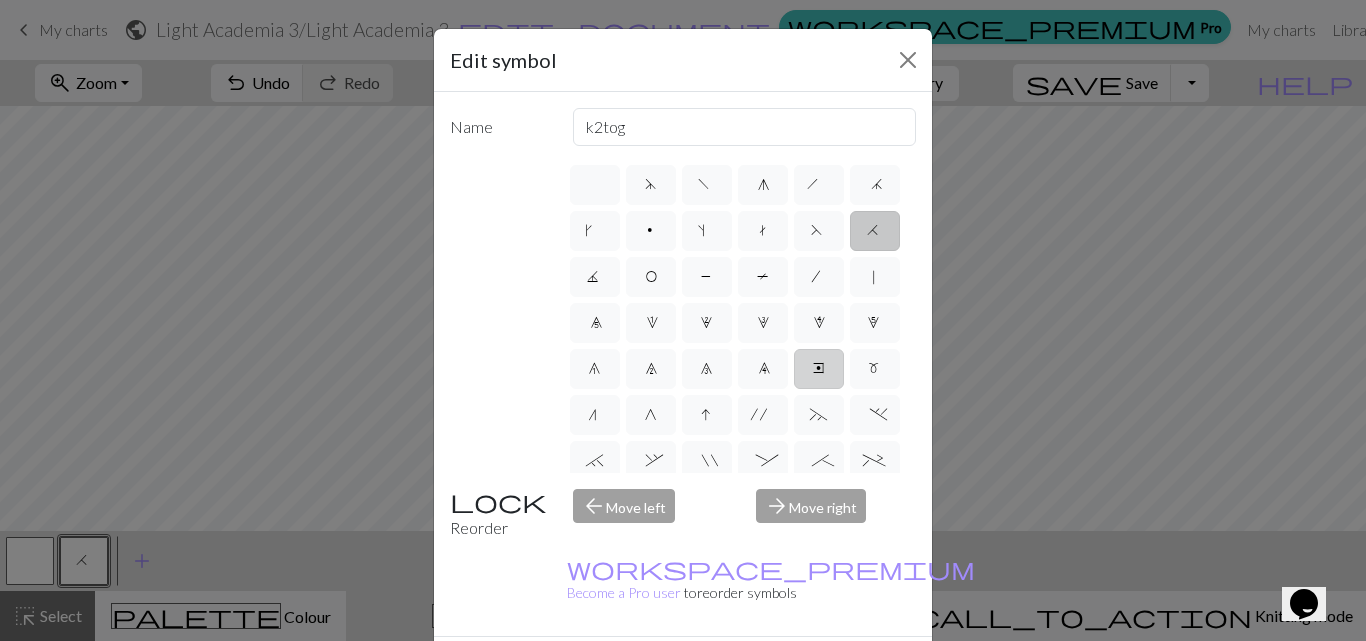 click on "e" at bounding box center [819, 369] 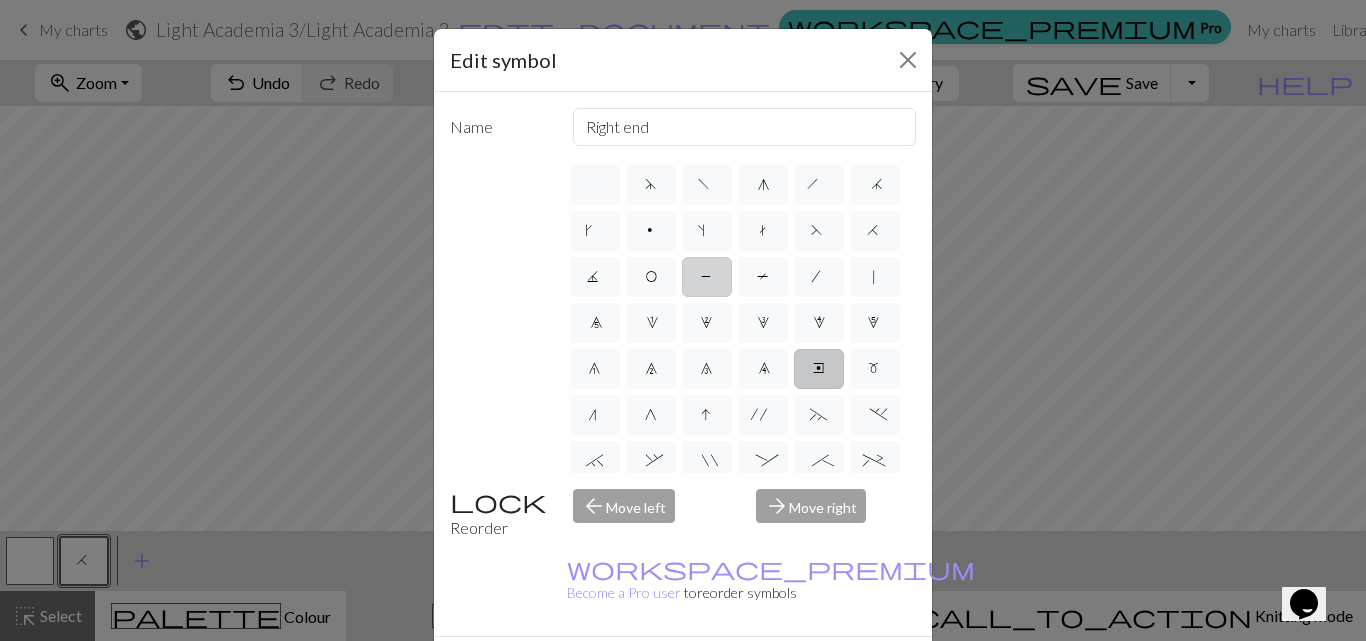 click on "P" at bounding box center (707, 279) 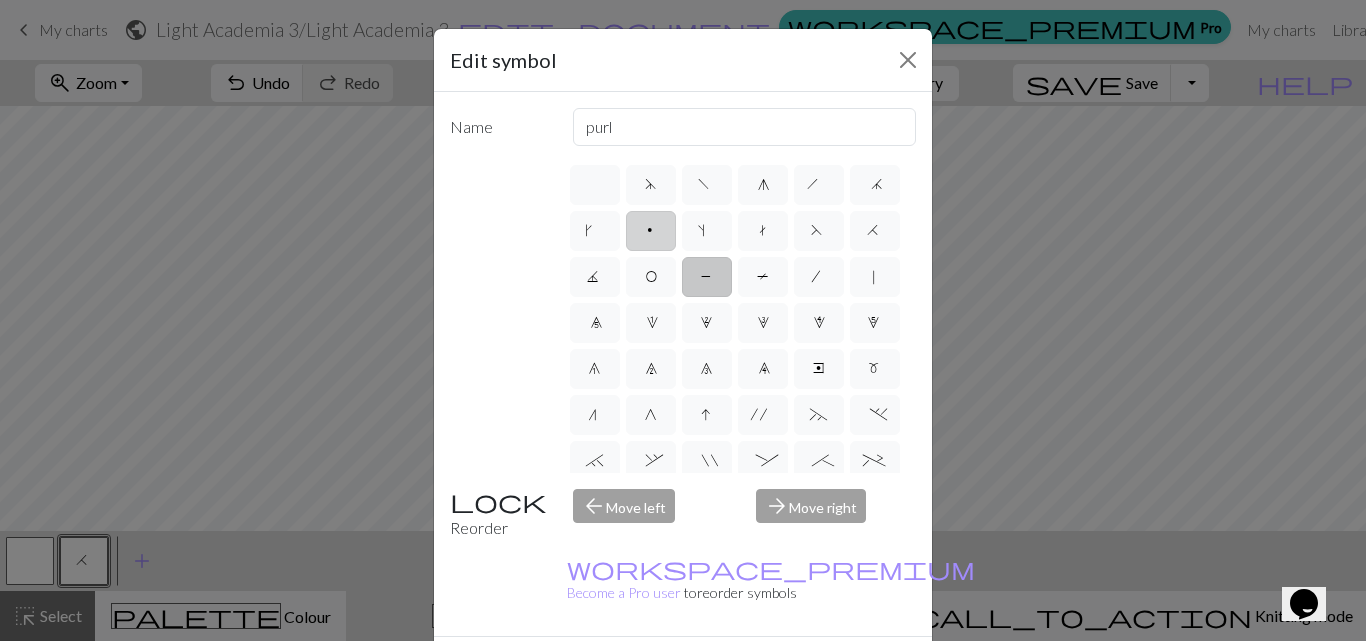 click on "p" at bounding box center [651, 231] 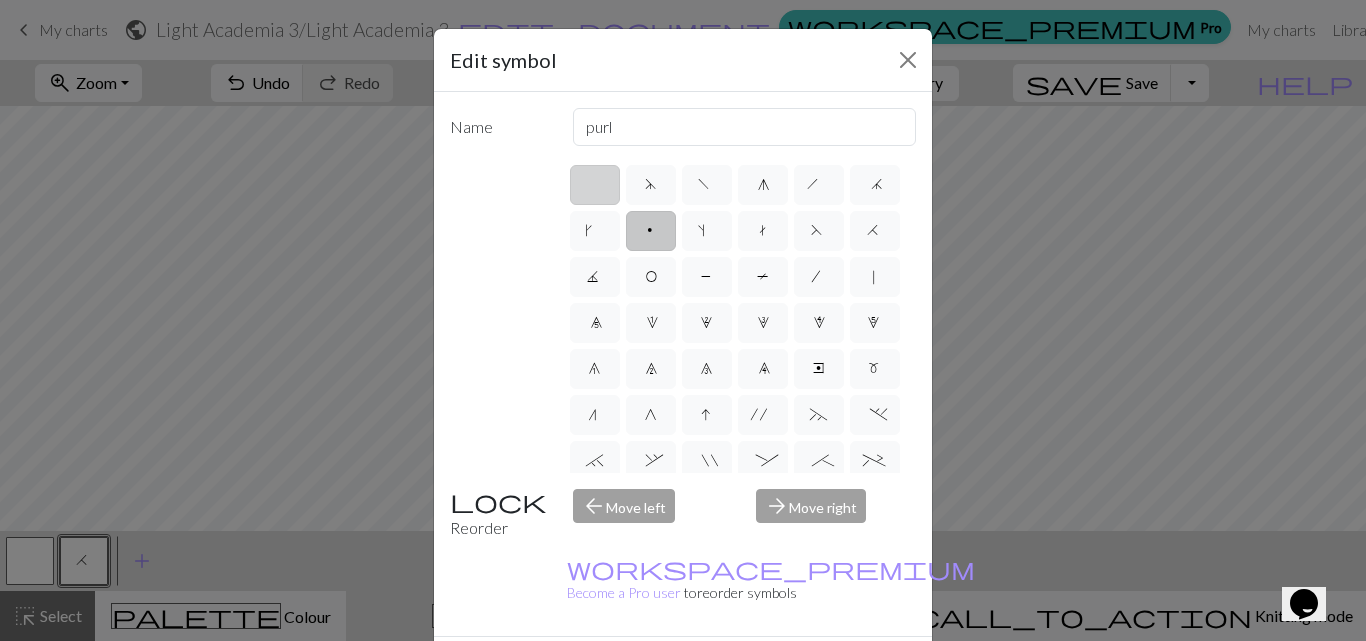 click at bounding box center (595, 185) 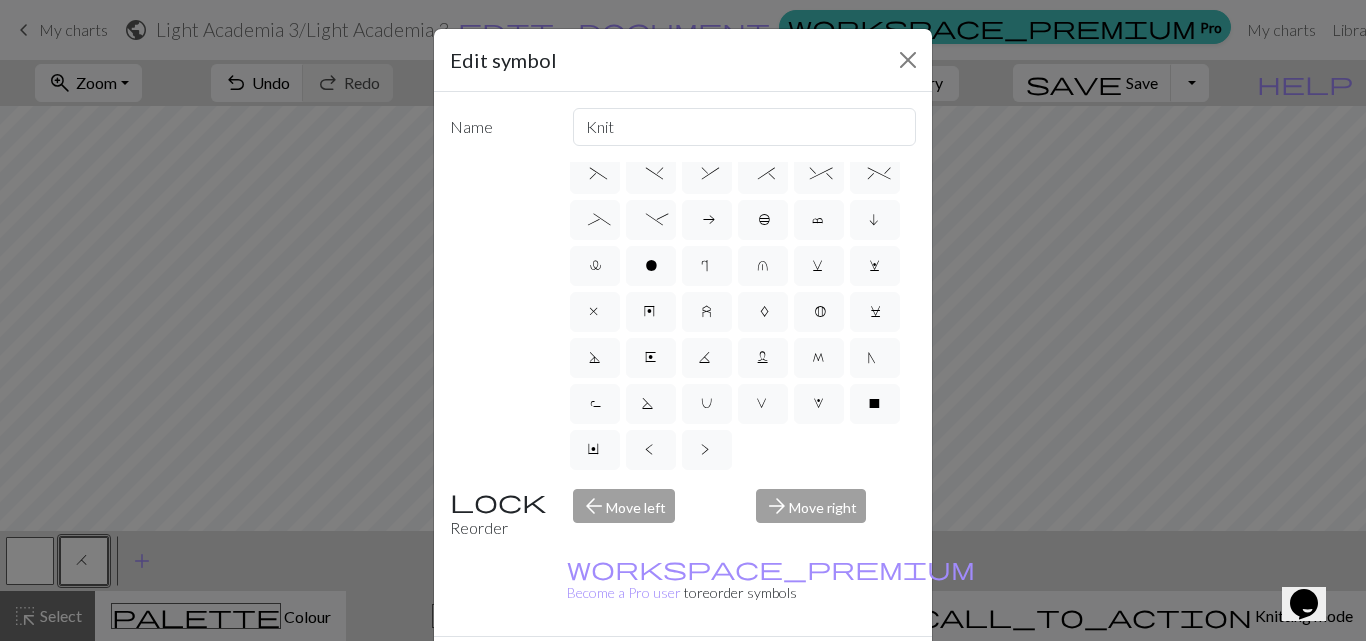 scroll, scrollTop: 471, scrollLeft: 0, axis: vertical 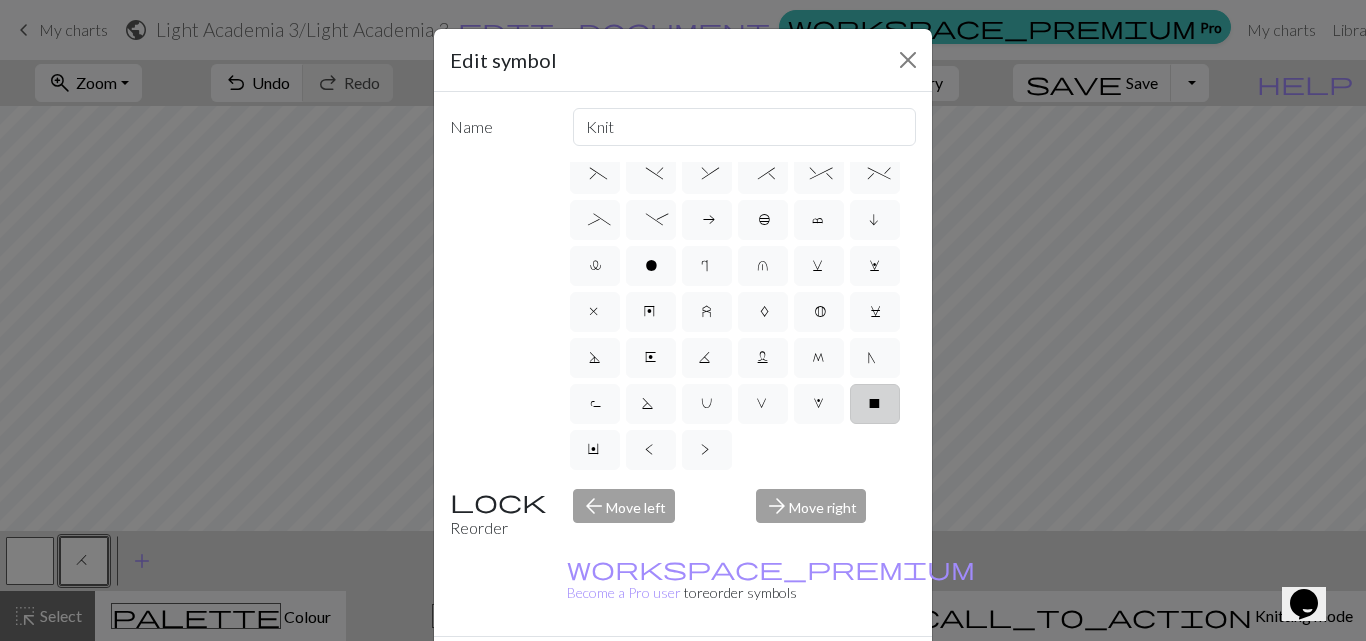 click on "X" at bounding box center [875, 404] 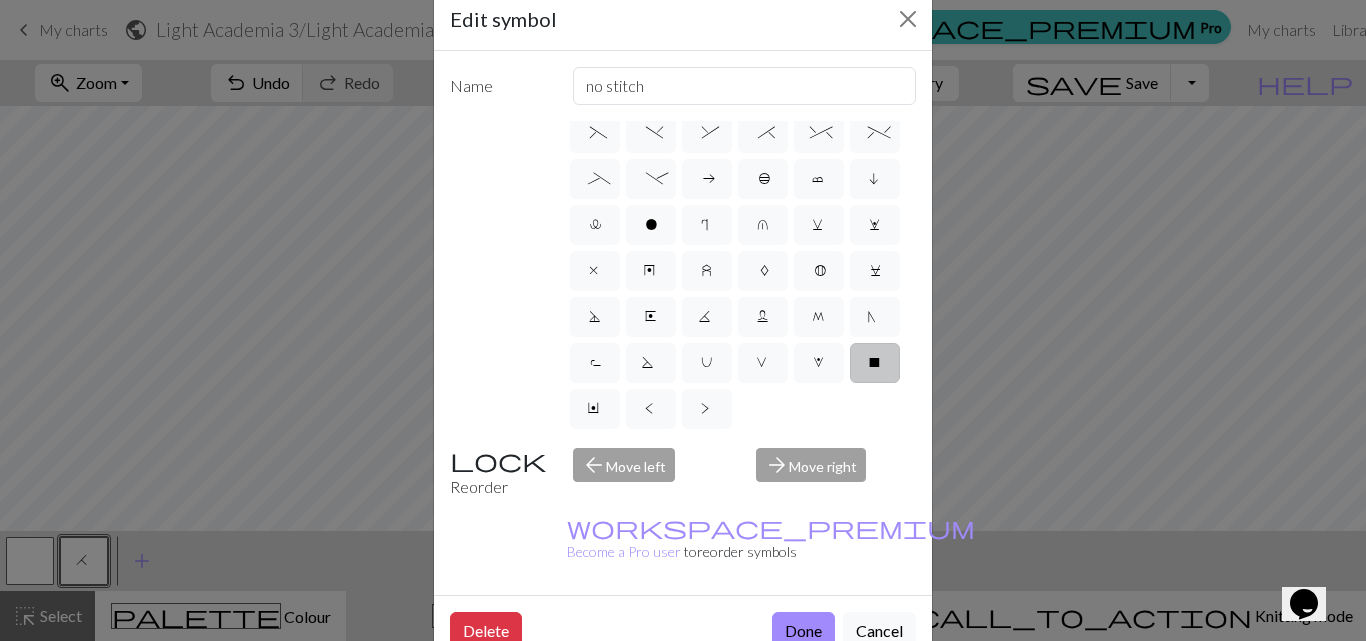 scroll, scrollTop: 0, scrollLeft: 0, axis: both 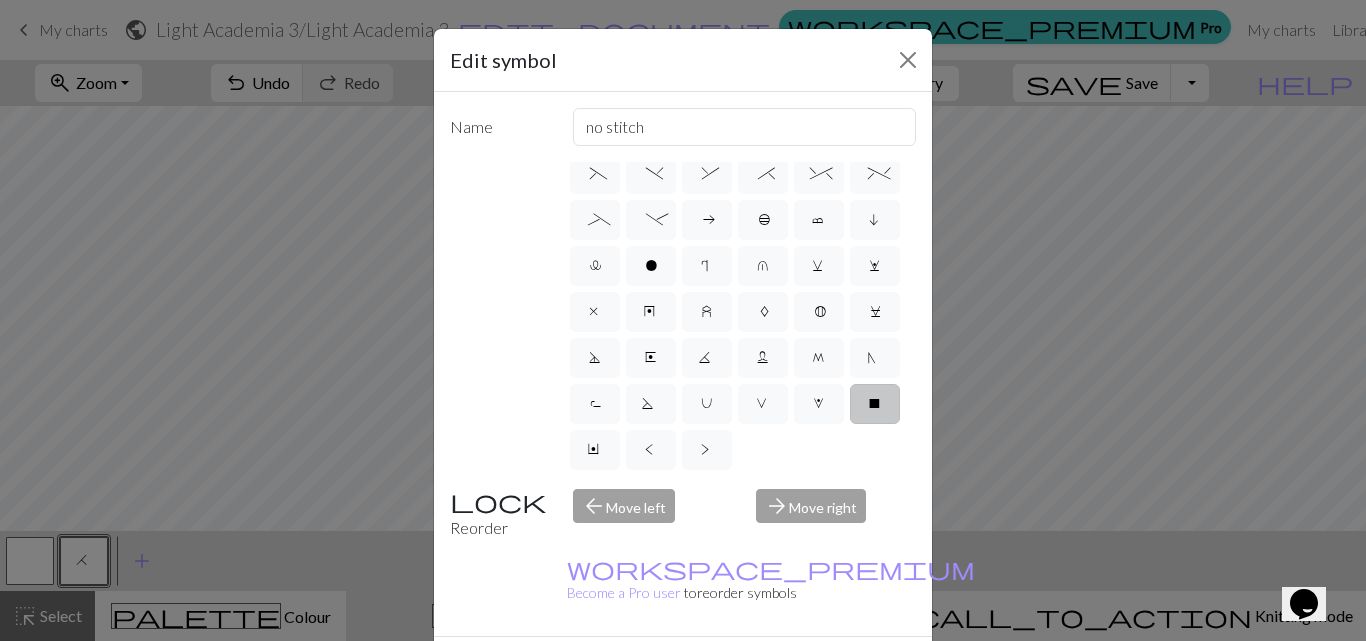 click on "Done" at bounding box center [803, 672] 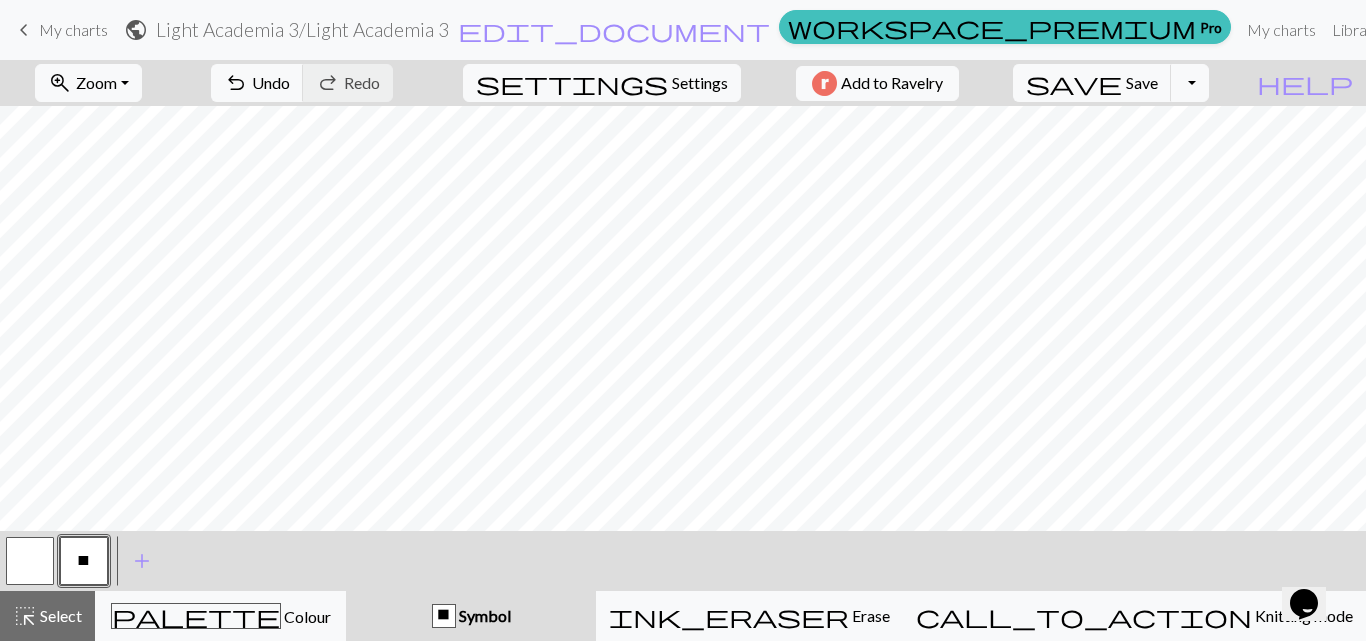 click on "X" at bounding box center [84, 561] 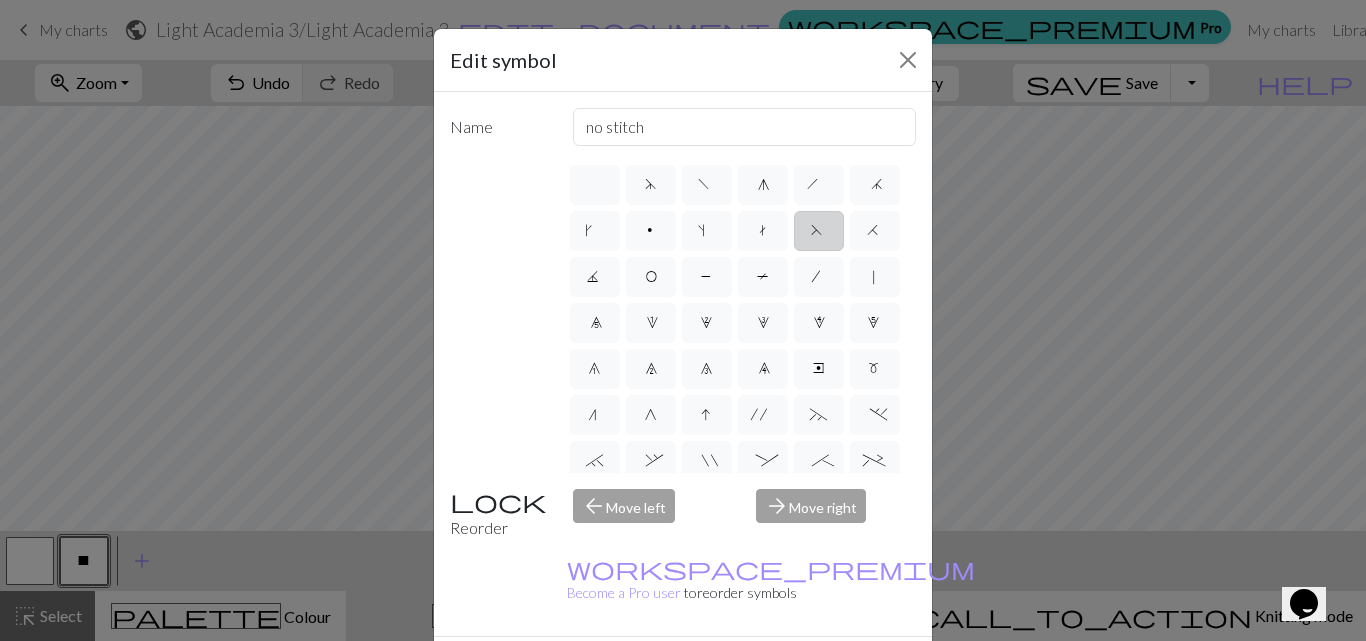 click on "F" at bounding box center [819, 231] 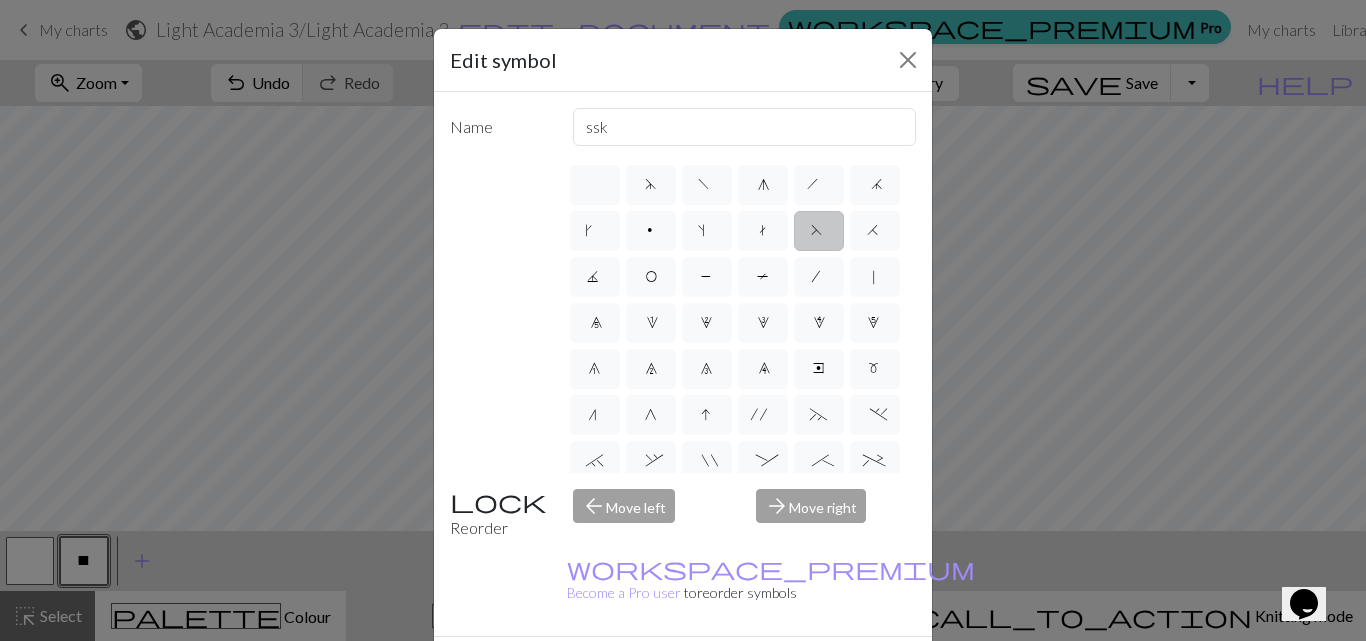 click on "Done" at bounding box center [803, 672] 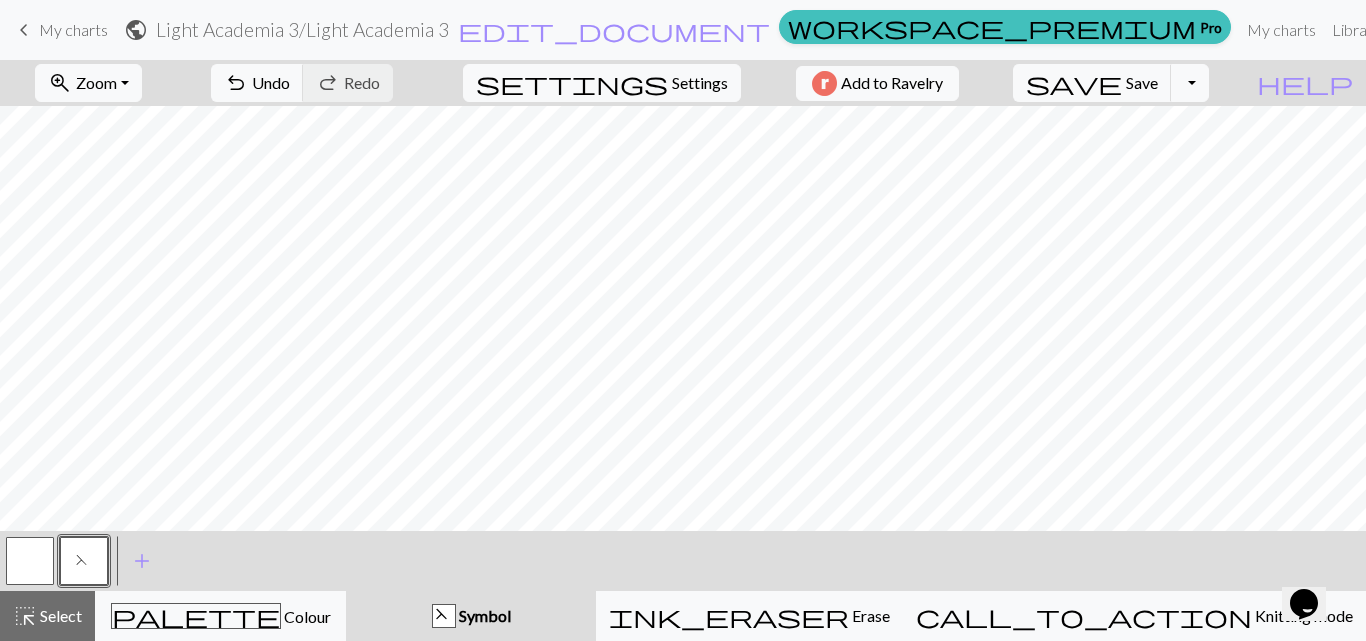 click on "F" at bounding box center (84, 561) 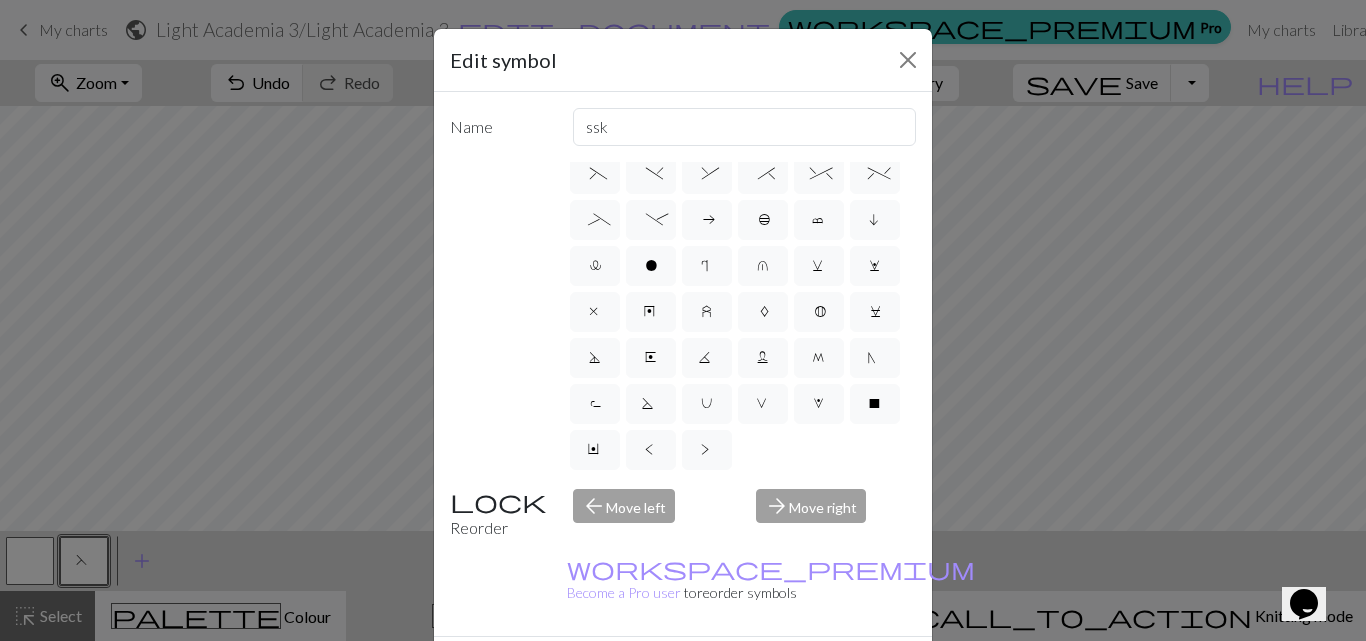 scroll, scrollTop: 471, scrollLeft: 0, axis: vertical 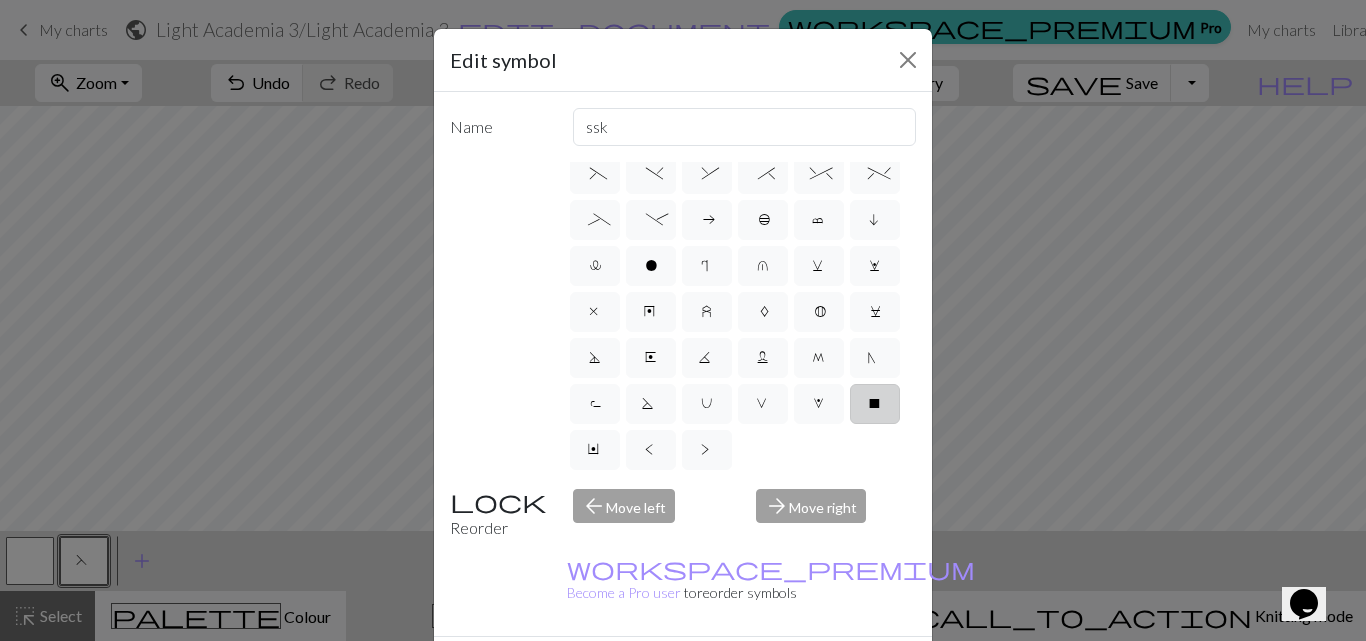 click on "X" at bounding box center (875, 406) 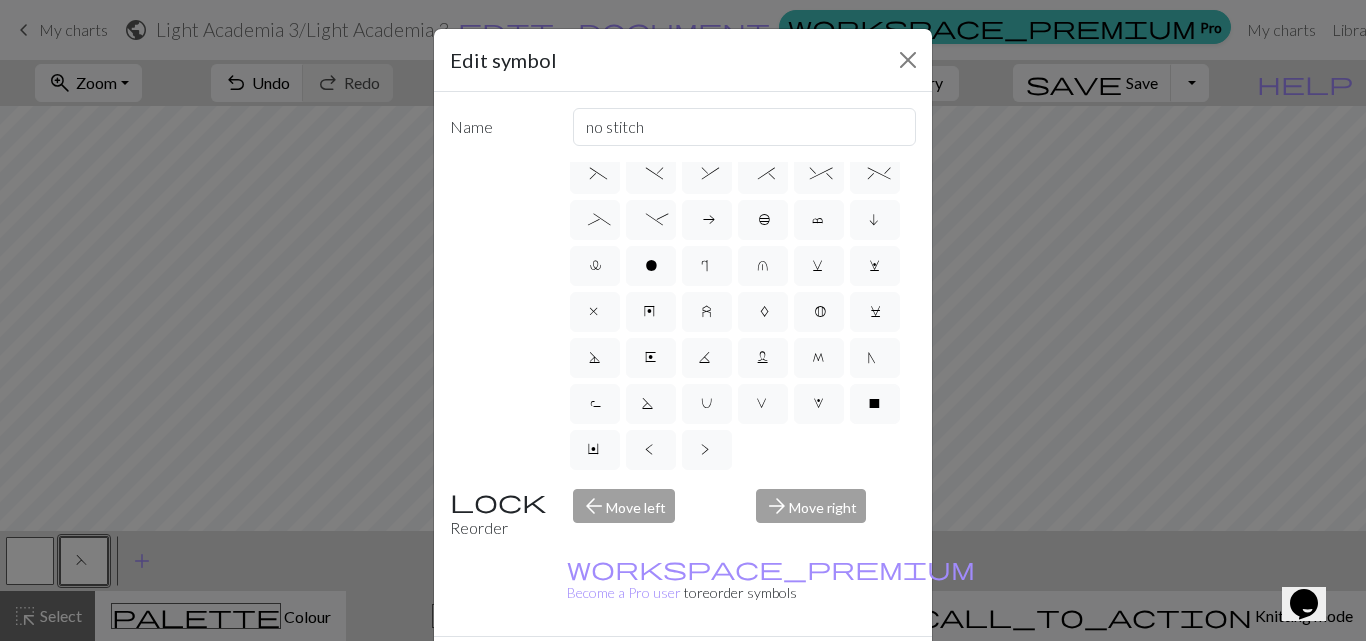 scroll, scrollTop: 280, scrollLeft: 0, axis: vertical 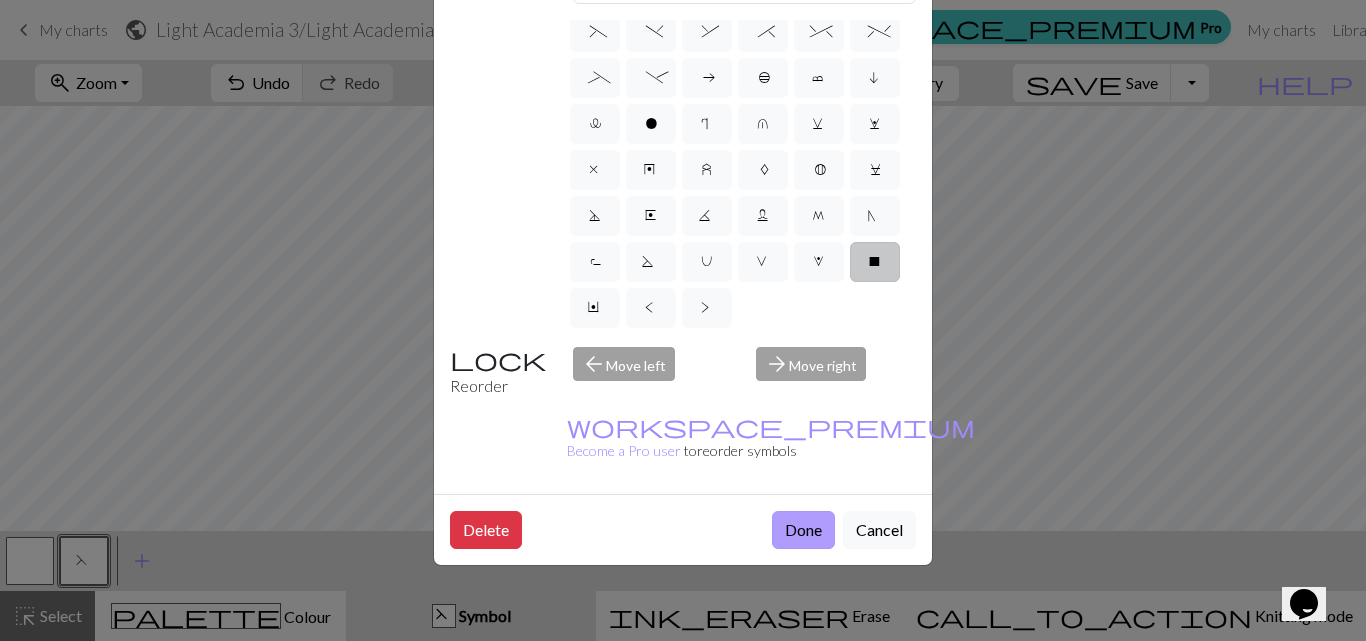 click on "Done" at bounding box center [803, 530] 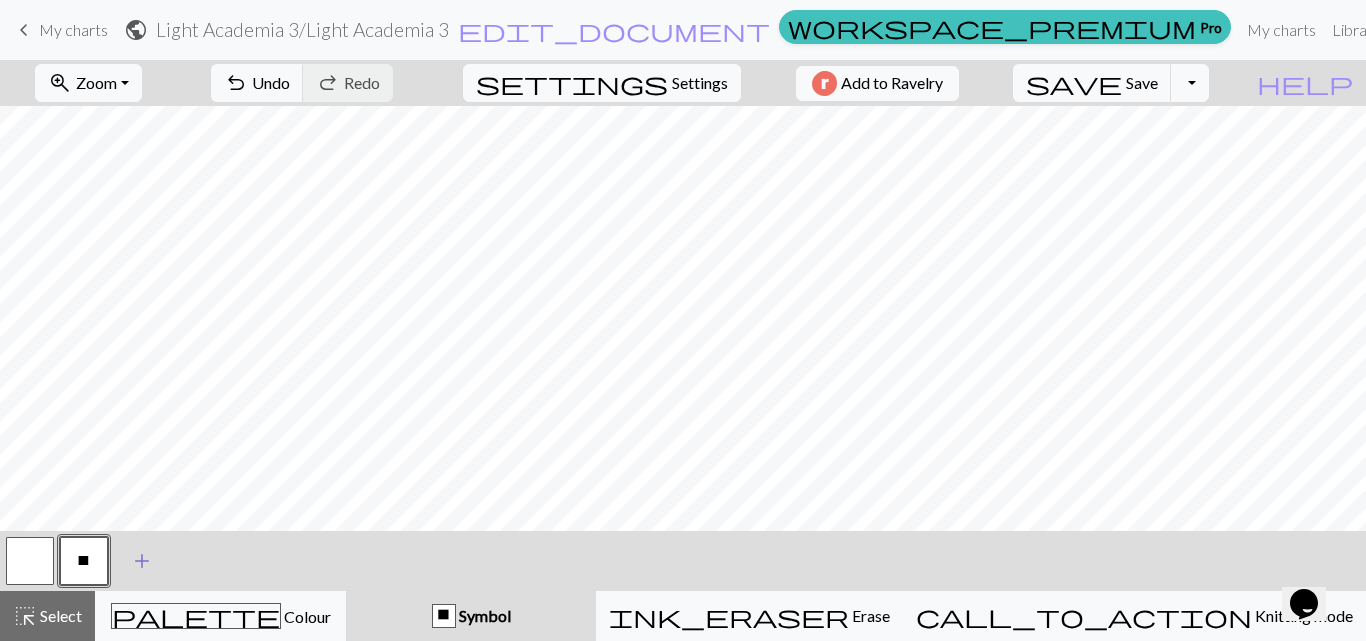 click on "add" at bounding box center (142, 561) 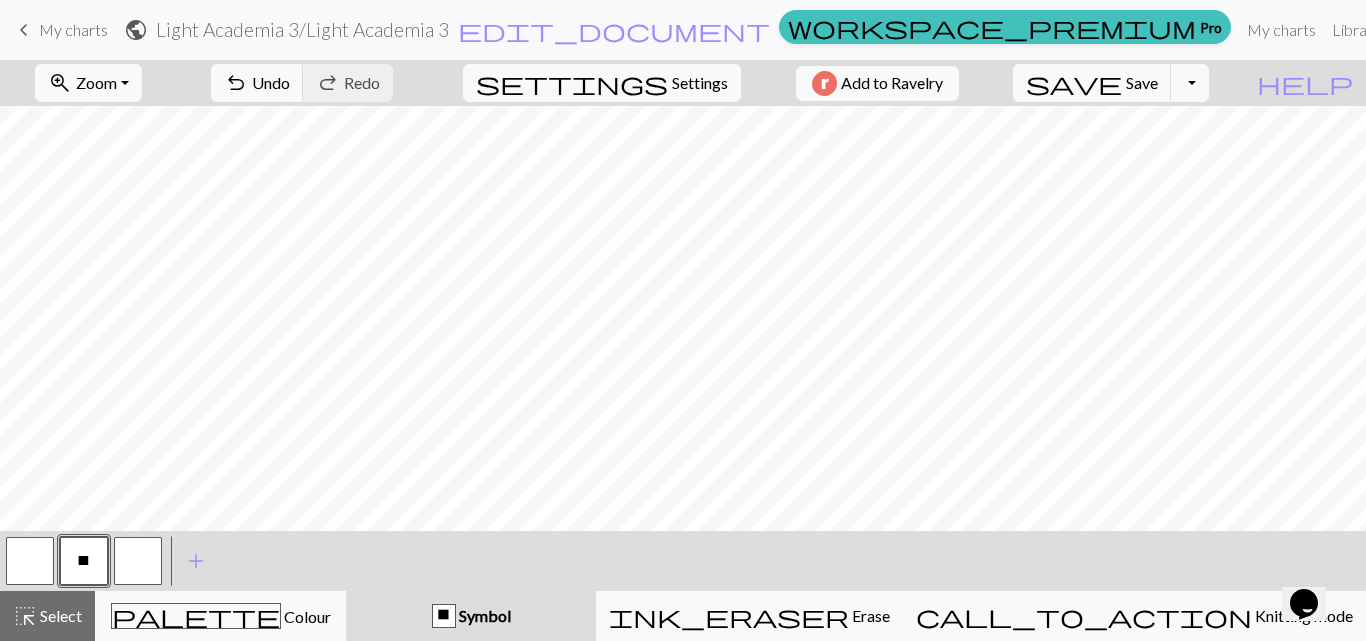 click on "X" at bounding box center [84, 561] 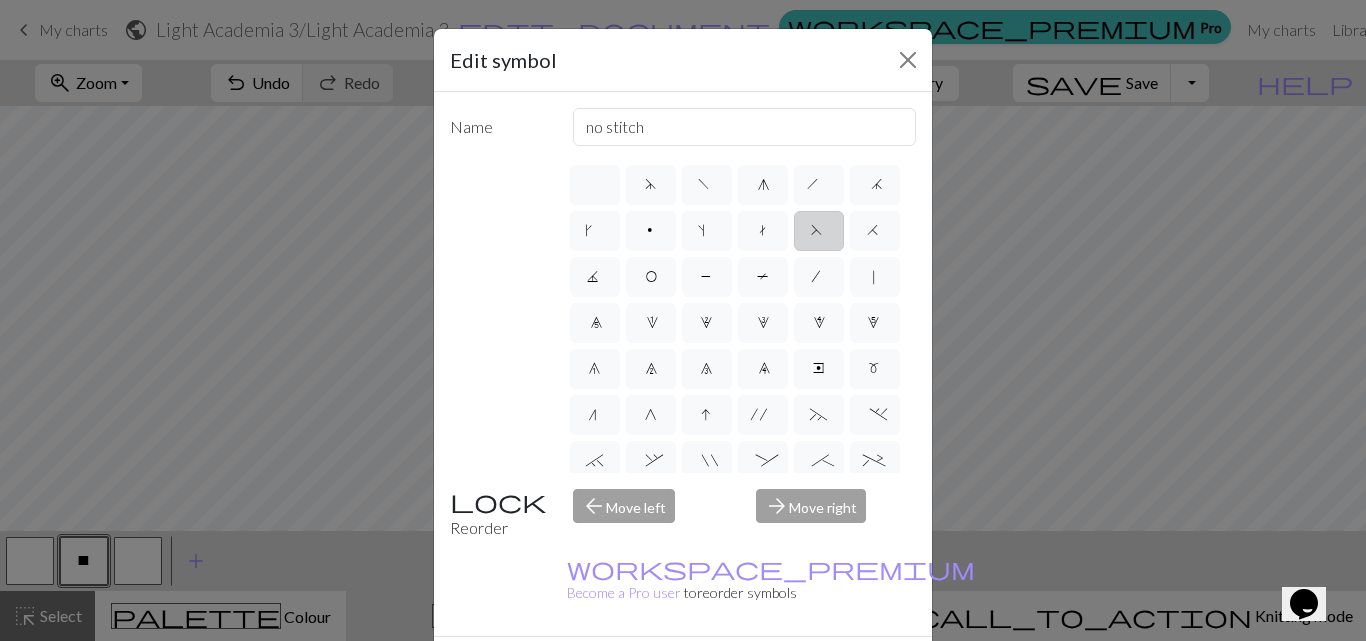 click on "F" at bounding box center (819, 231) 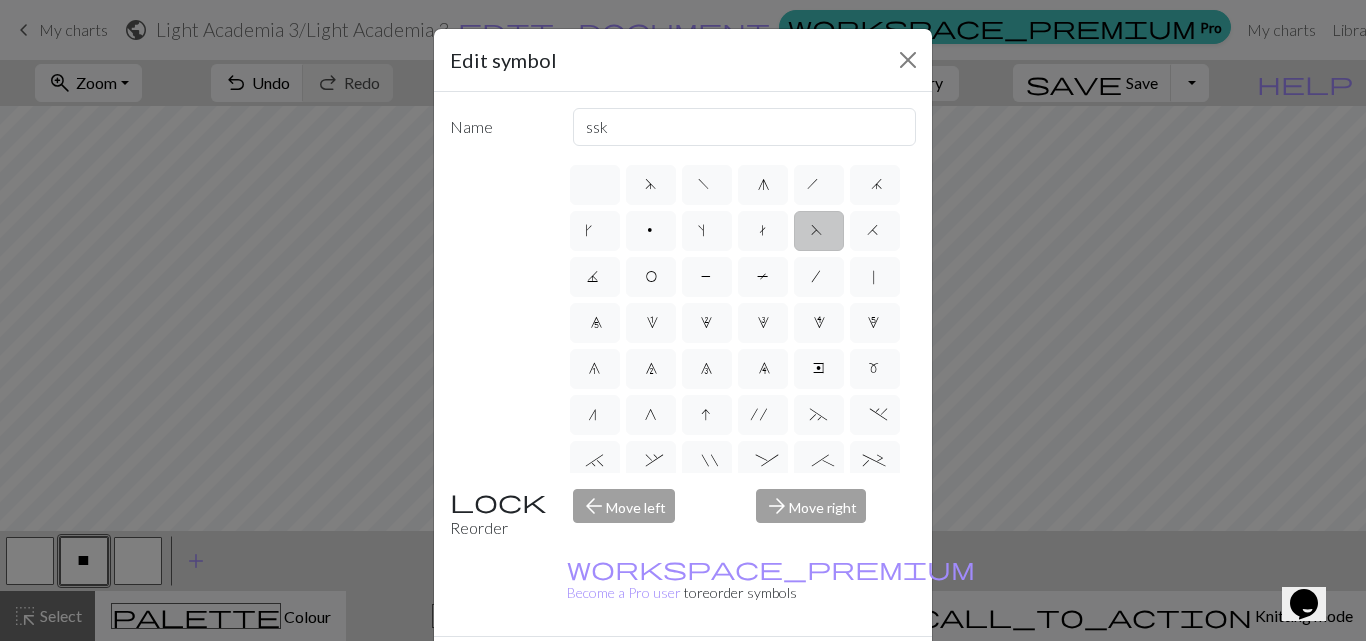 click on "Done" at bounding box center (803, 672) 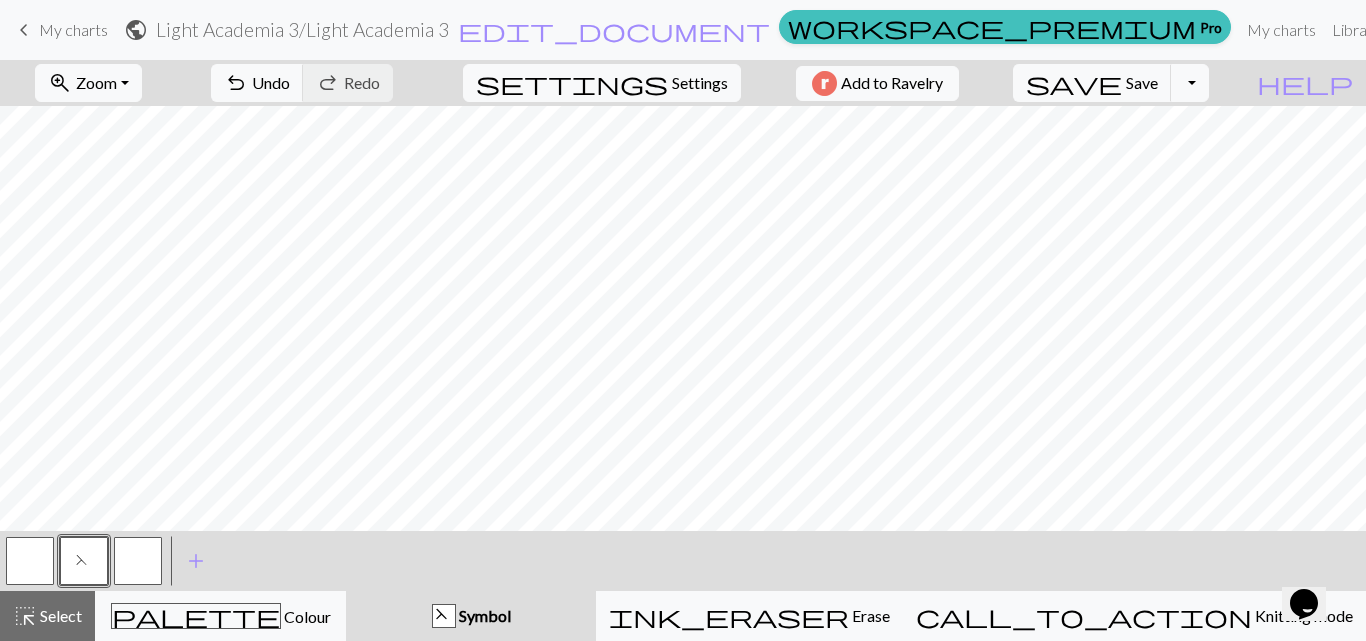 click at bounding box center [138, 561] 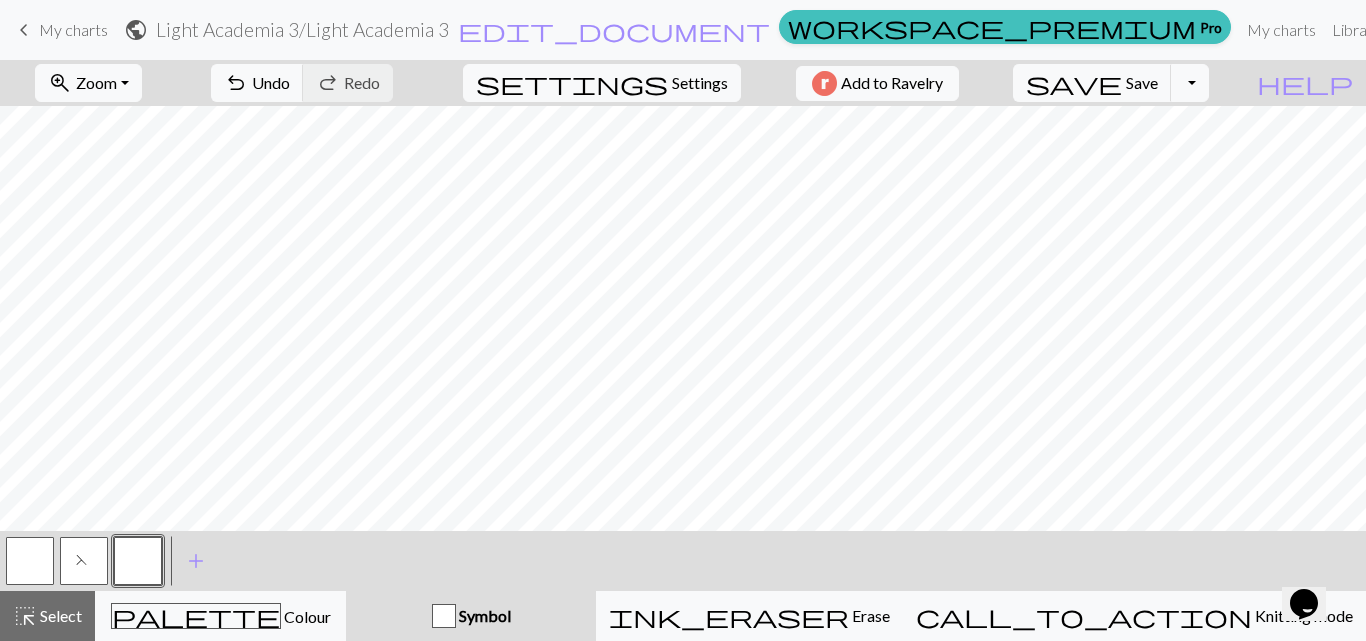 click at bounding box center (138, 561) 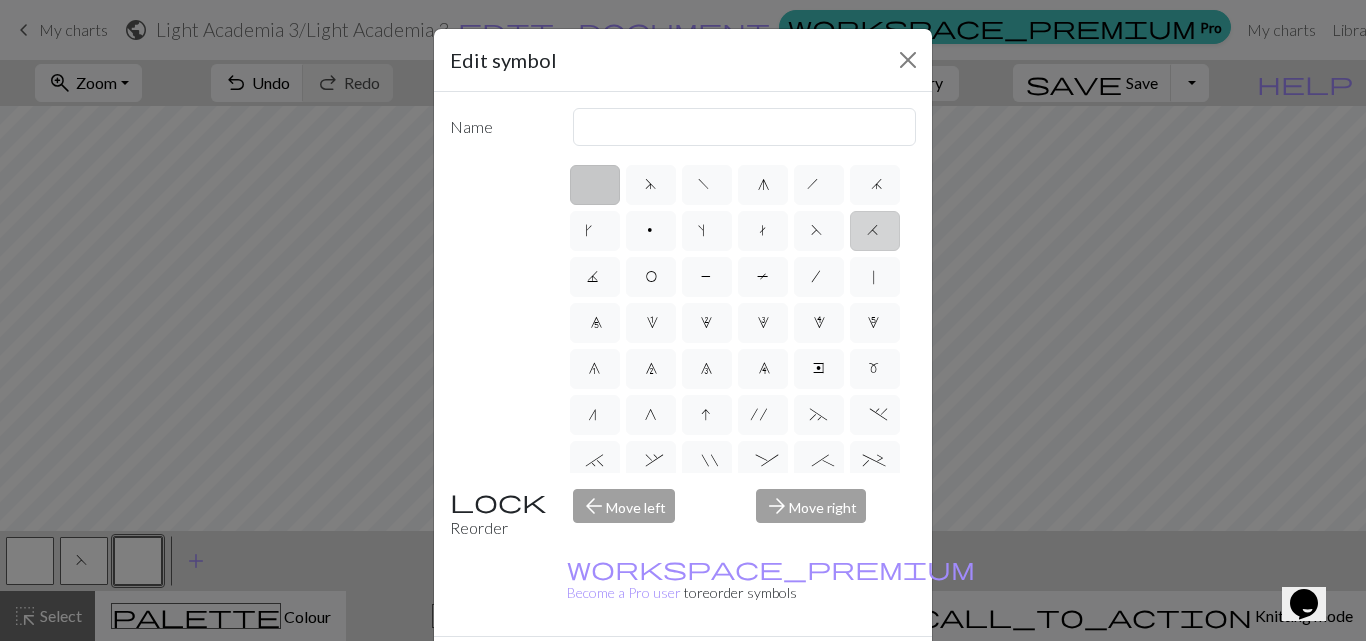 click on "H" at bounding box center [875, 233] 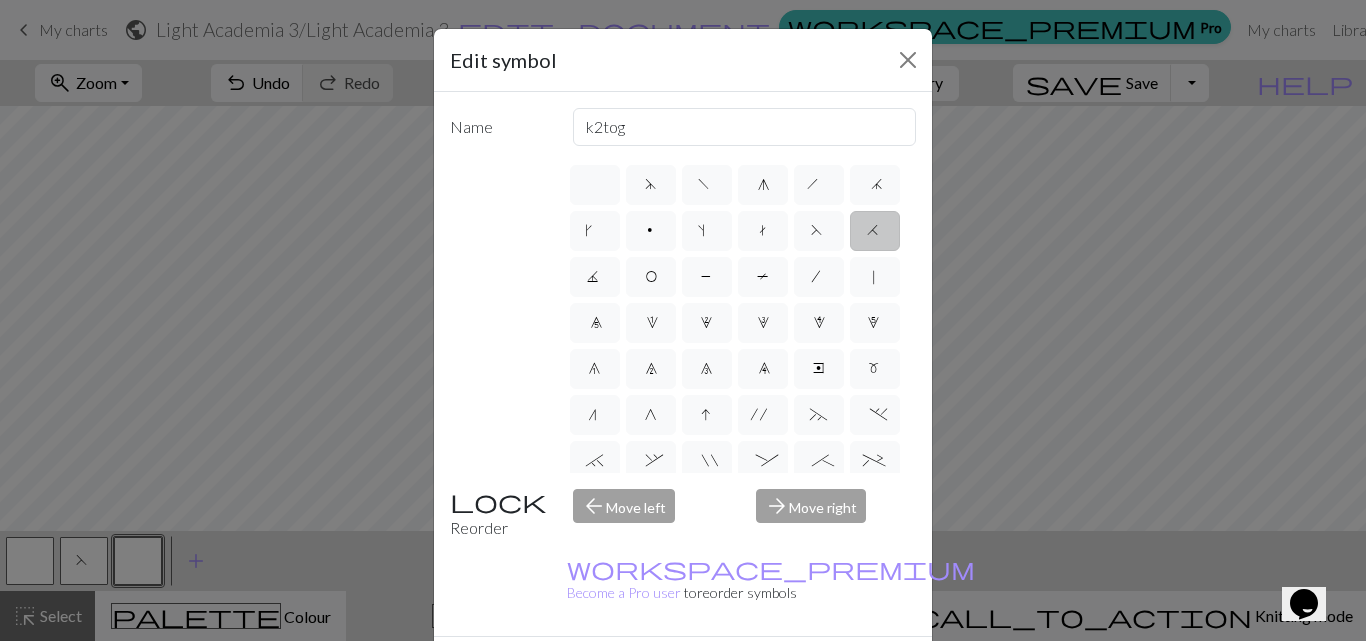 click on "Done" at bounding box center [803, 672] 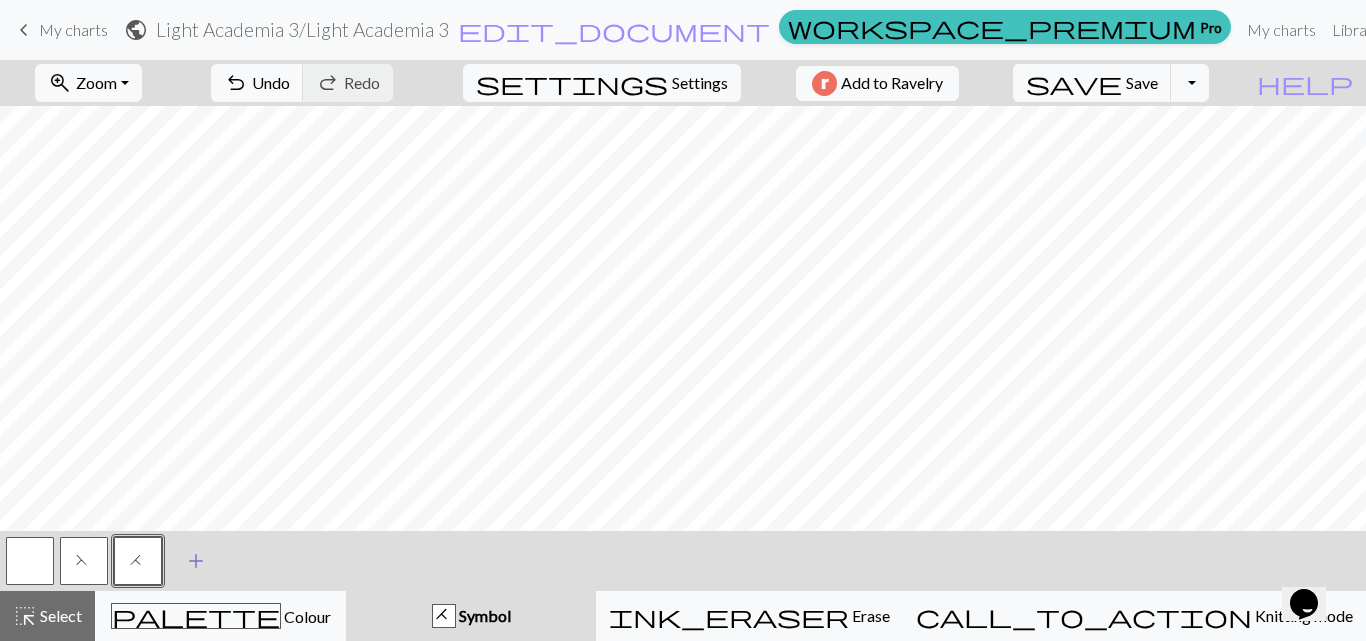 click on "add" at bounding box center (196, 561) 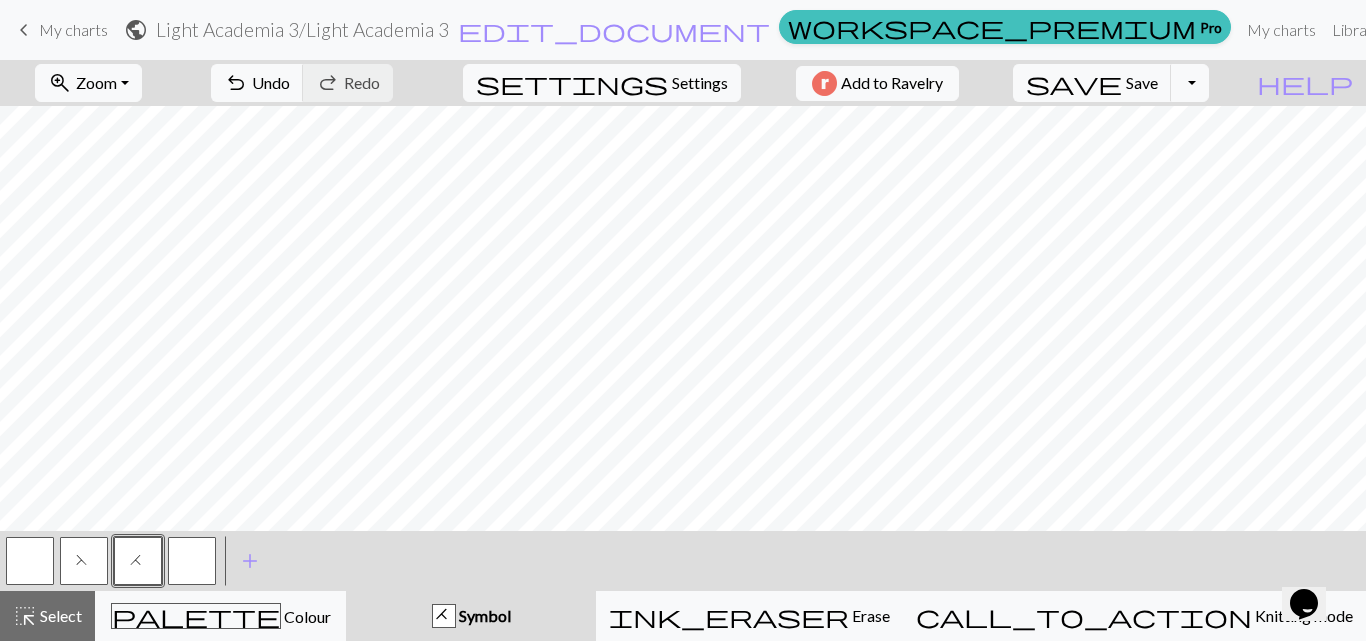 click at bounding box center [192, 561] 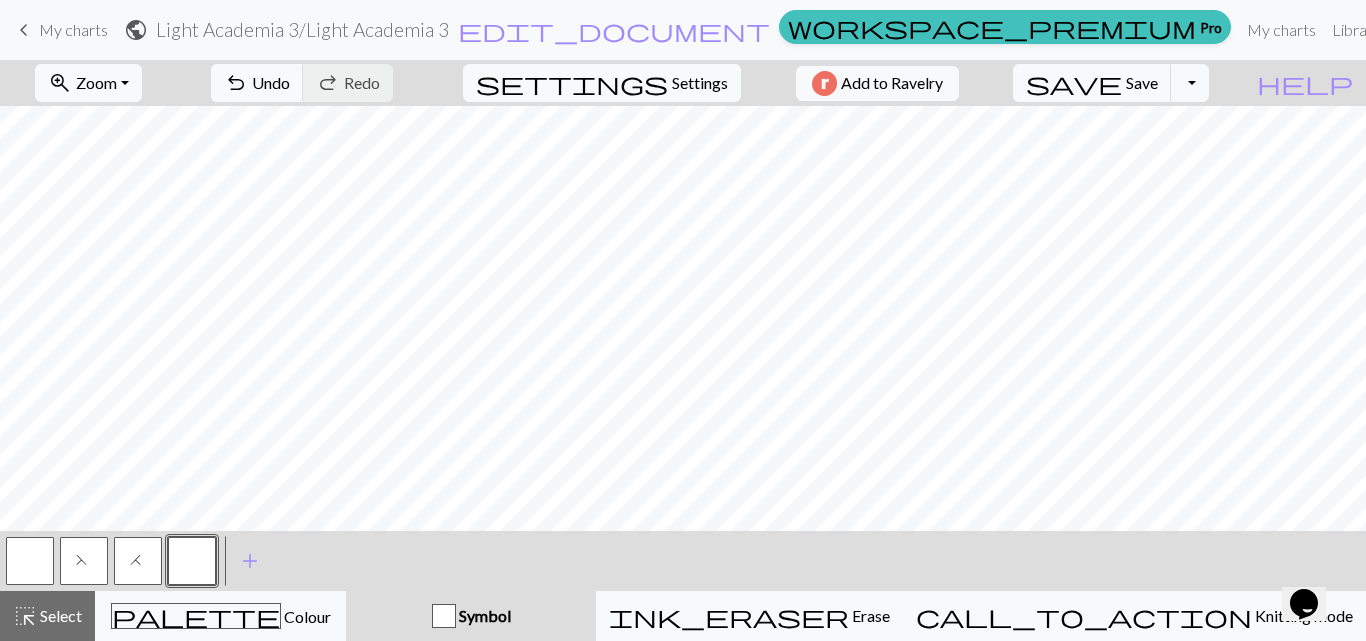 click at bounding box center [192, 561] 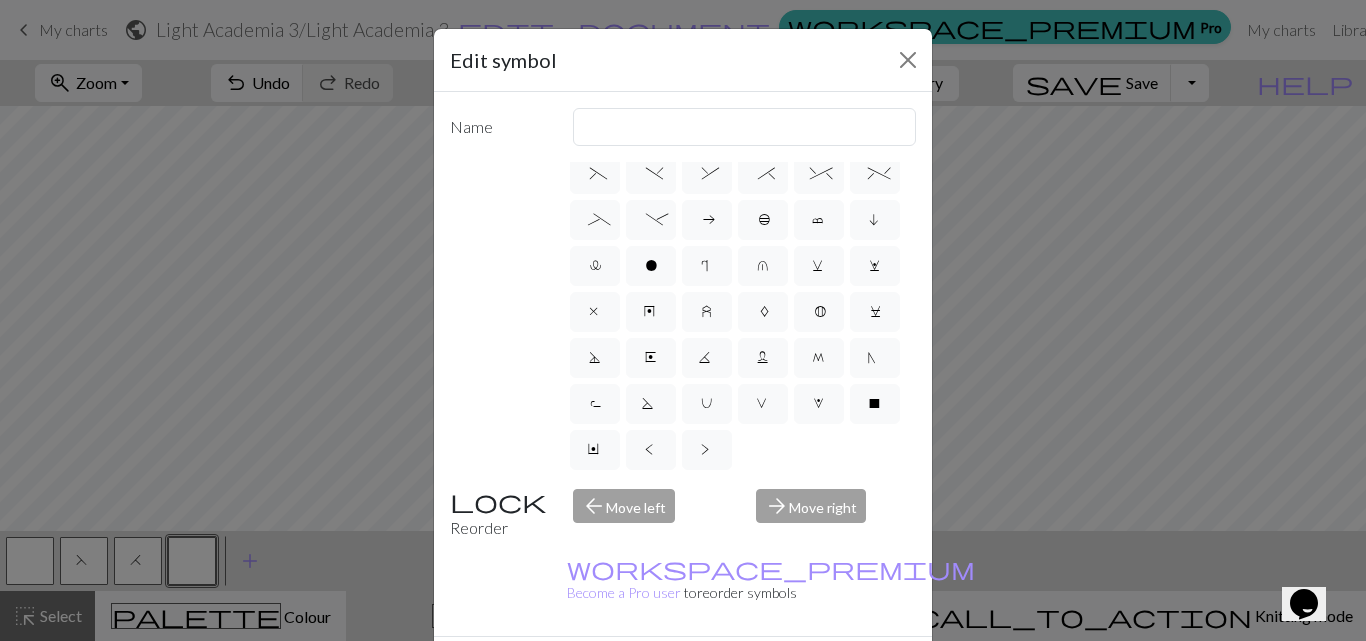scroll, scrollTop: 471, scrollLeft: 0, axis: vertical 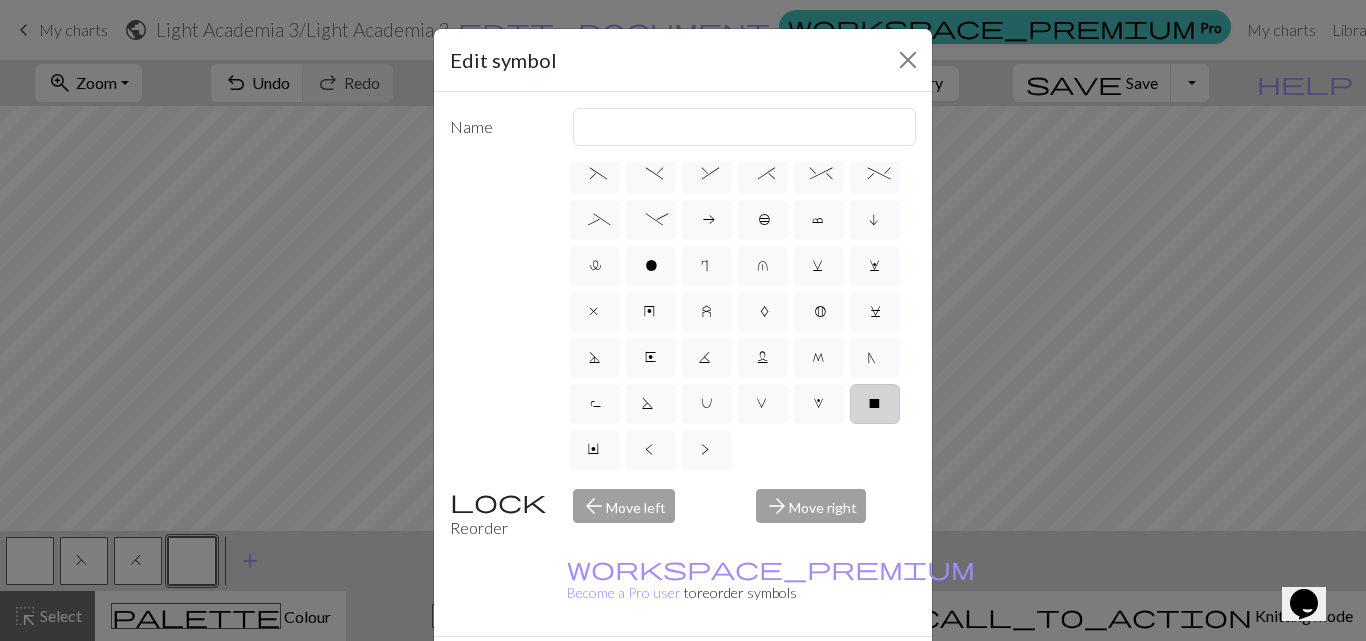 click on "X" at bounding box center [875, 406] 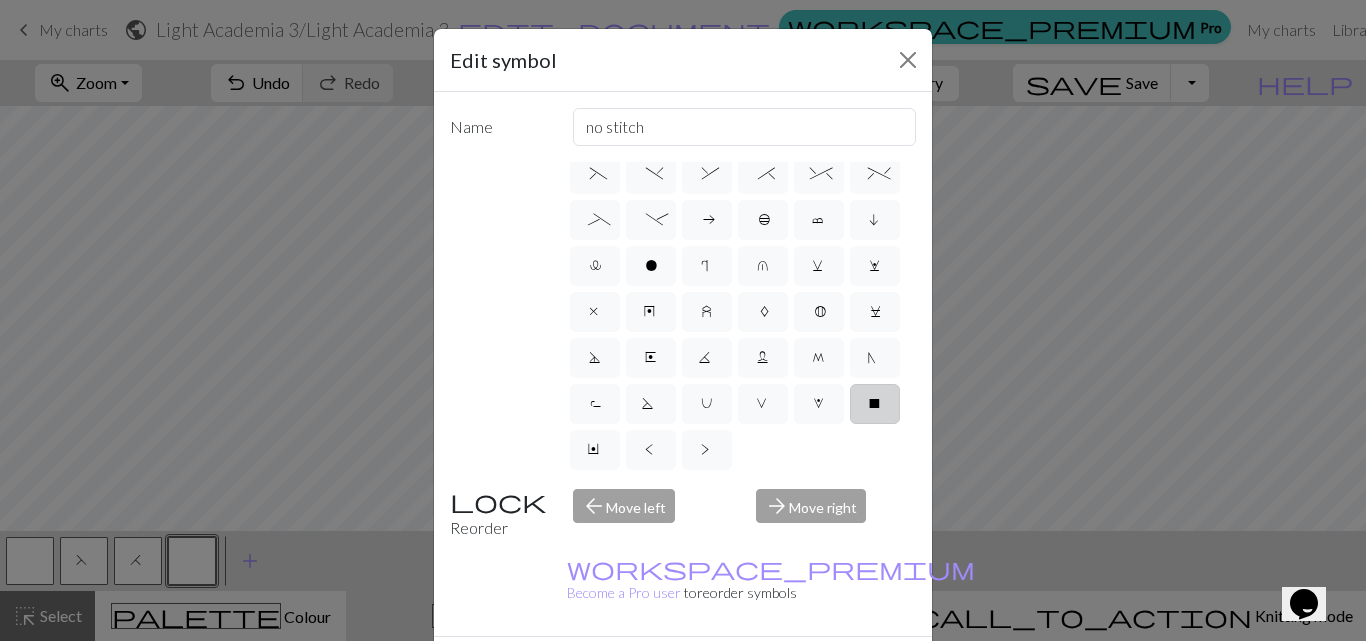 scroll, scrollTop: 280, scrollLeft: 0, axis: vertical 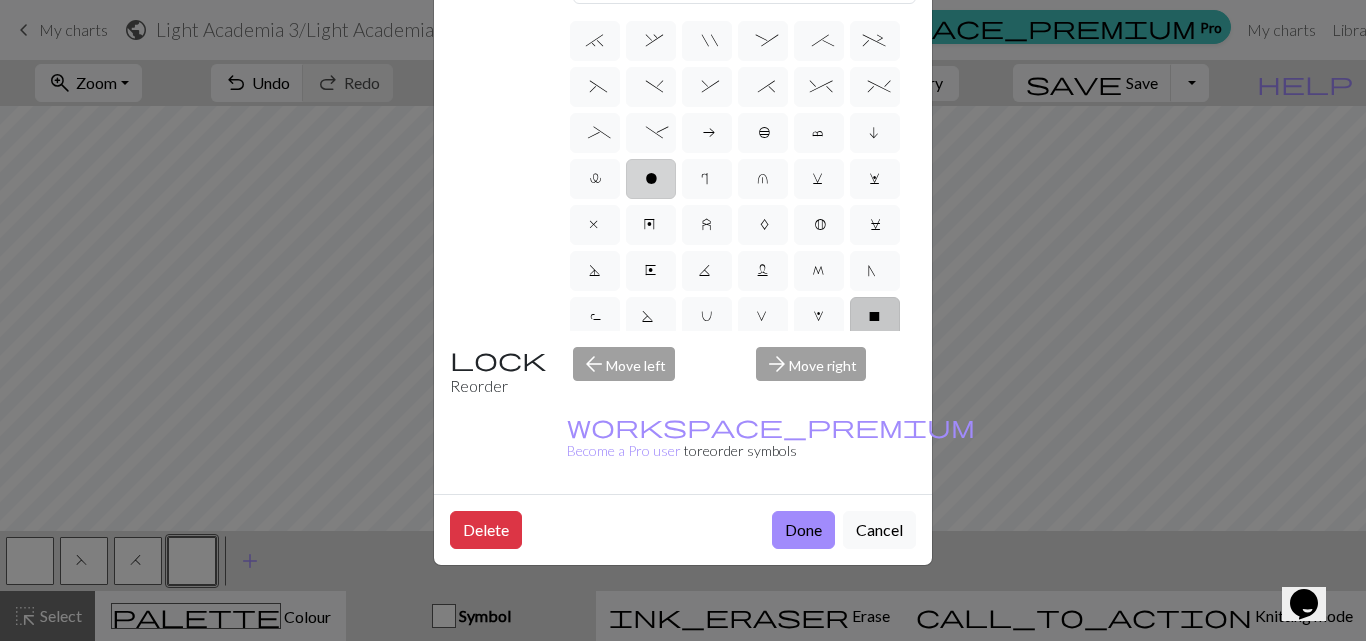 click on "o" at bounding box center [651, 179] 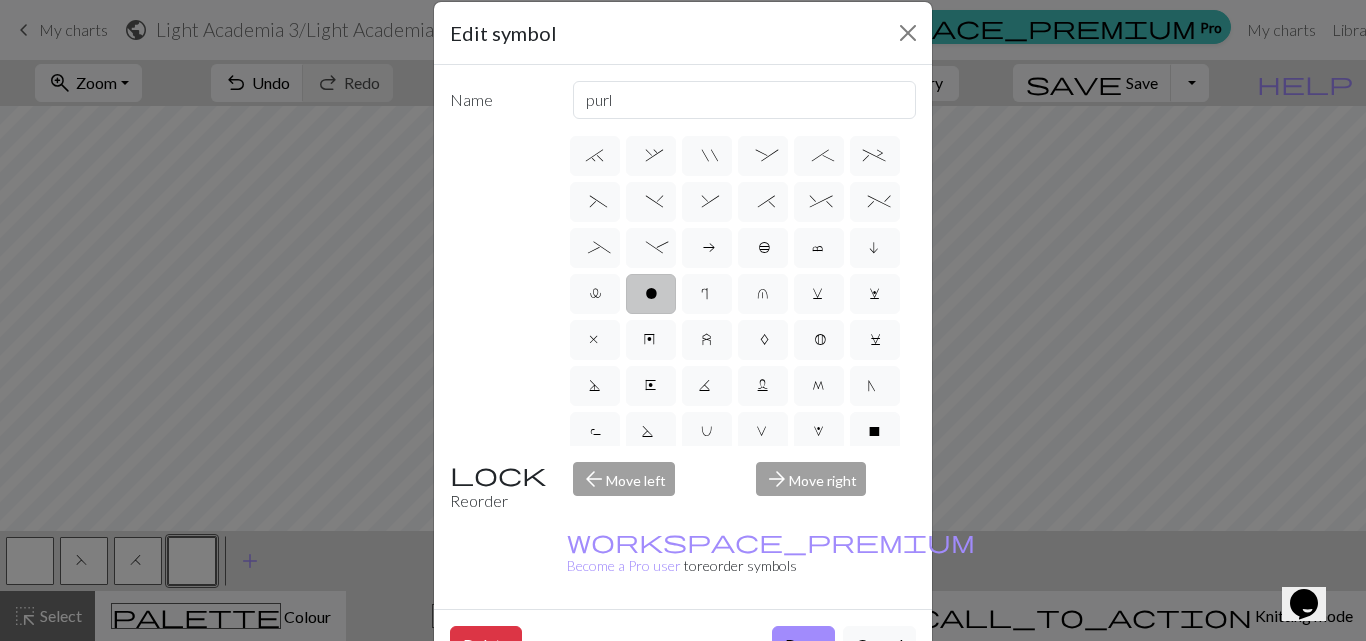 scroll, scrollTop: 0, scrollLeft: 0, axis: both 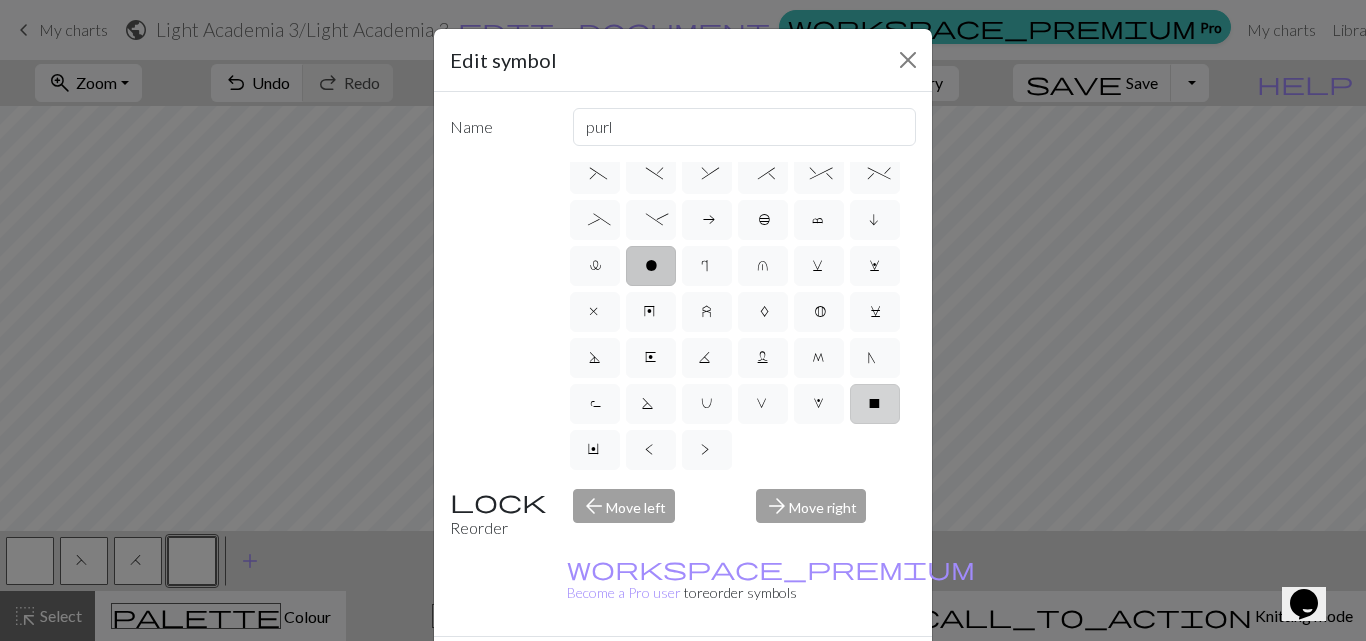 click on "X" at bounding box center [875, 404] 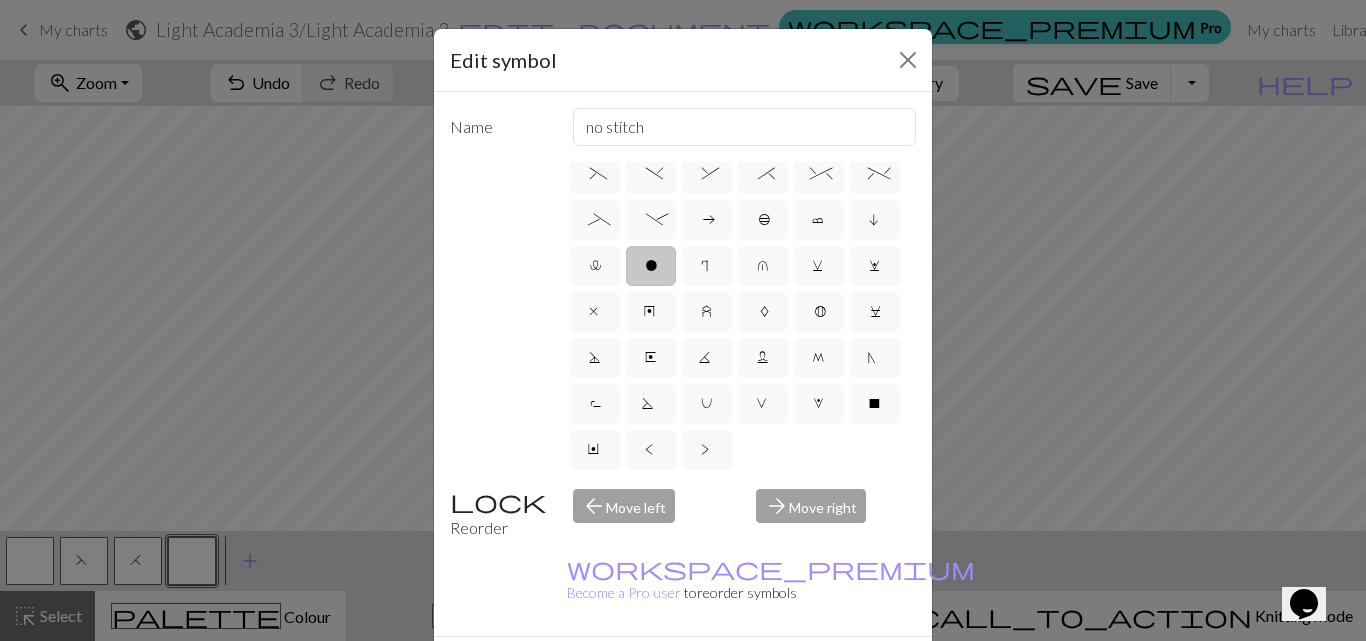 scroll, scrollTop: 280, scrollLeft: 0, axis: vertical 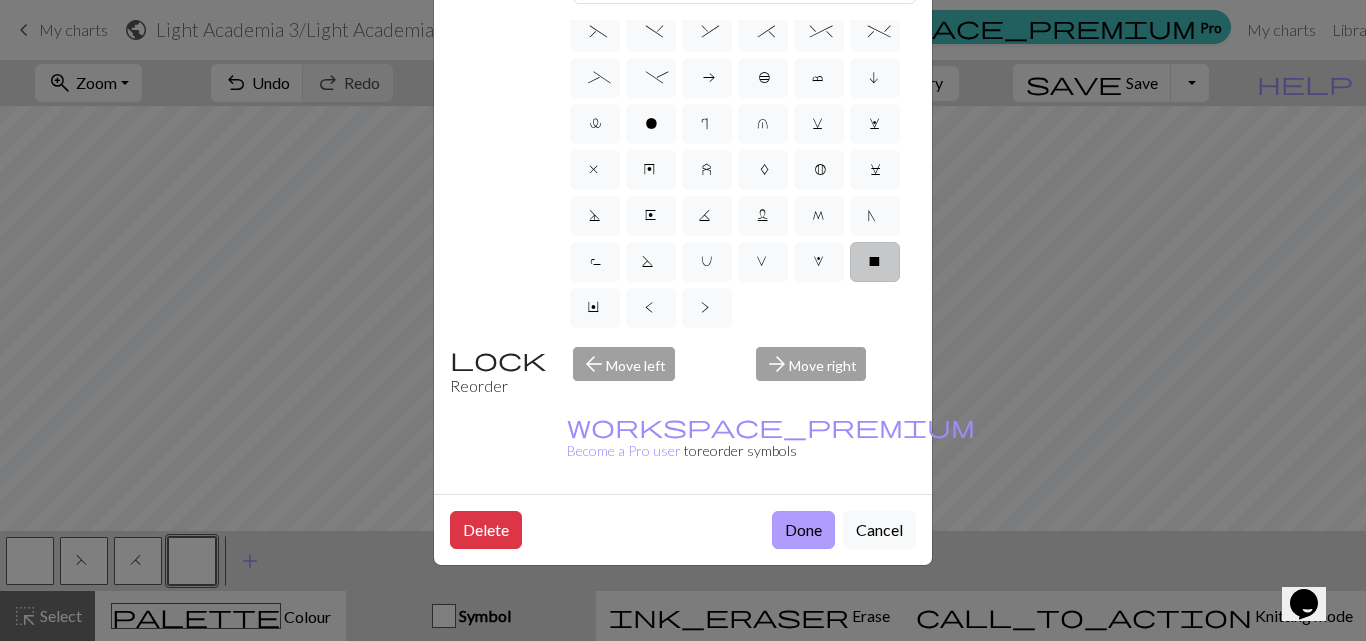 click on "Done" at bounding box center (803, 530) 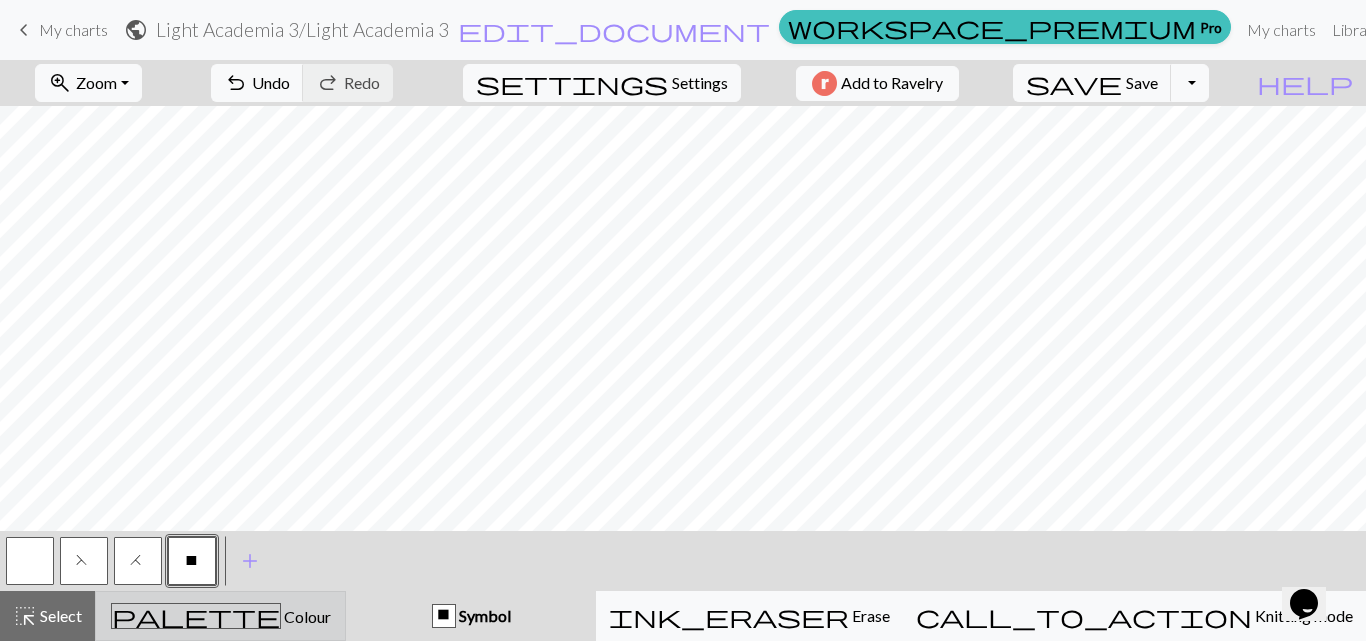 click on "Colour" at bounding box center [306, 616] 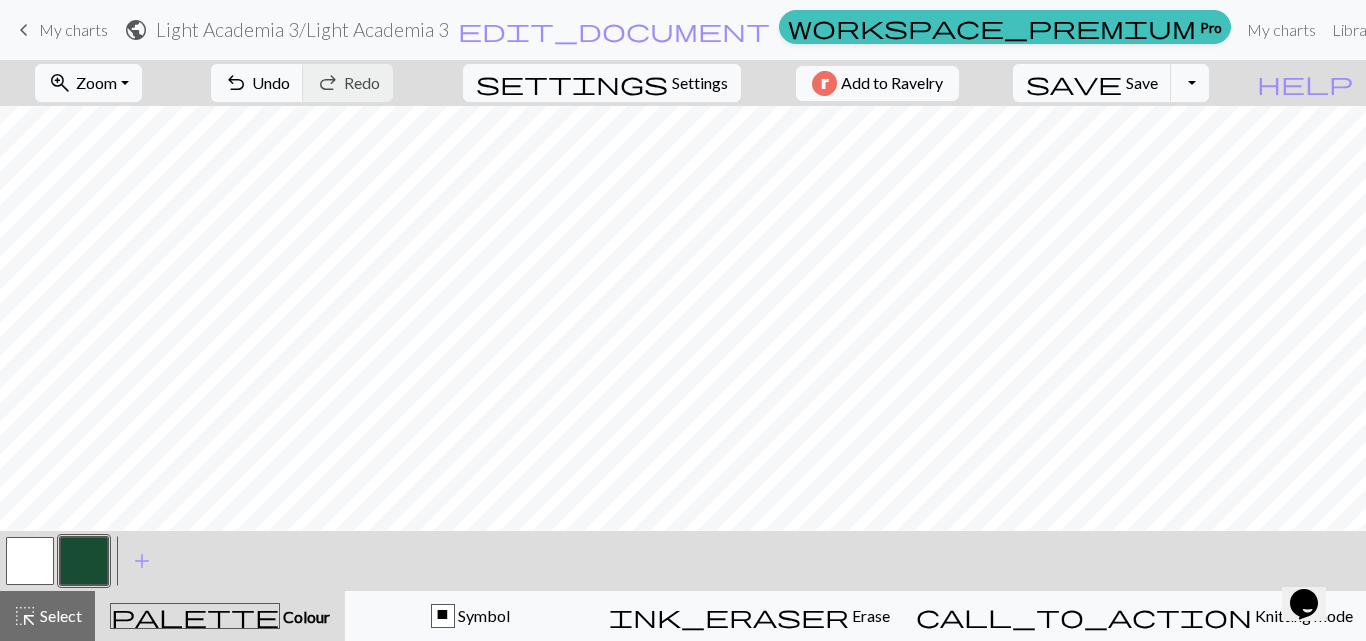 click at bounding box center [84, 561] 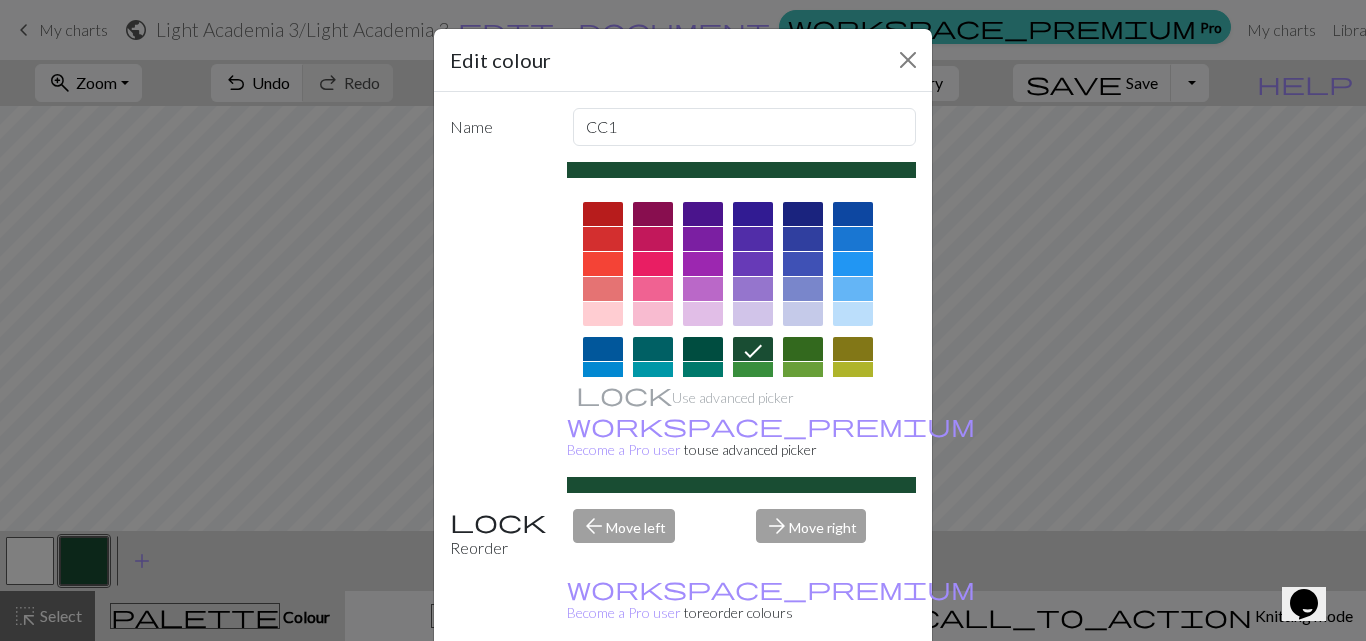 click on "Done" at bounding box center (803, 692) 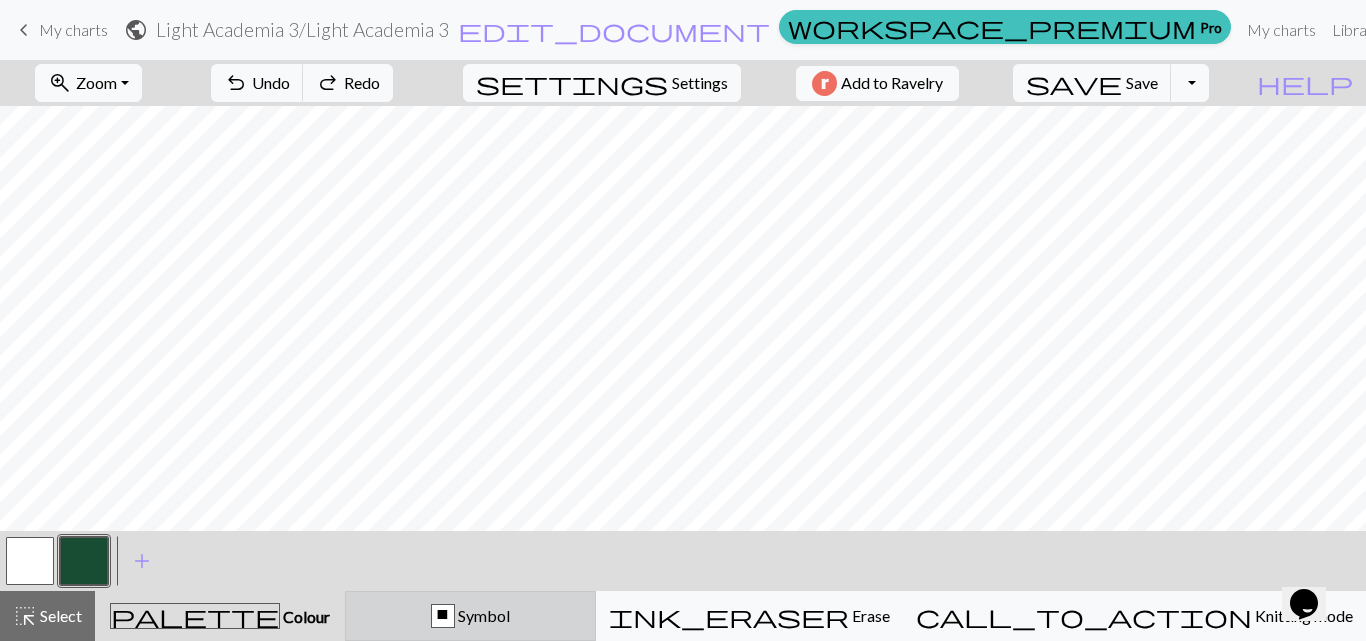 click on "Symbol" at bounding box center (482, 615) 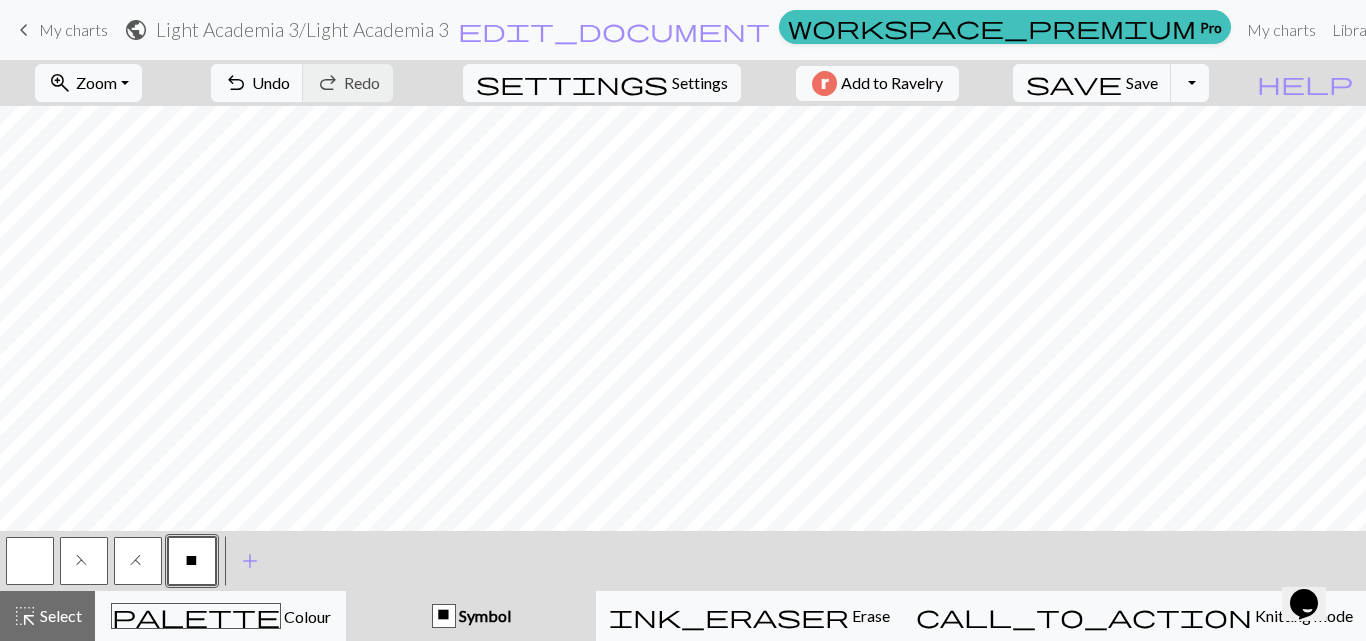 click on "H" at bounding box center (138, 561) 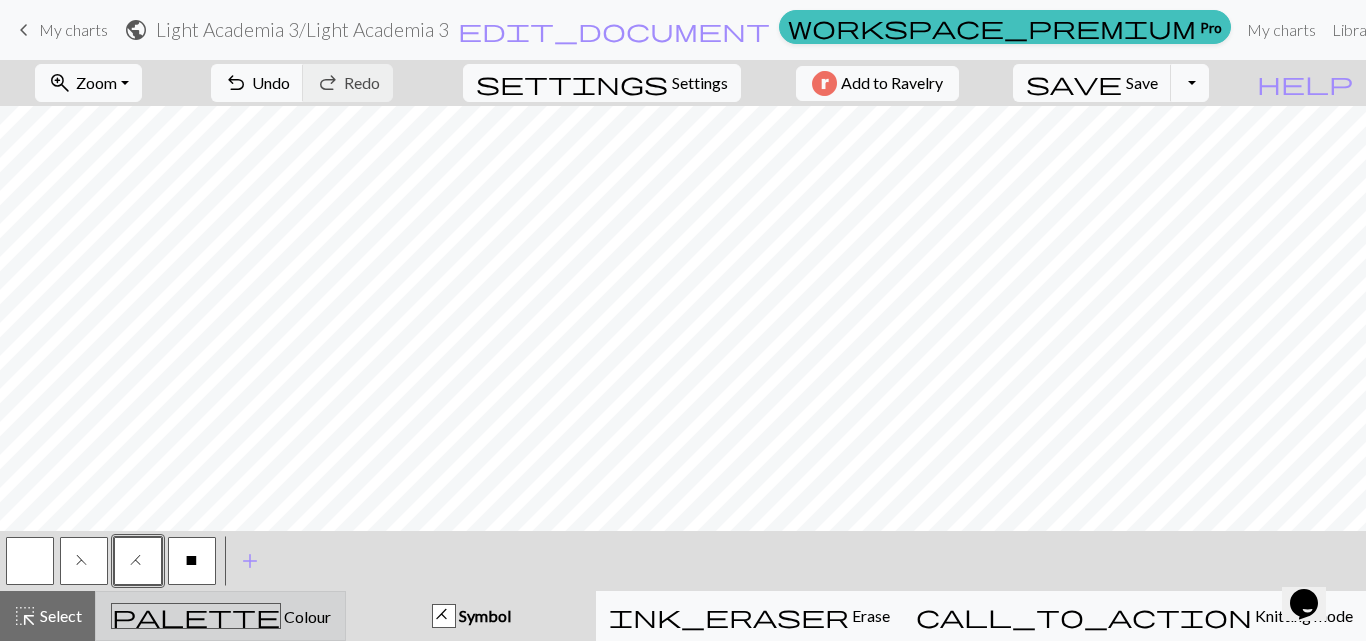 click on "palette   Colour   Colour" at bounding box center (220, 616) 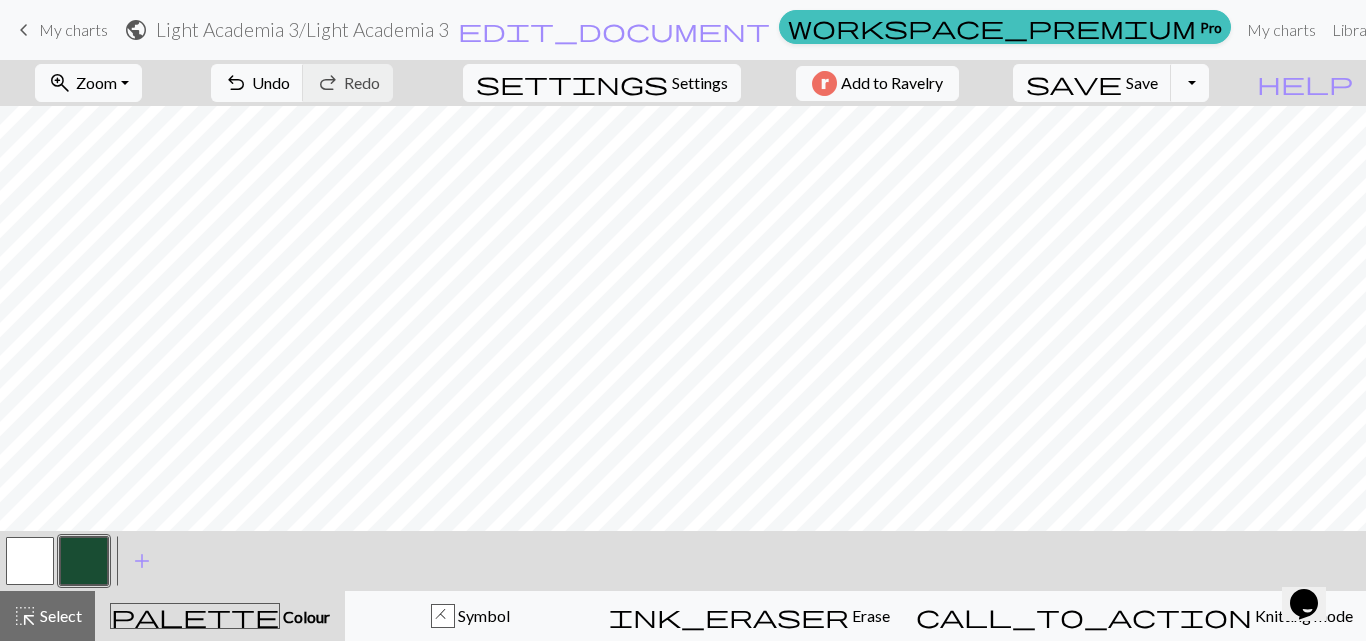 click at bounding box center (30, 561) 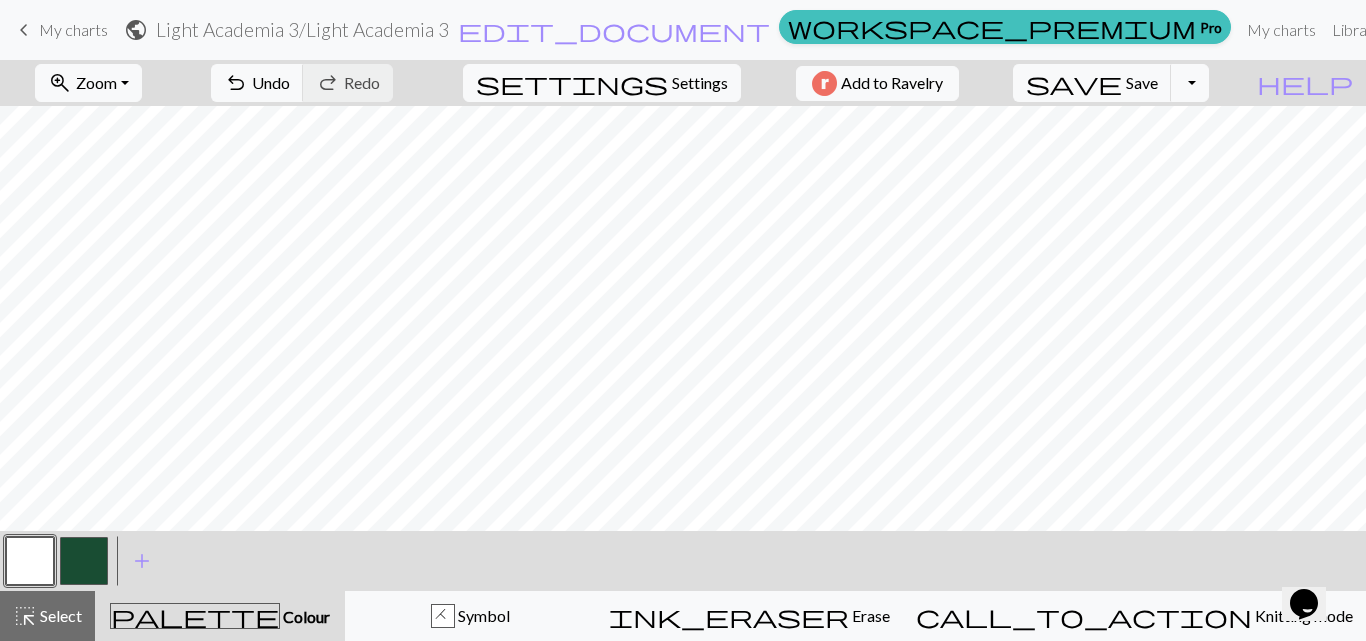 click at bounding box center [84, 561] 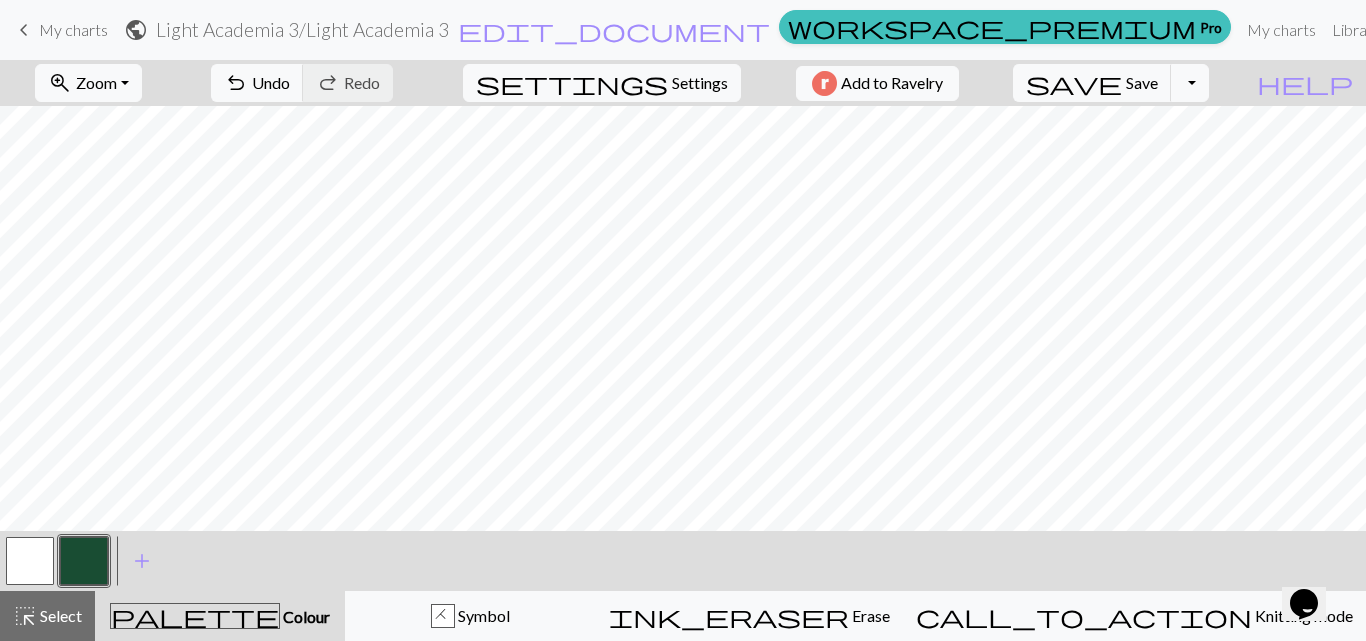 click at bounding box center (30, 561) 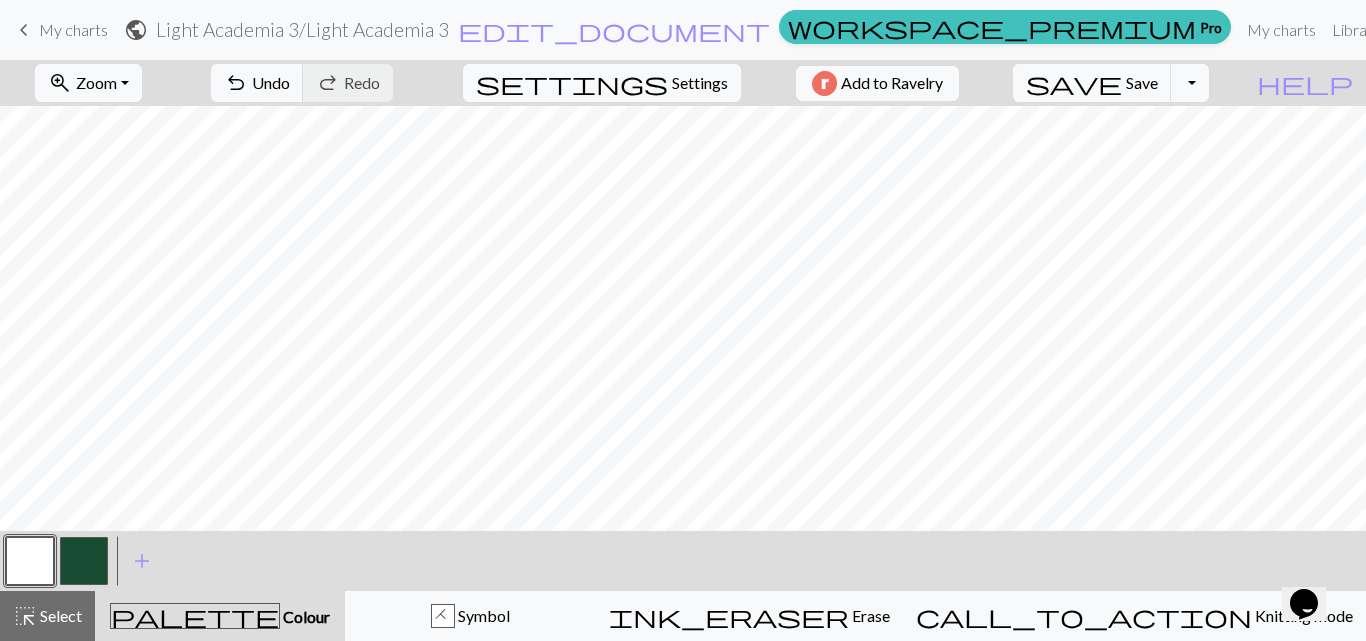 click at bounding box center (84, 561) 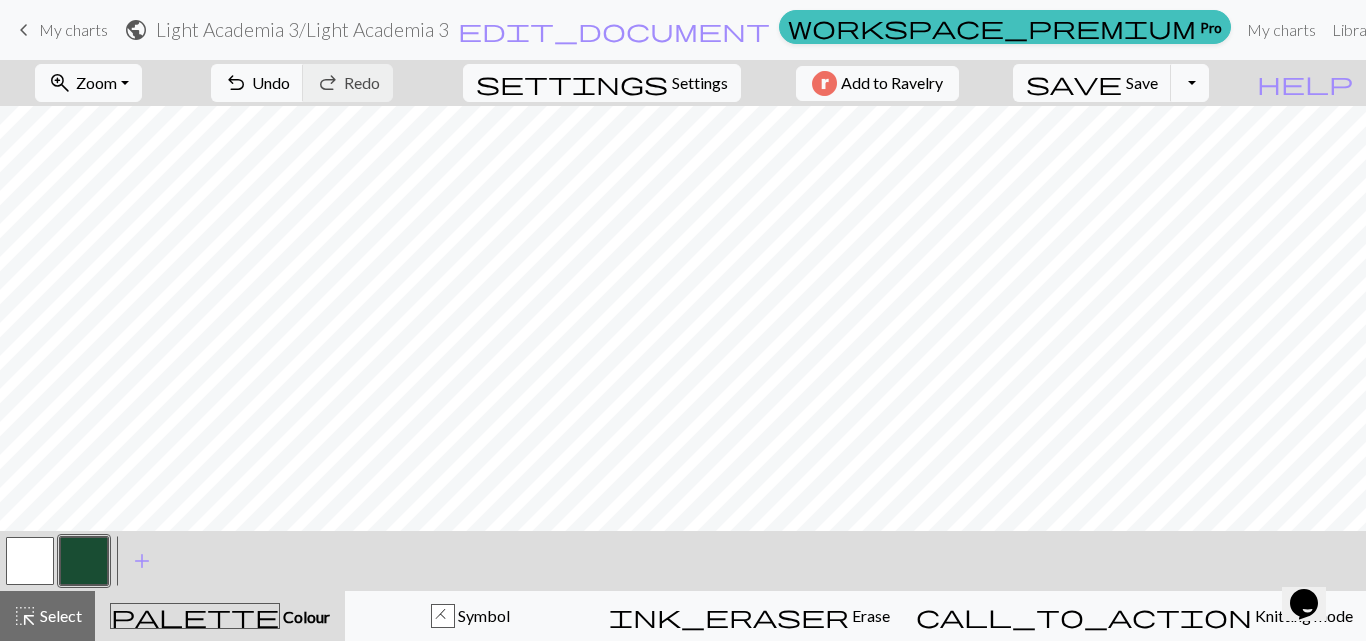 click at bounding box center (30, 561) 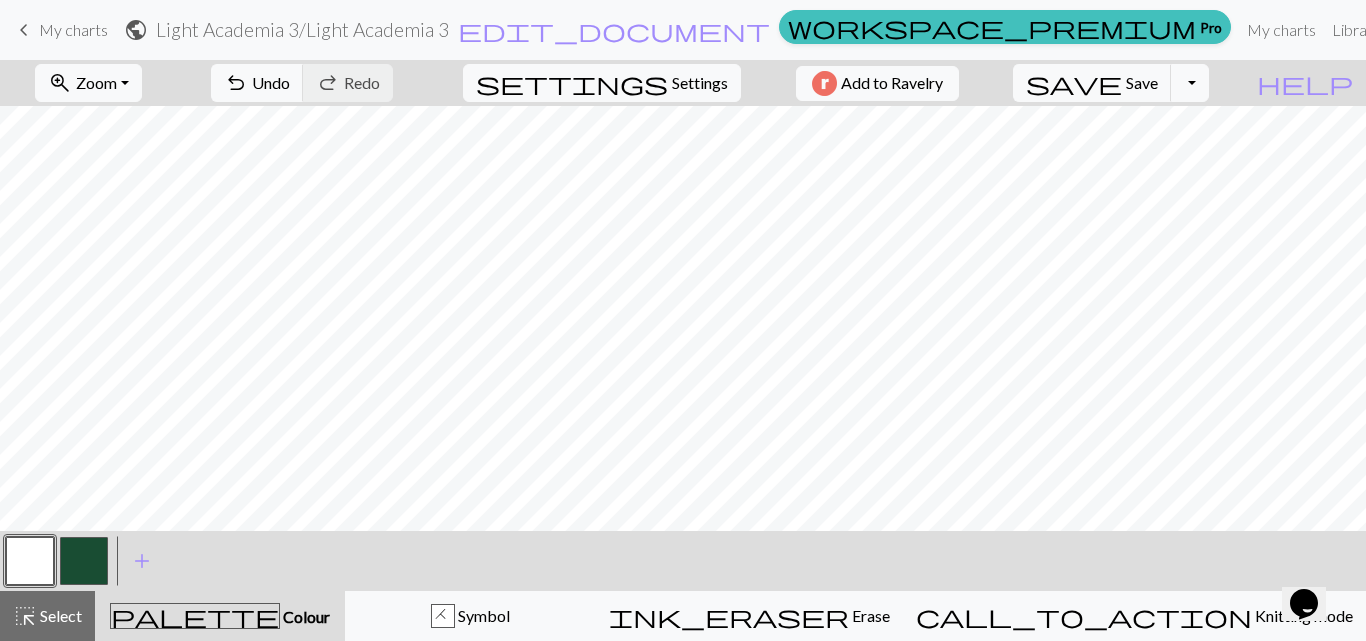 click at bounding box center [84, 561] 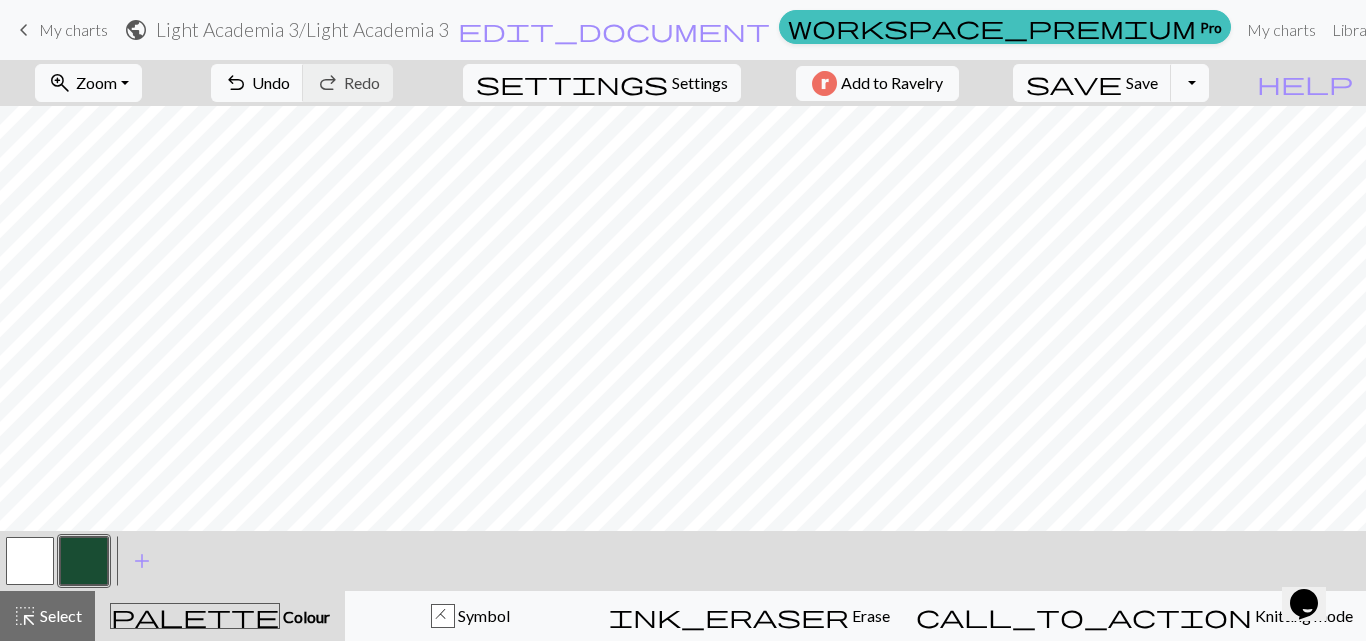 click at bounding box center [30, 561] 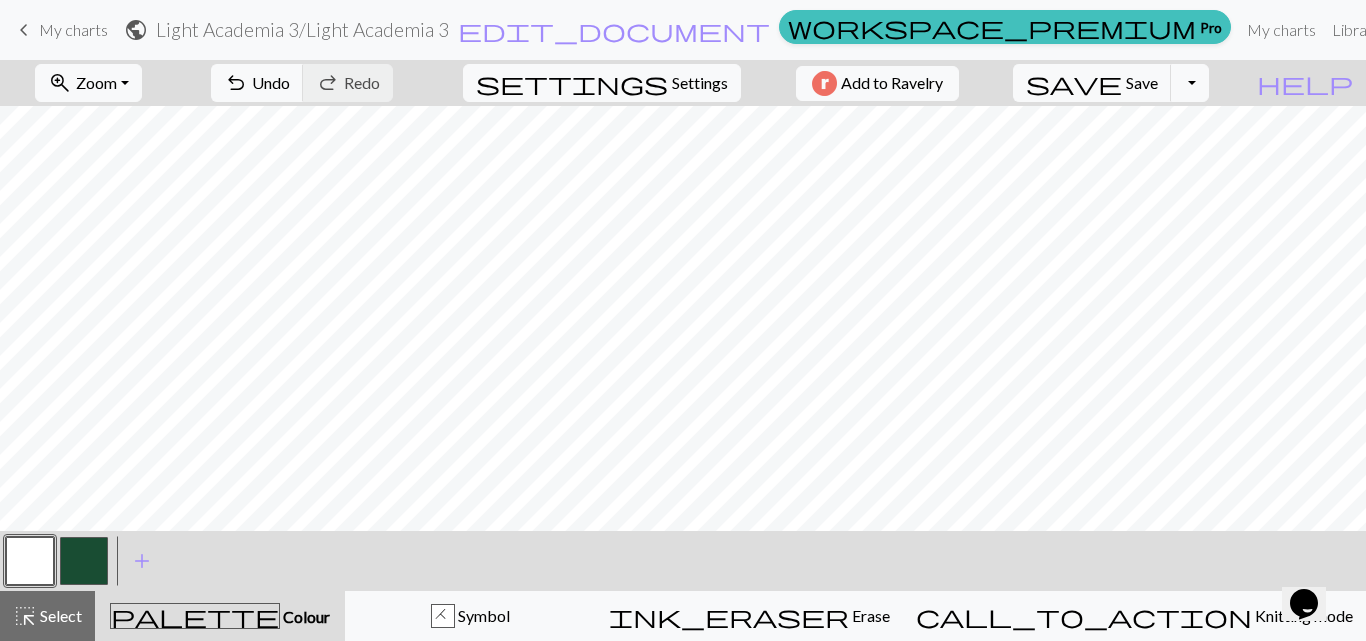 click at bounding box center [84, 561] 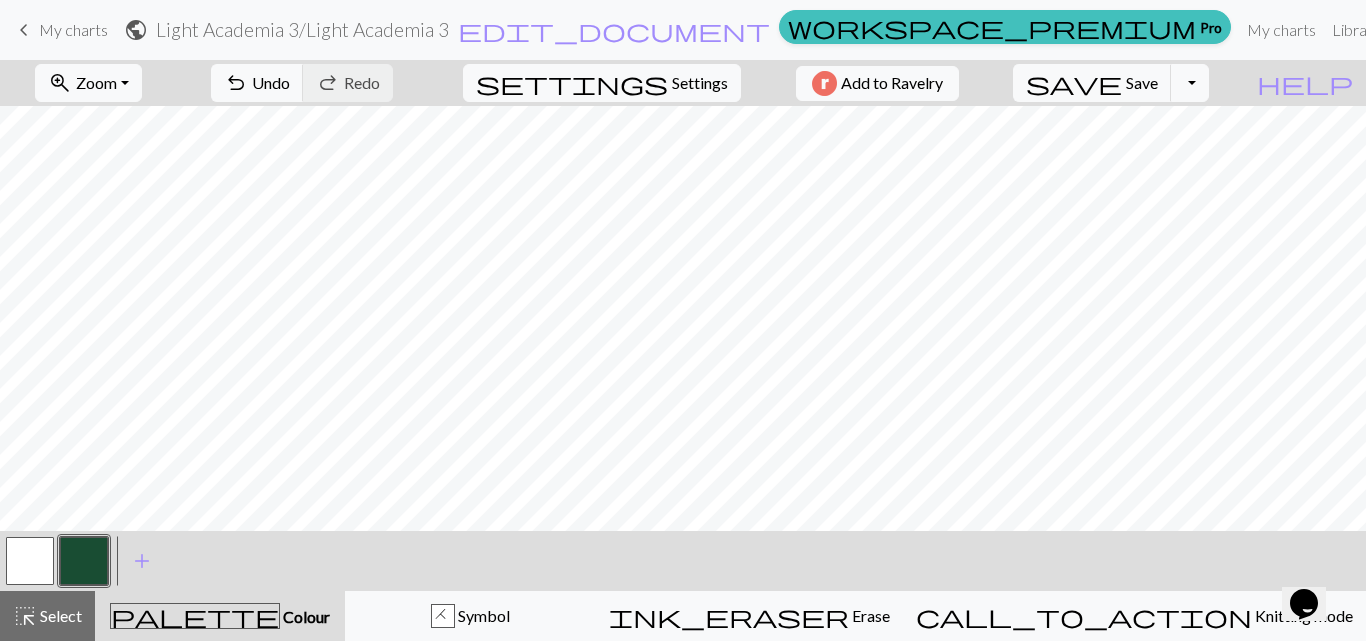 click at bounding box center (30, 561) 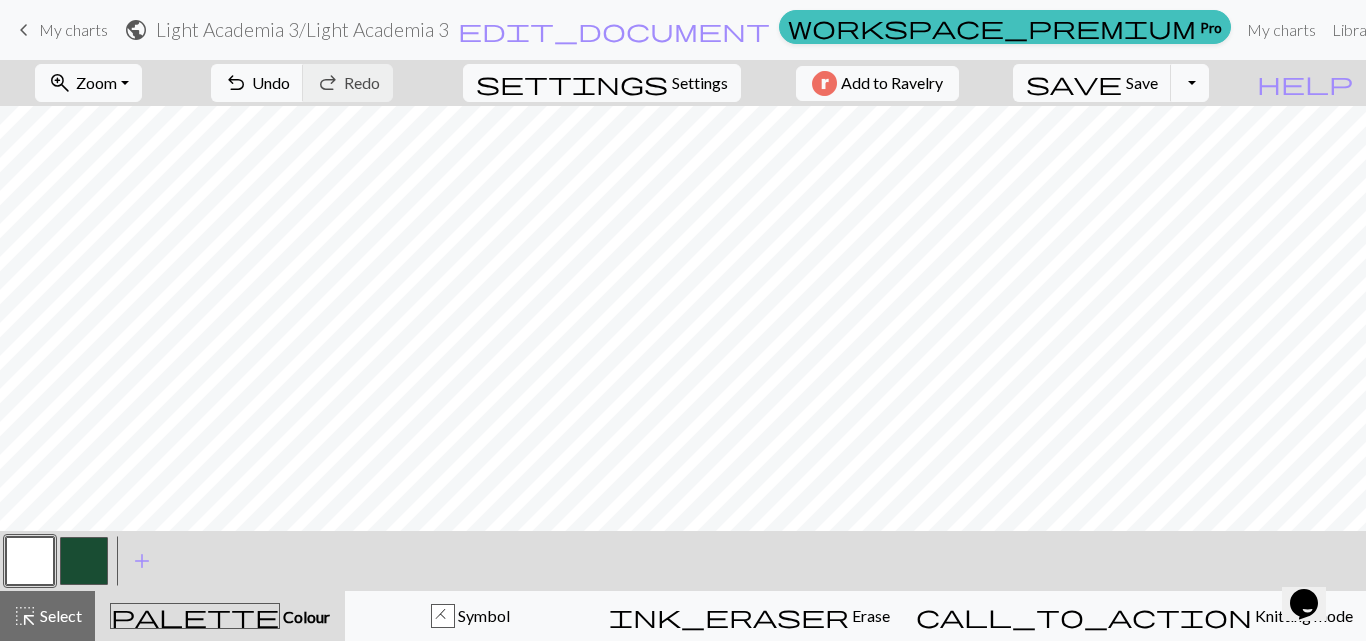 click at bounding box center [30, 561] 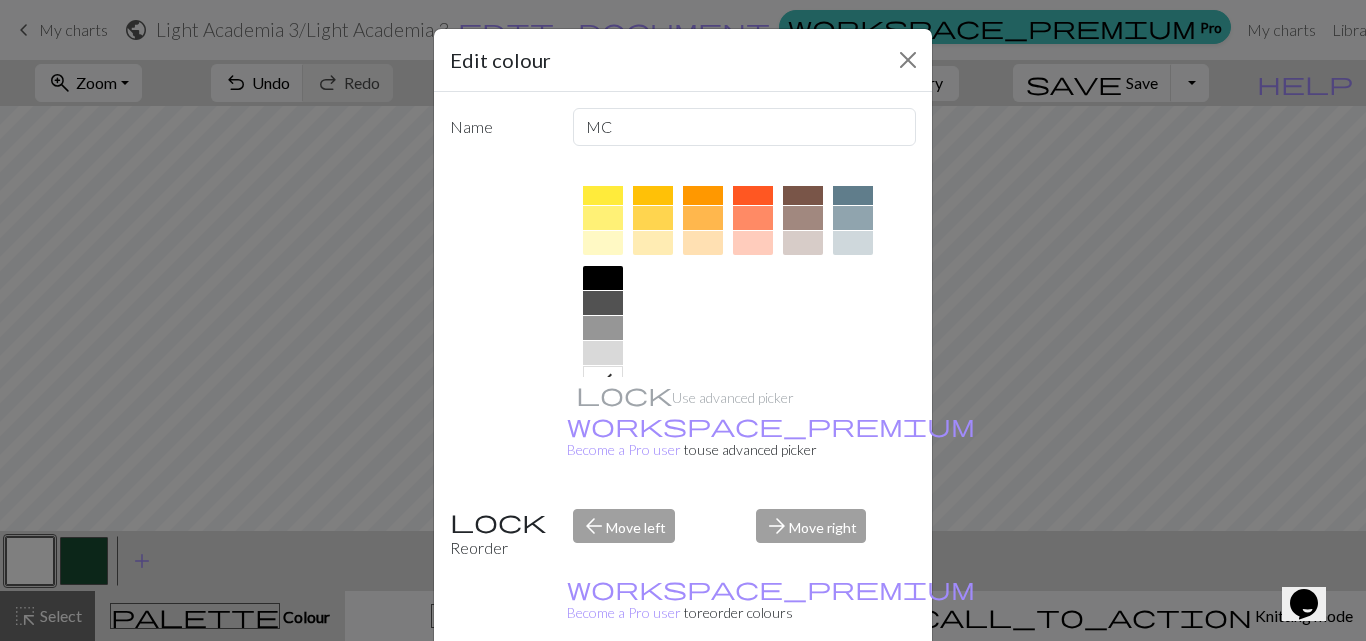 scroll, scrollTop: 363, scrollLeft: 0, axis: vertical 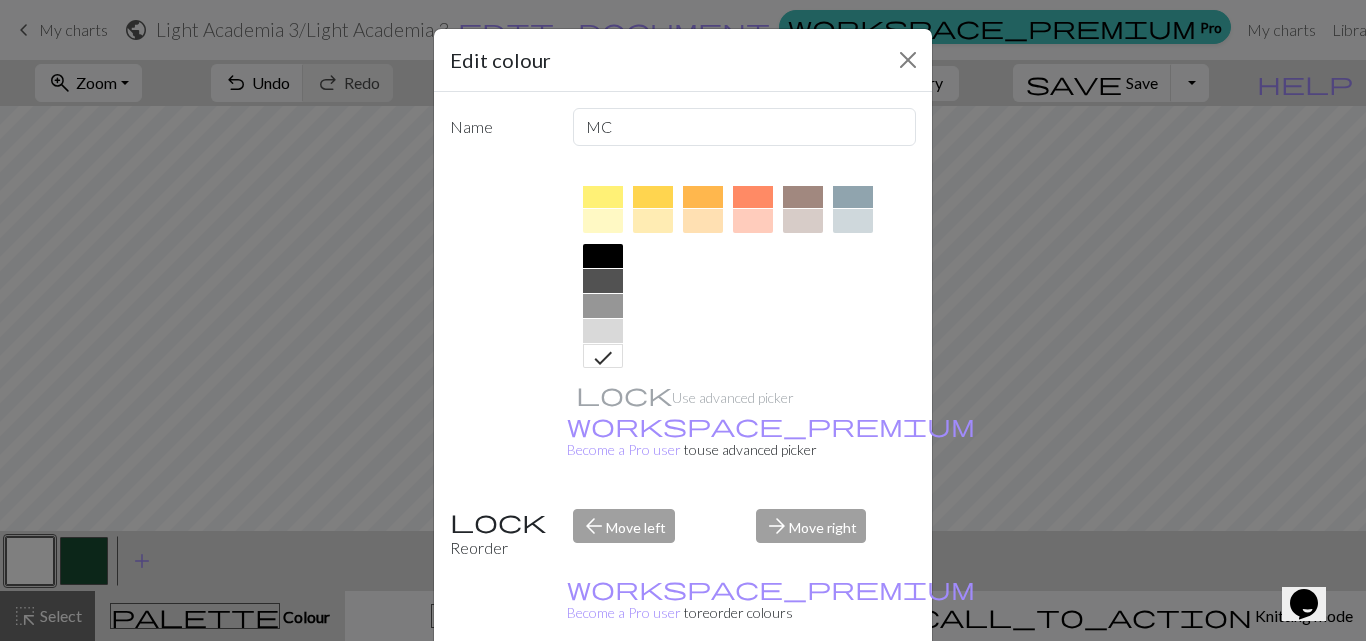 click at bounding box center [603, 331] 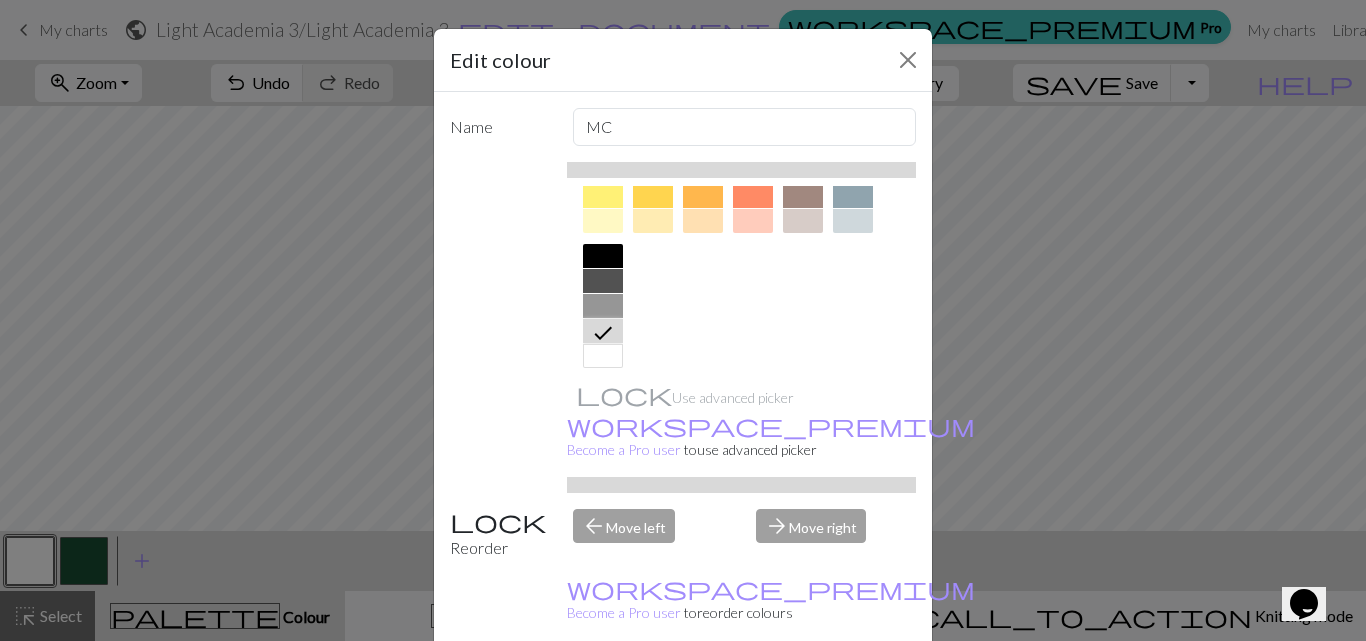 click on "Done" at bounding box center (803, 692) 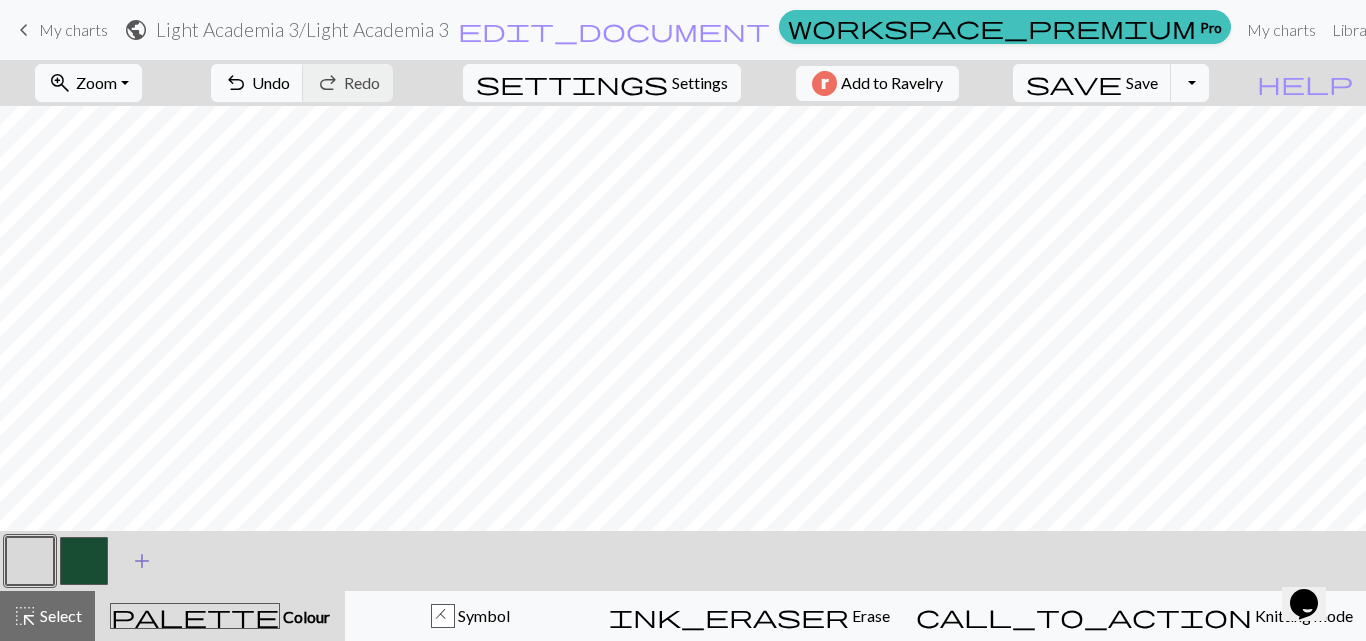 click on "add" at bounding box center [142, 561] 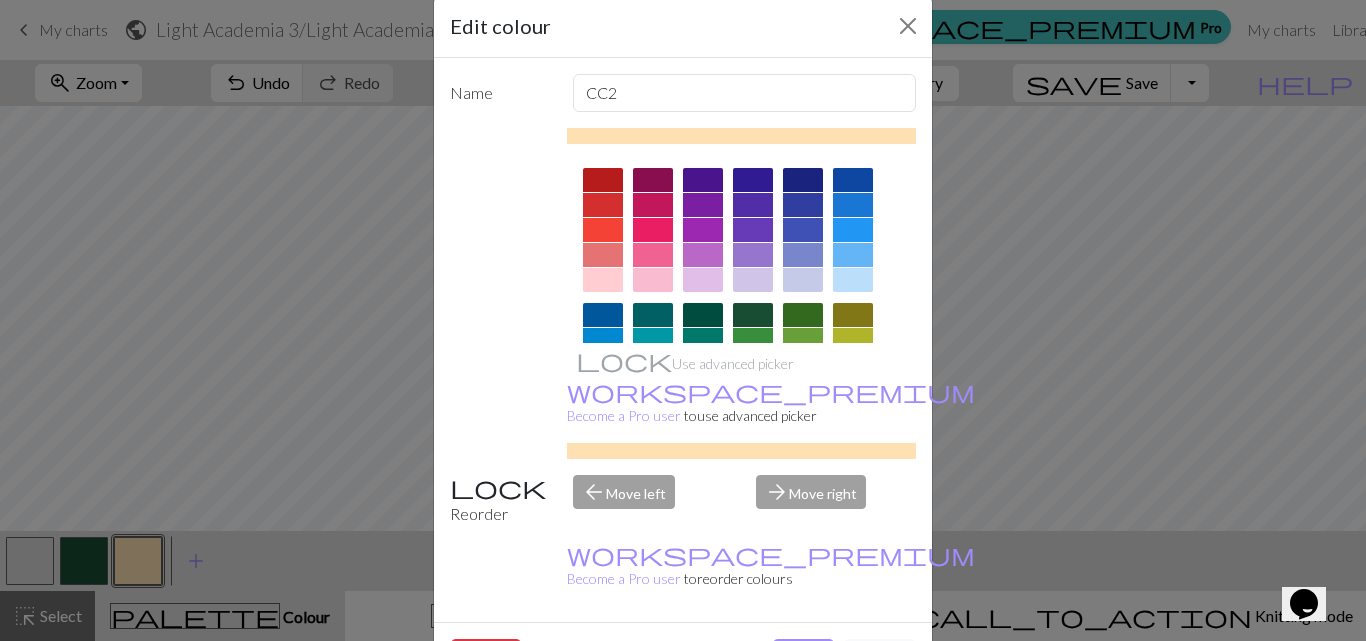 scroll, scrollTop: 50, scrollLeft: 0, axis: vertical 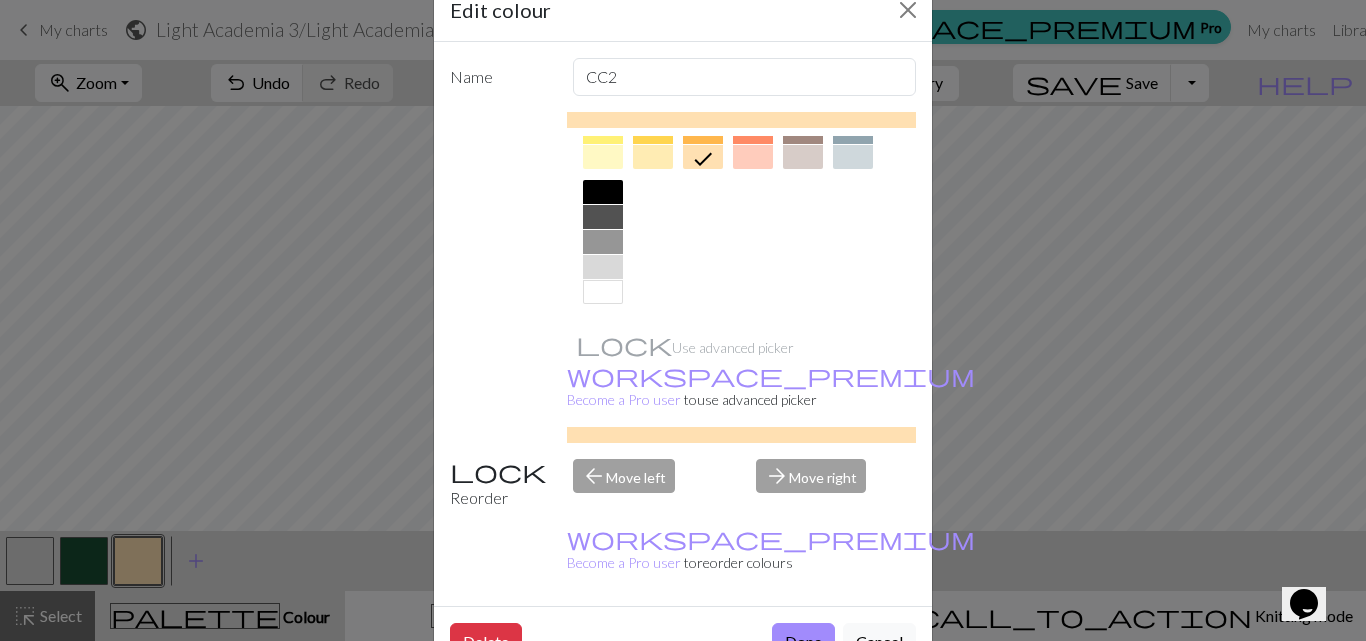 click at bounding box center [603, 292] 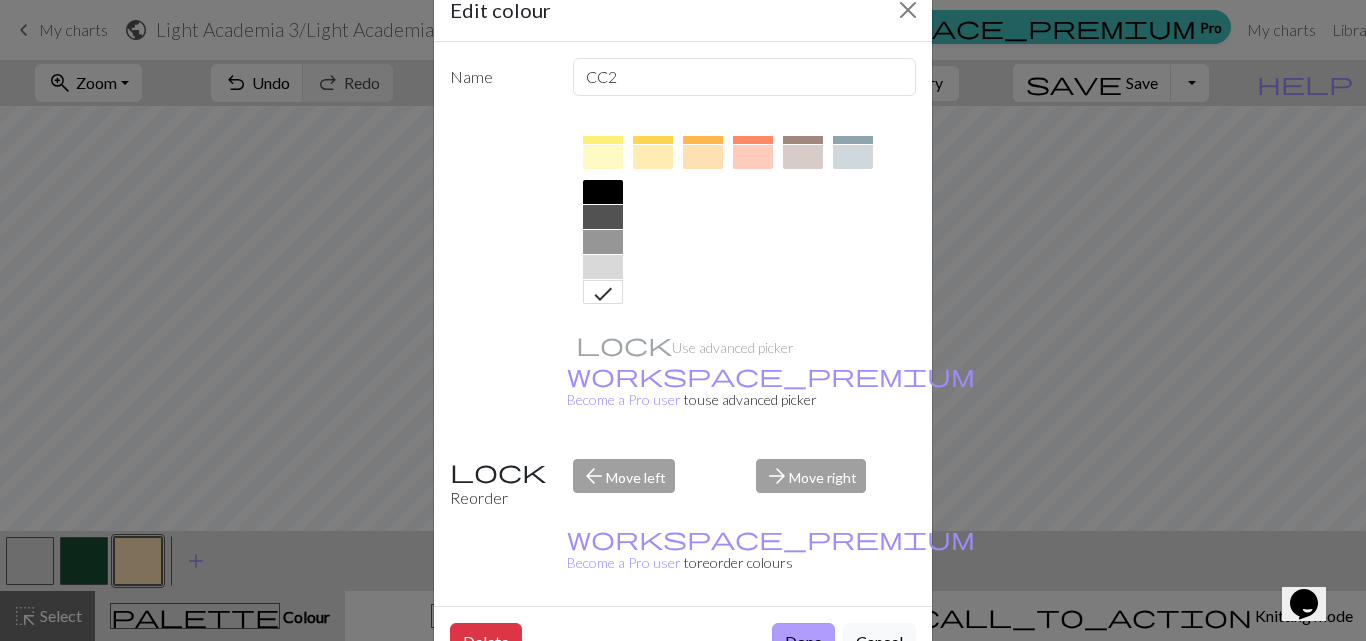 click on "Done" at bounding box center (803, 642) 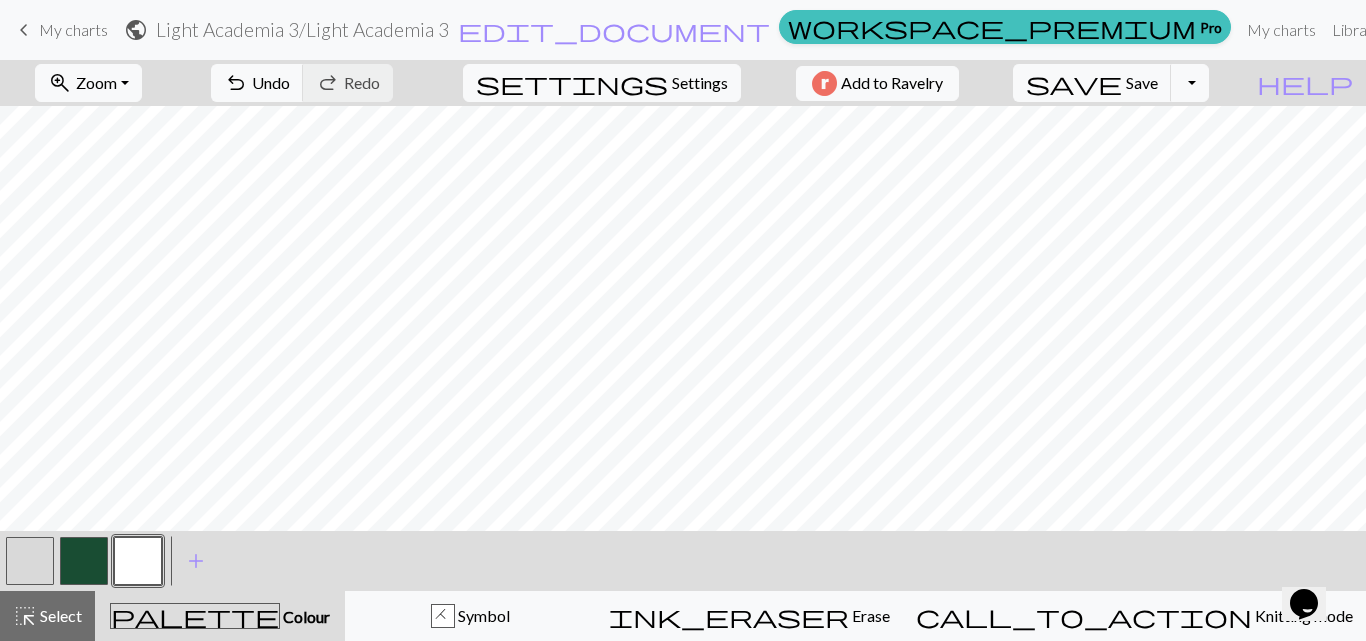 click at bounding box center (30, 561) 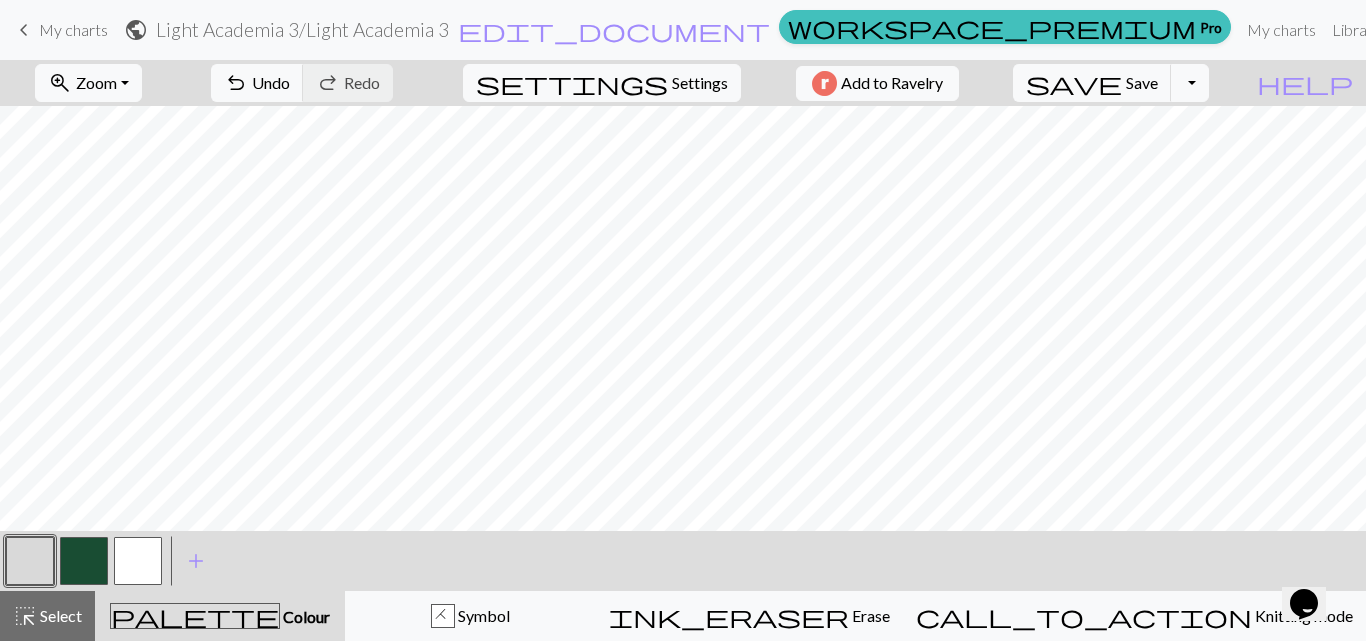 click at bounding box center (30, 561) 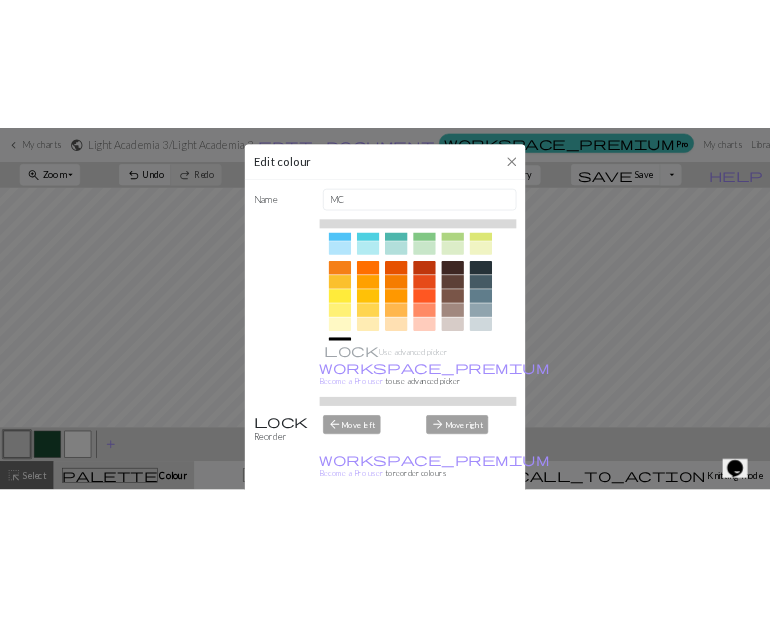 scroll, scrollTop: 377, scrollLeft: 0, axis: vertical 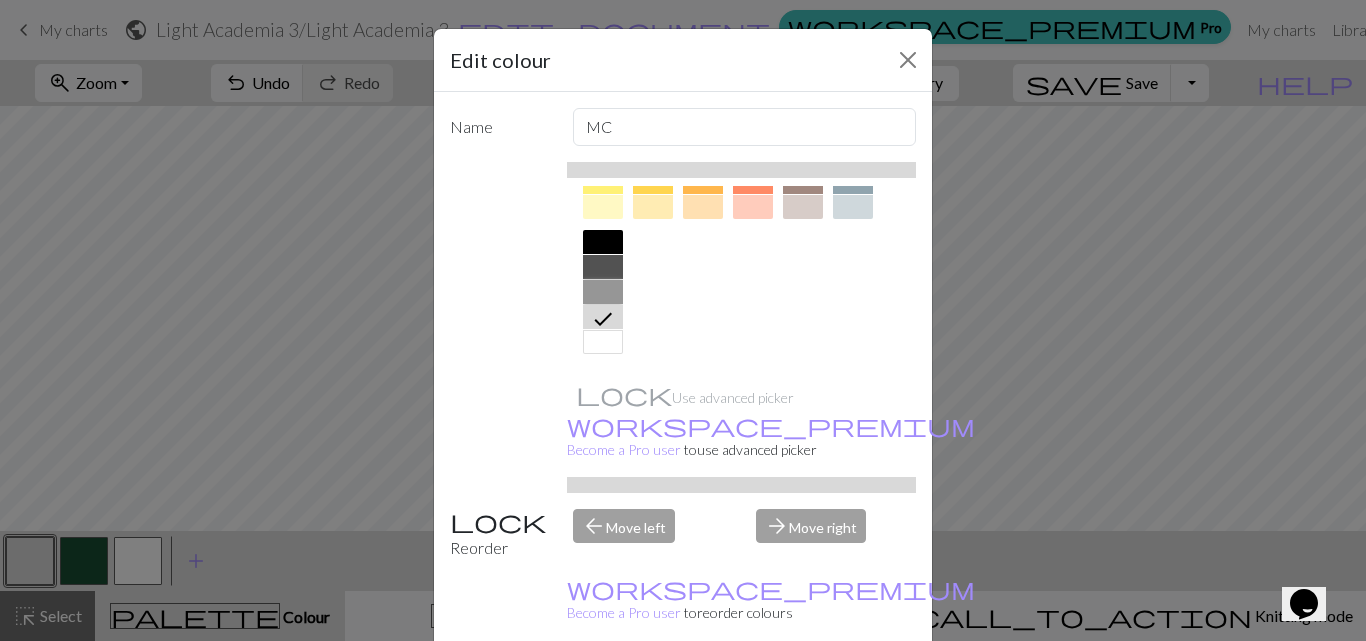 click at bounding box center [603, 292] 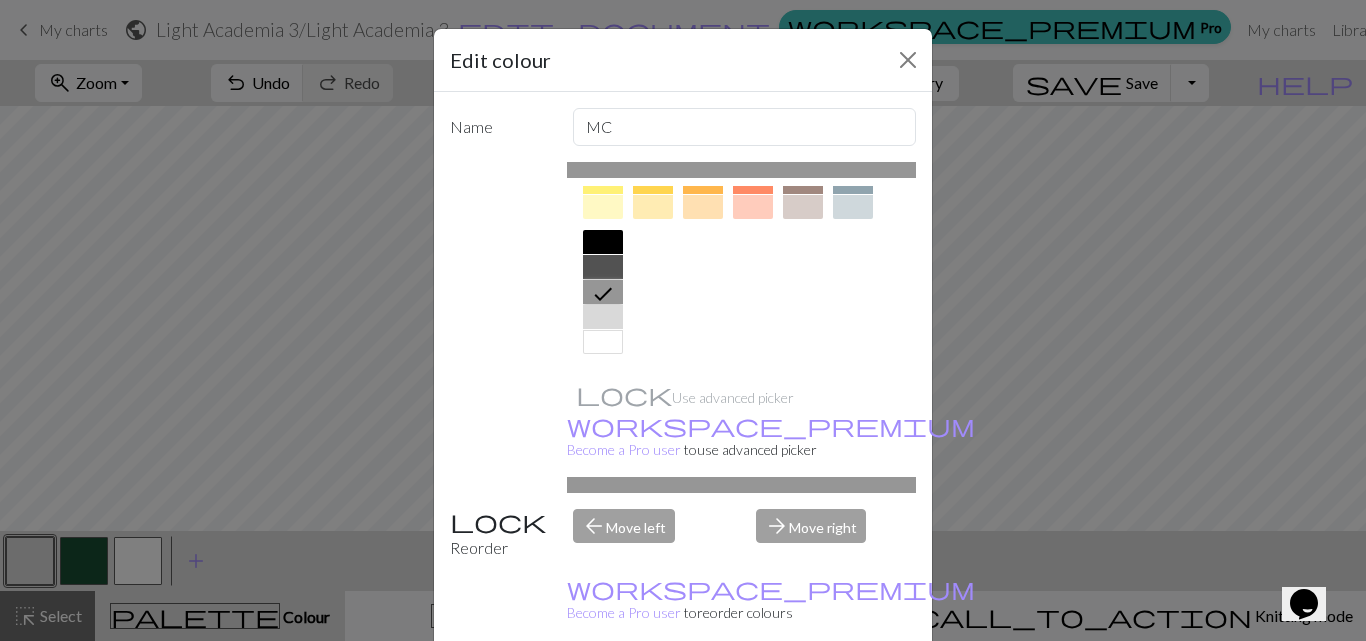 click on "Done" at bounding box center [803, 692] 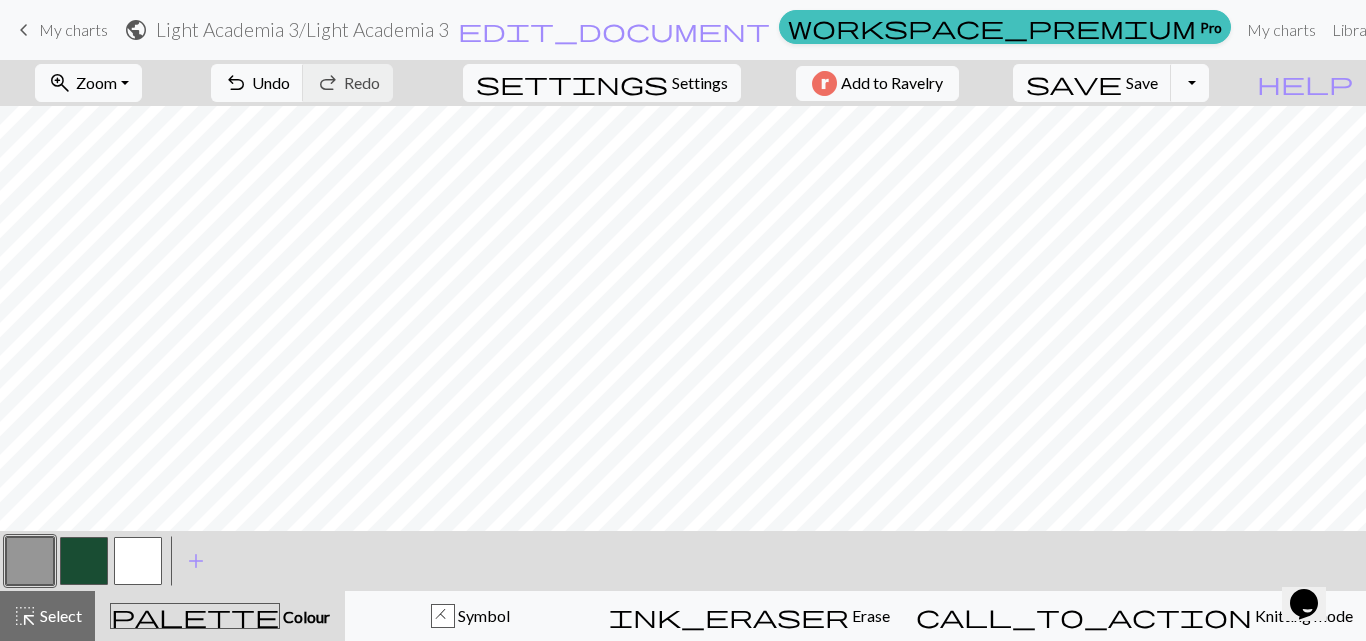 type 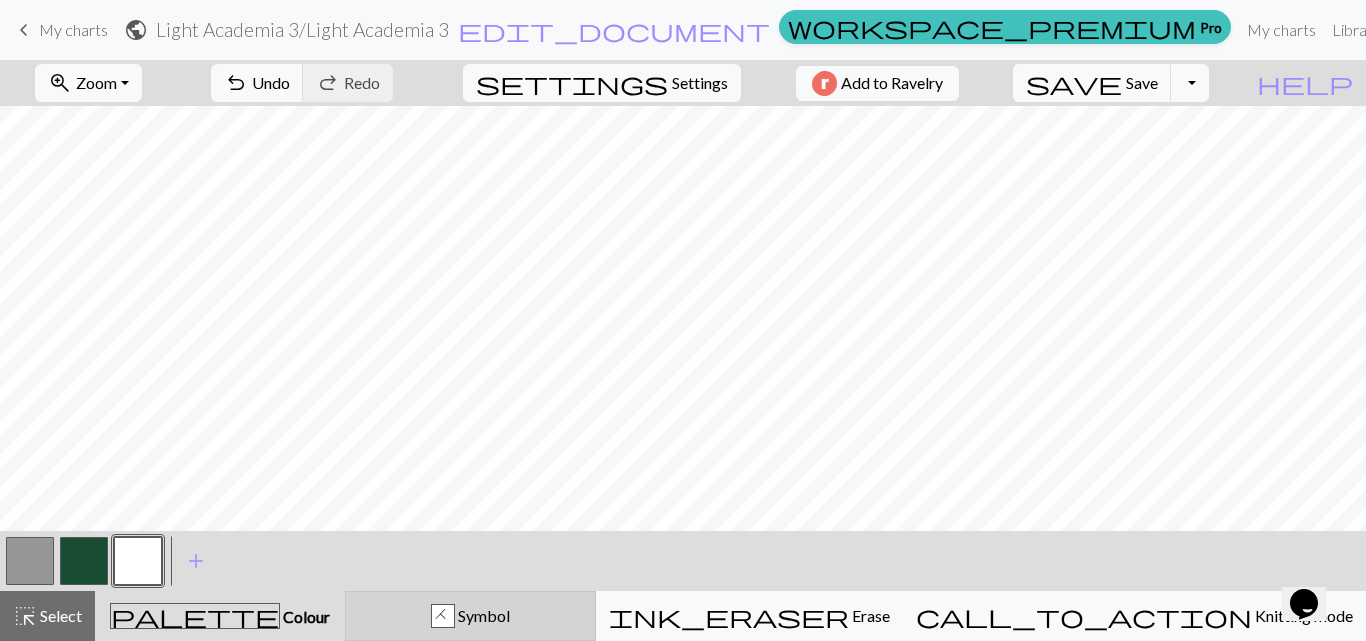 click on "Symbol" at bounding box center (482, 615) 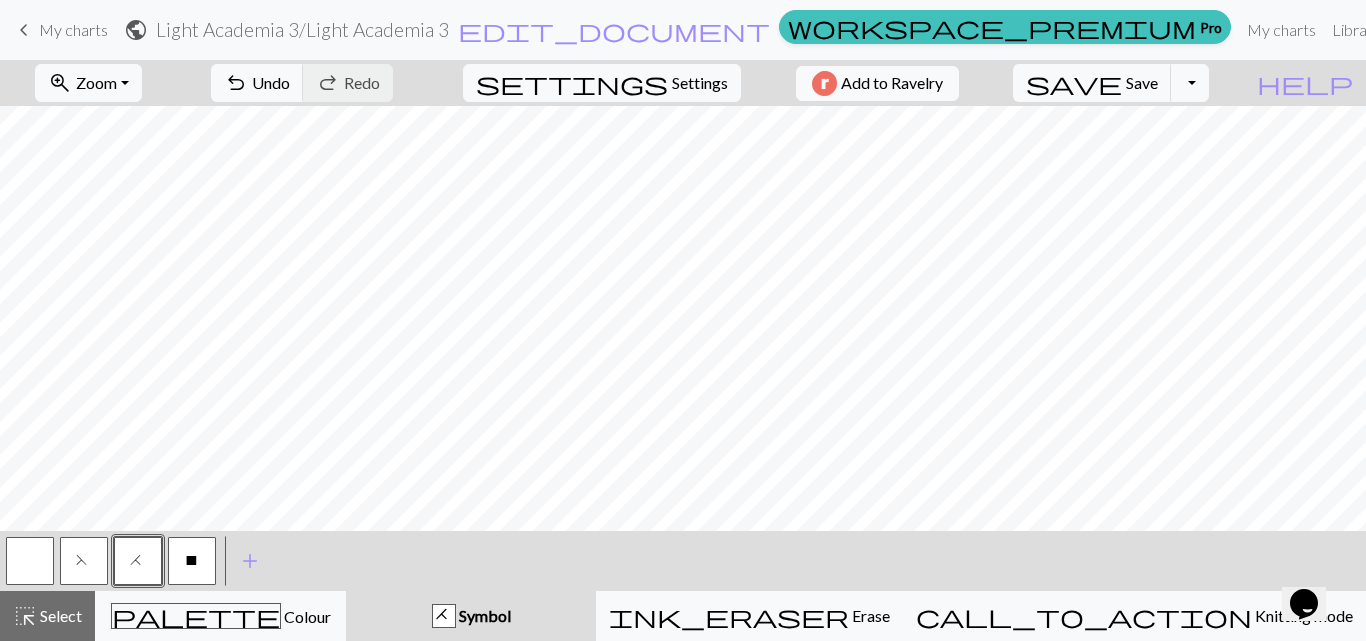 click on "F" at bounding box center (84, 563) 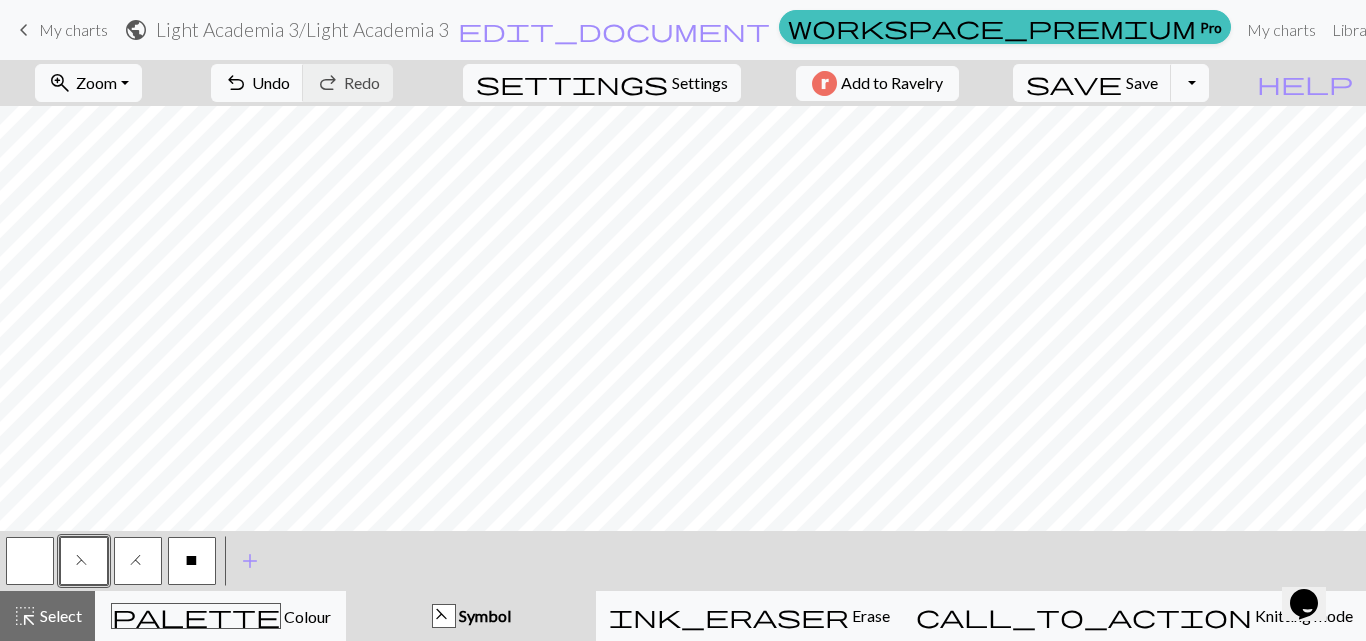 click on "X" at bounding box center [192, 563] 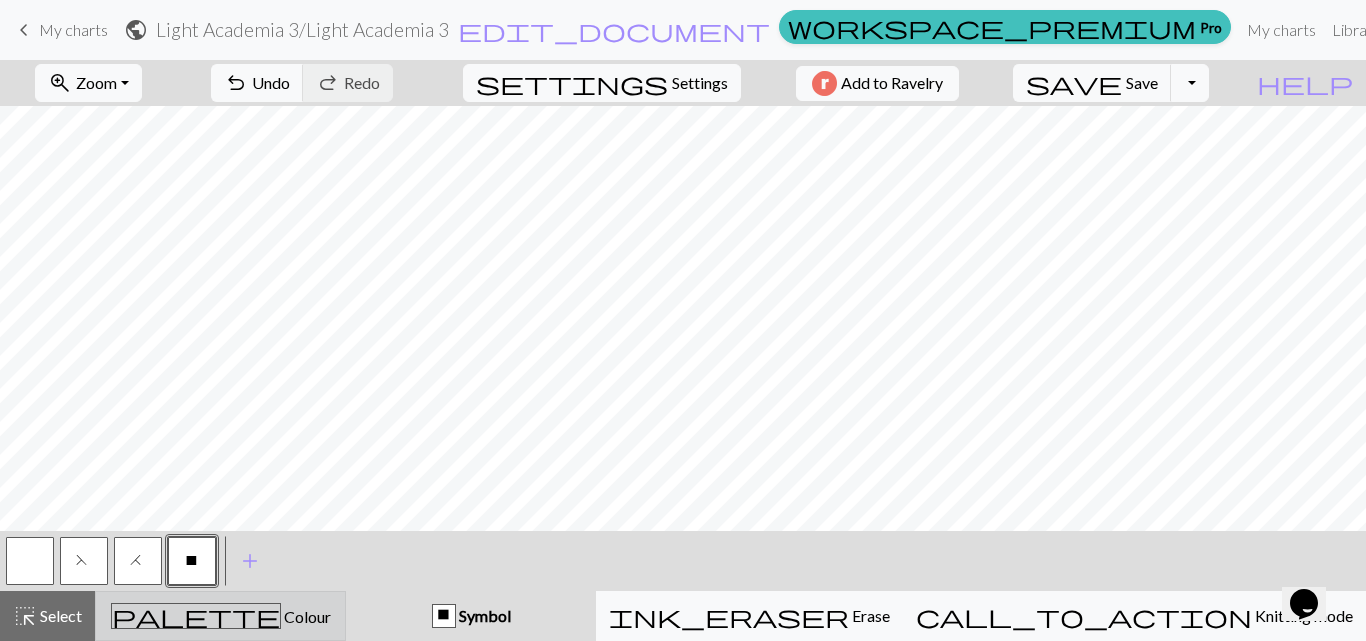click on "palette   Colour   Colour" at bounding box center [220, 616] 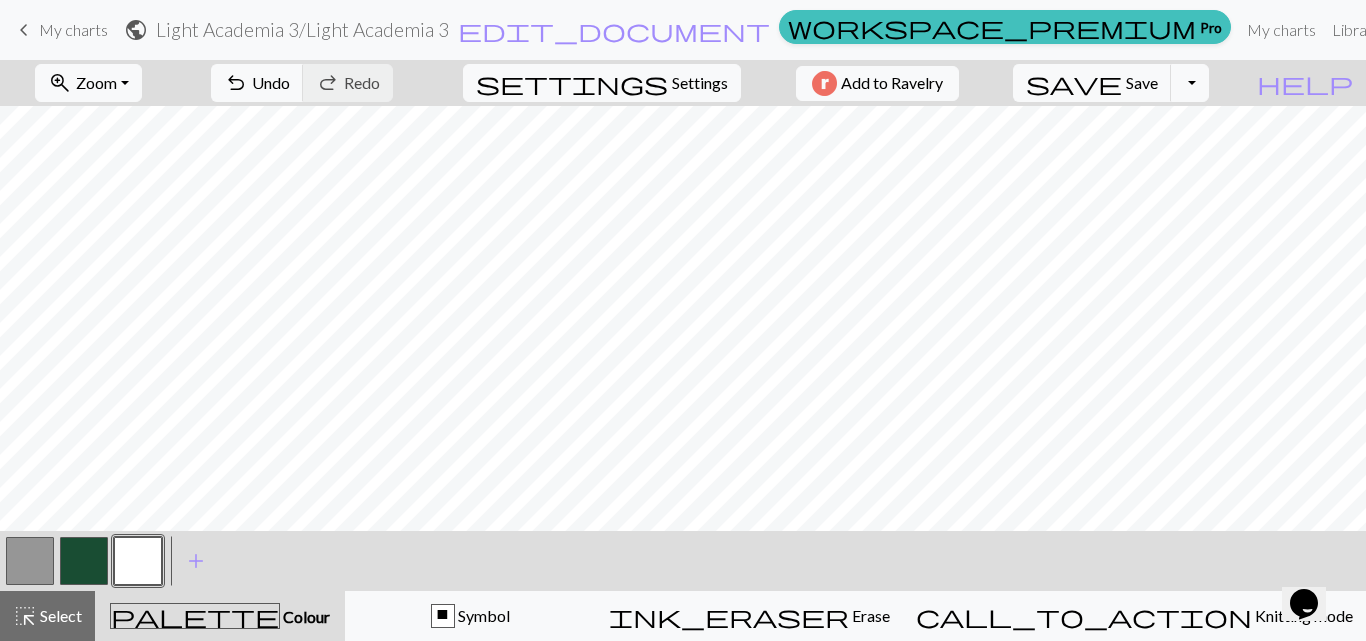 click at bounding box center (30, 561) 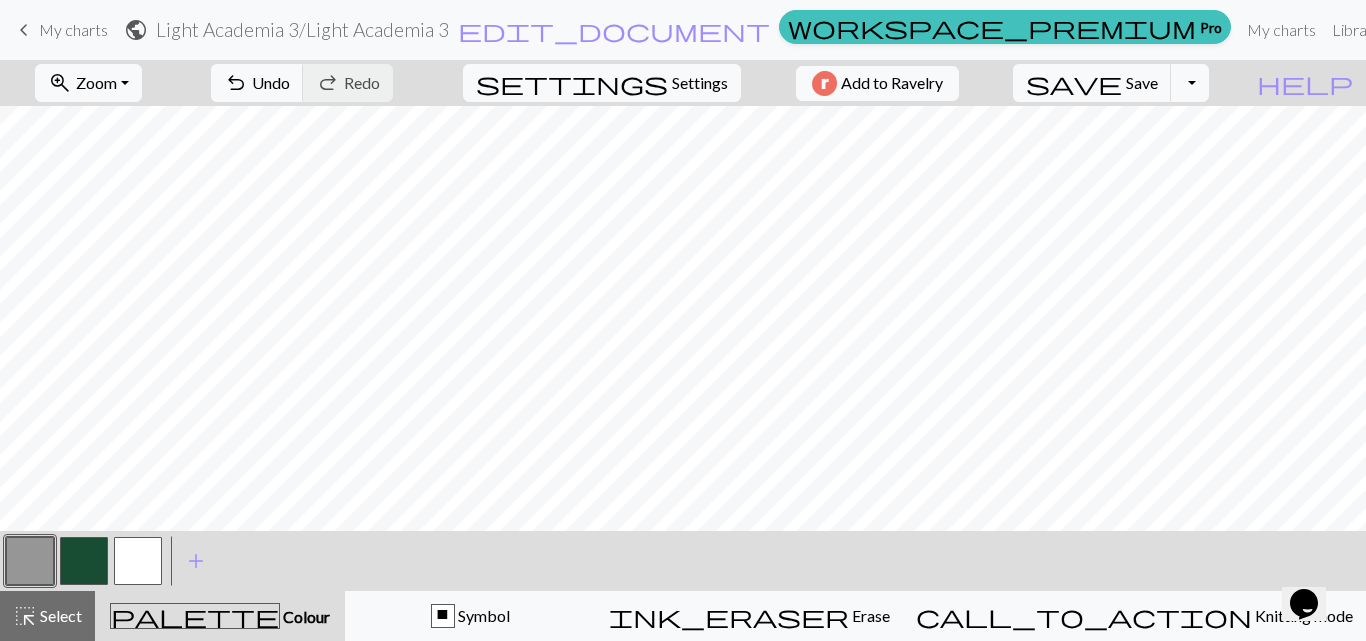 click at bounding box center [84, 561] 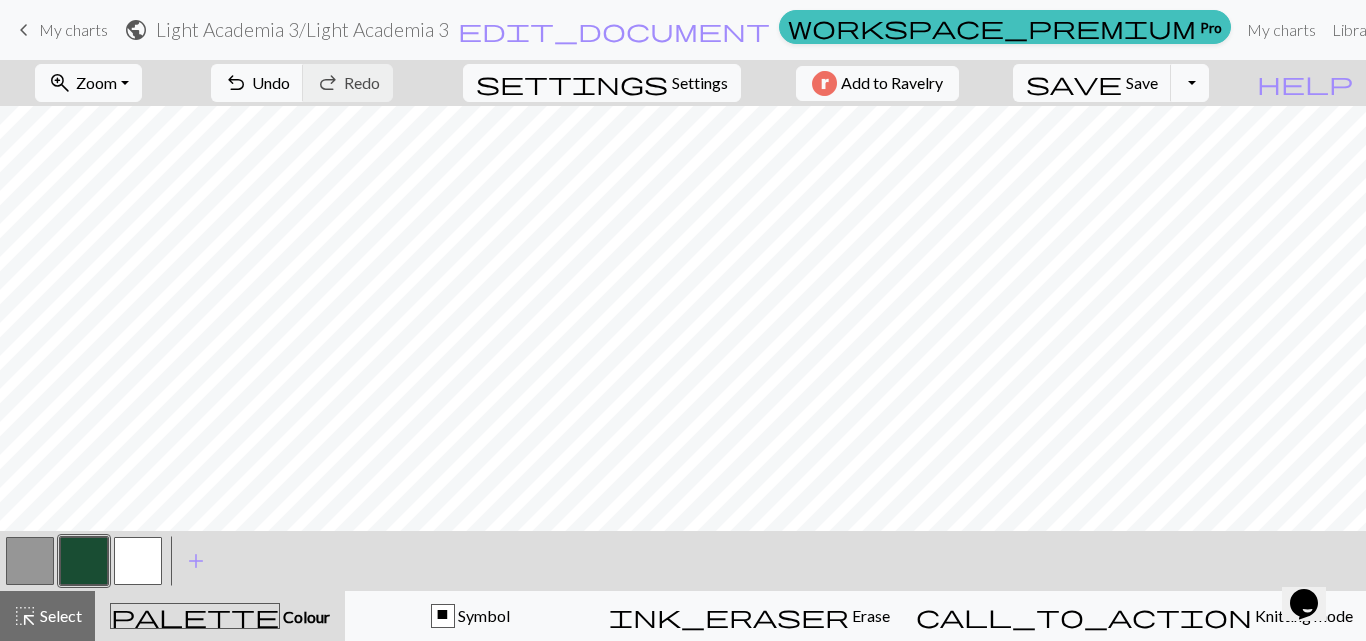 type 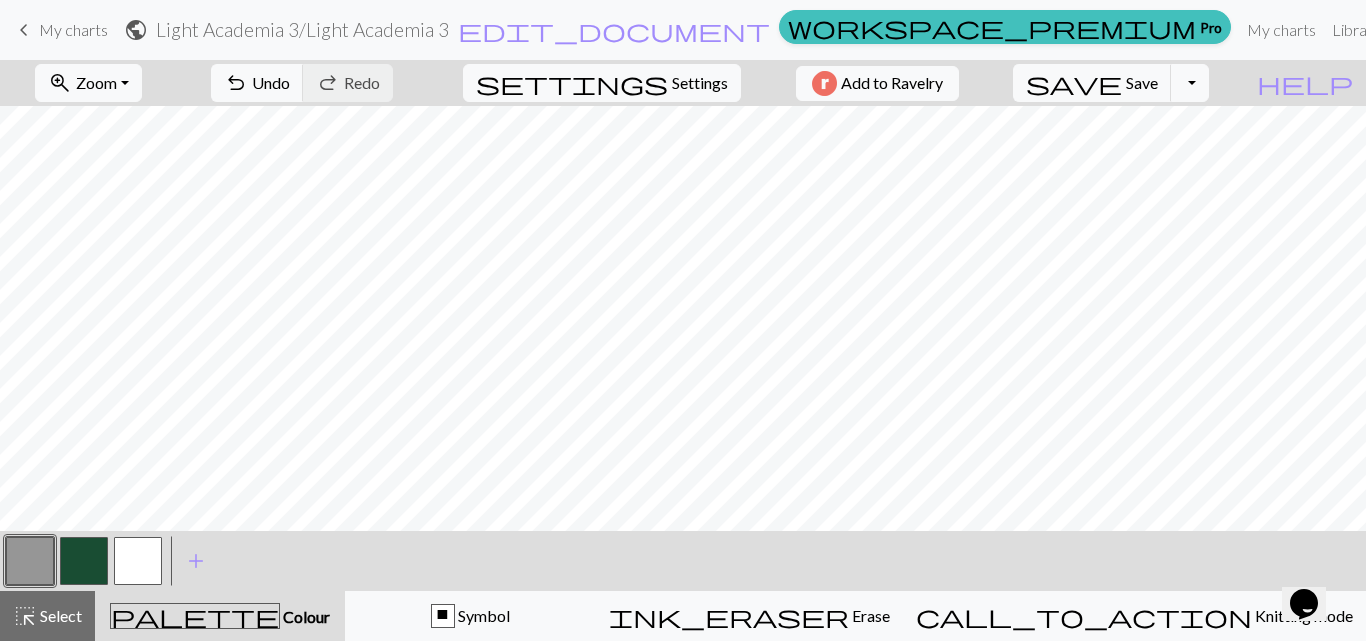 click at bounding box center (84, 561) 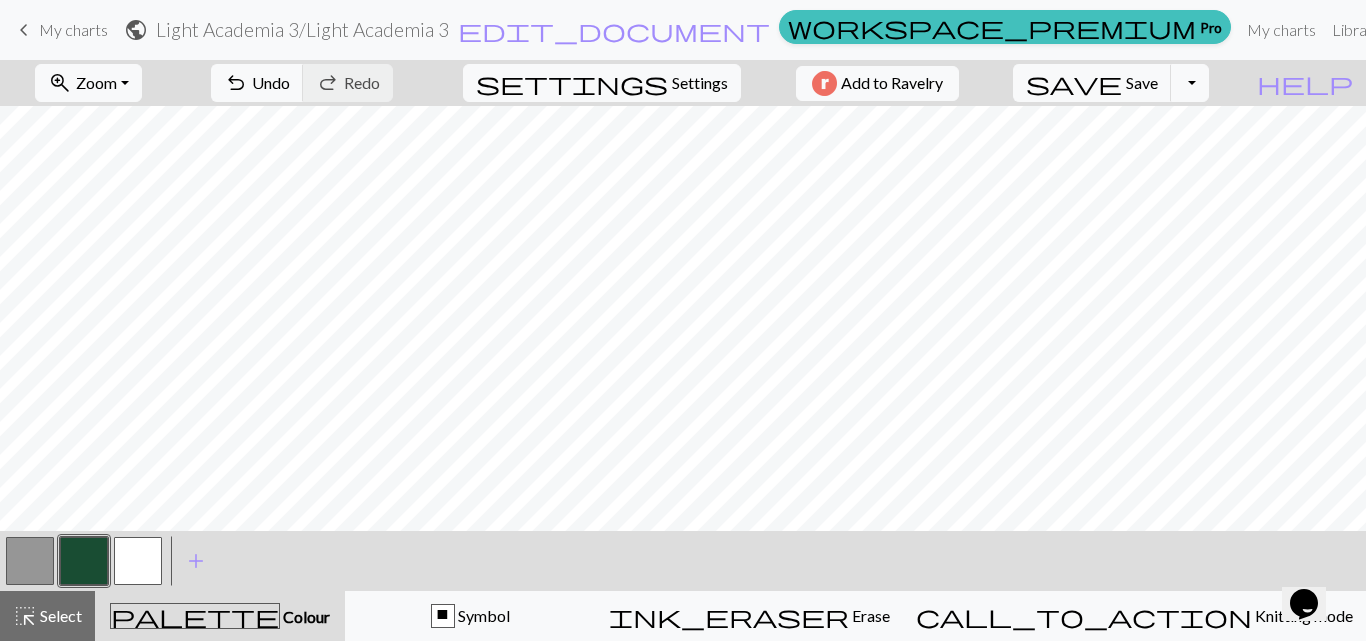 click at bounding box center [30, 561] 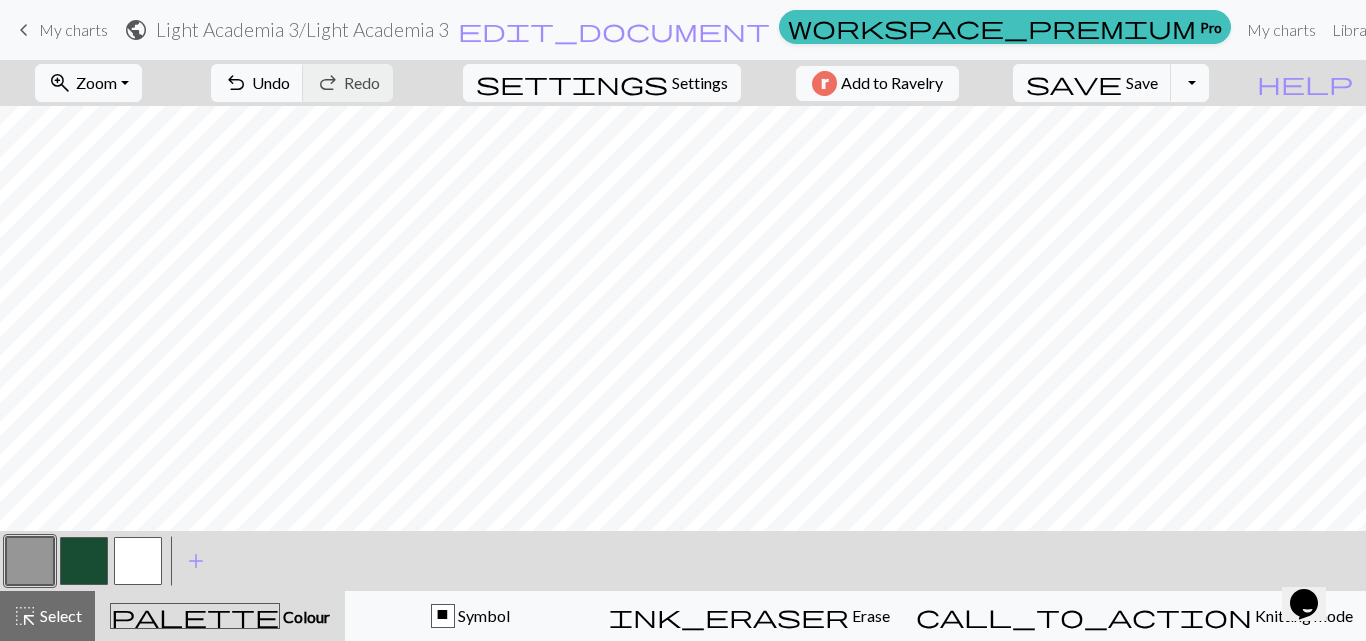 click at bounding box center (84, 561) 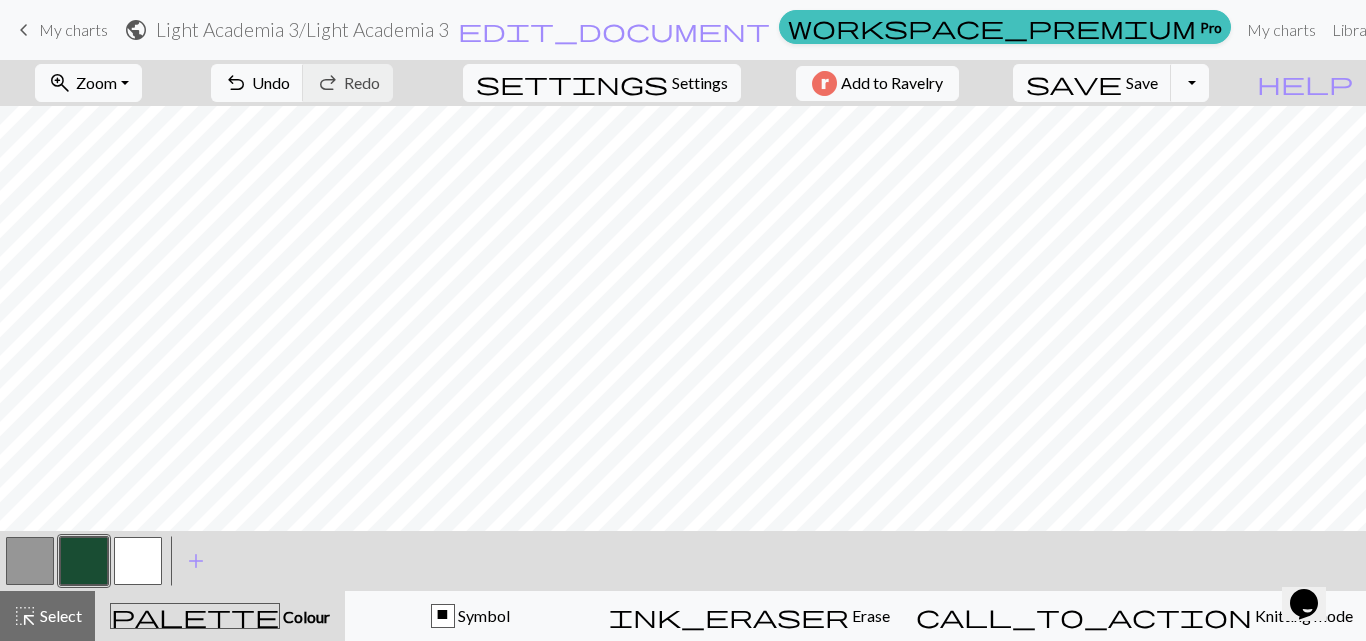 click at bounding box center [30, 561] 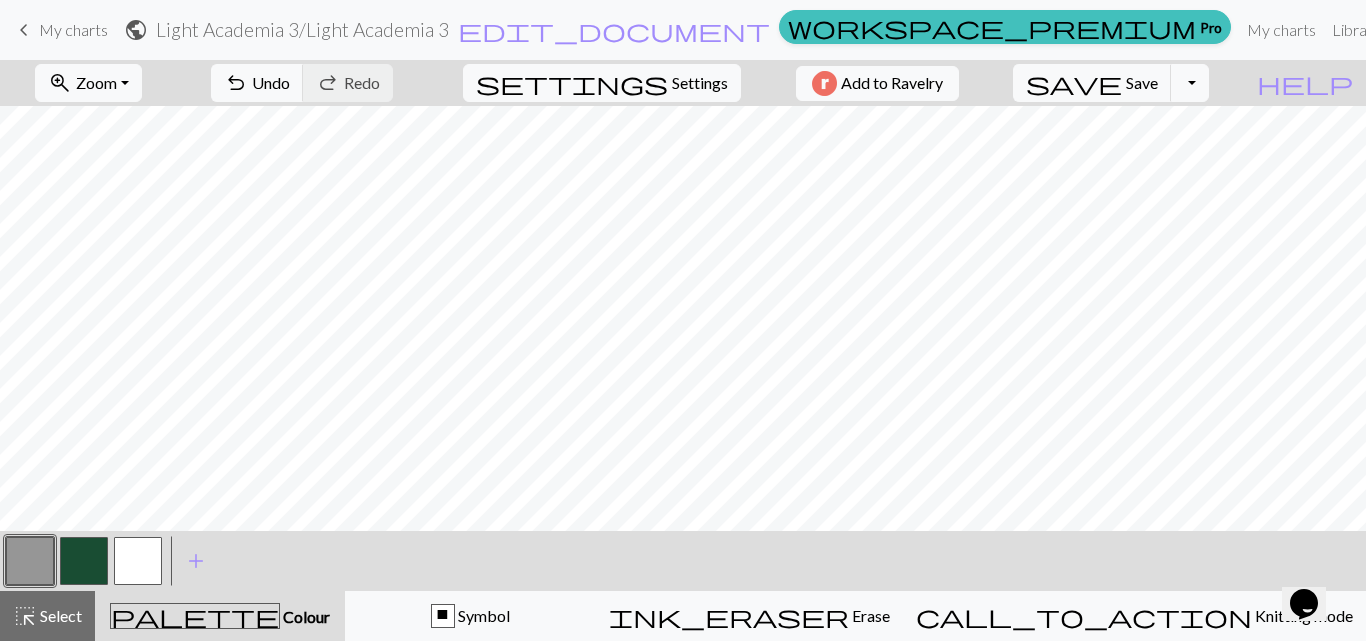 click at bounding box center [84, 561] 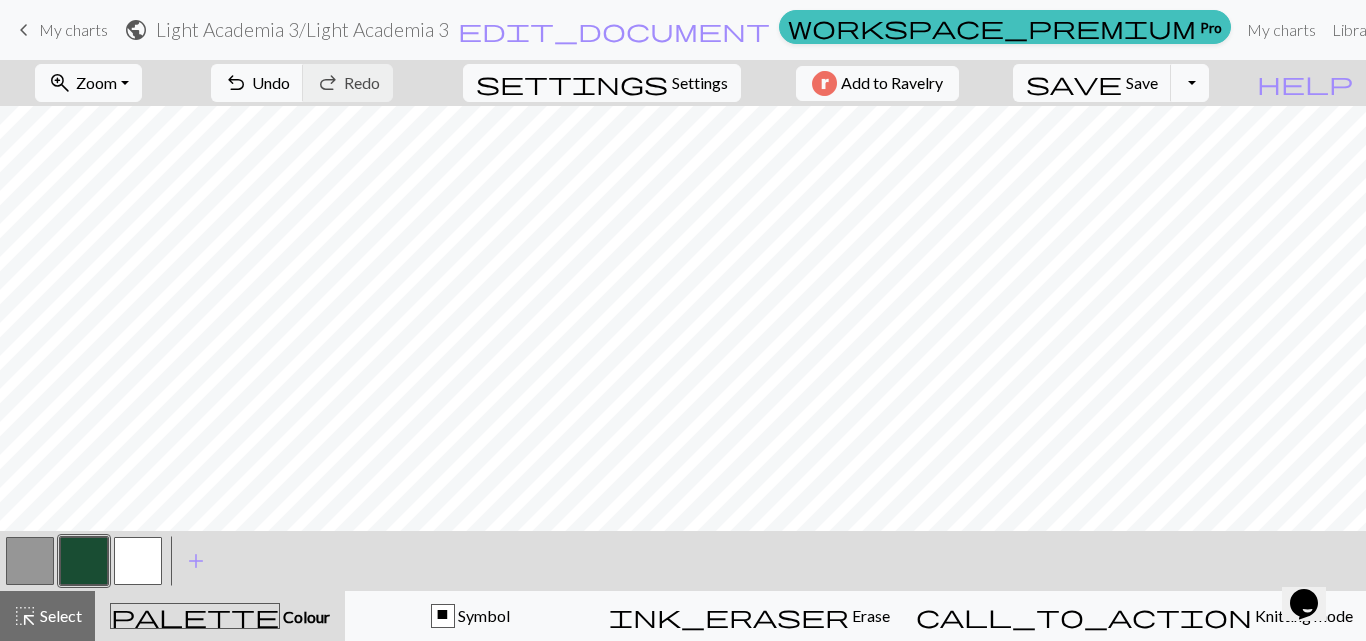 click at bounding box center (138, 561) 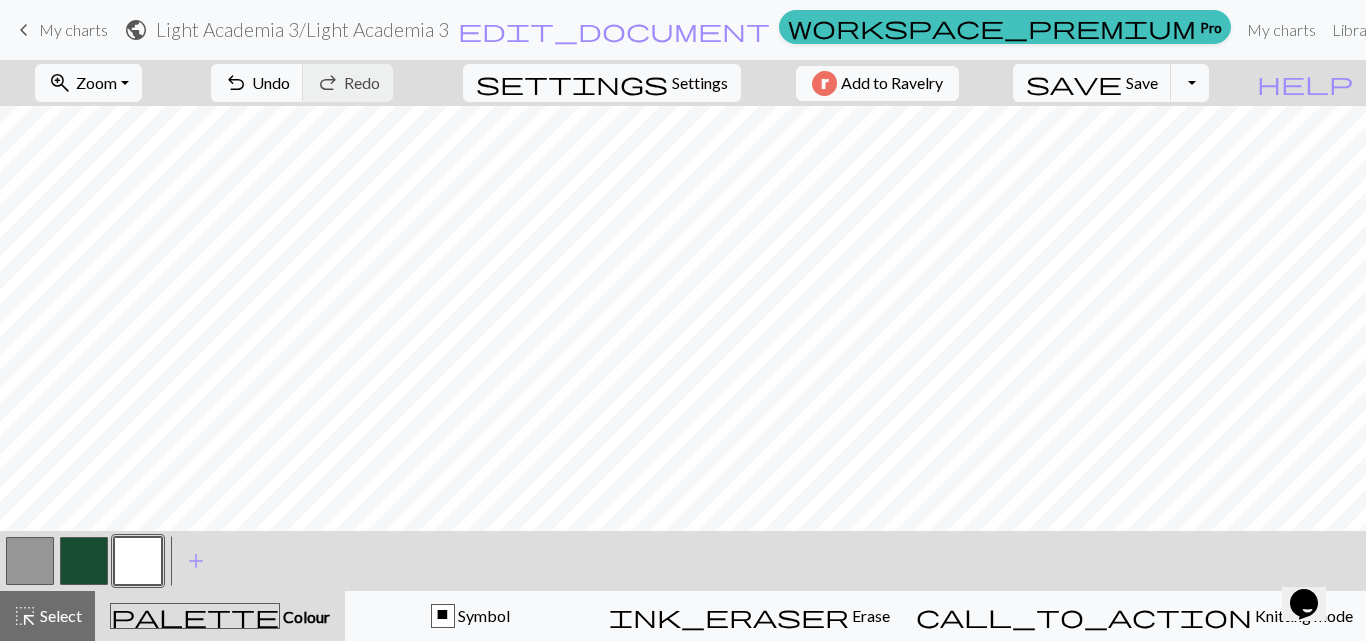type 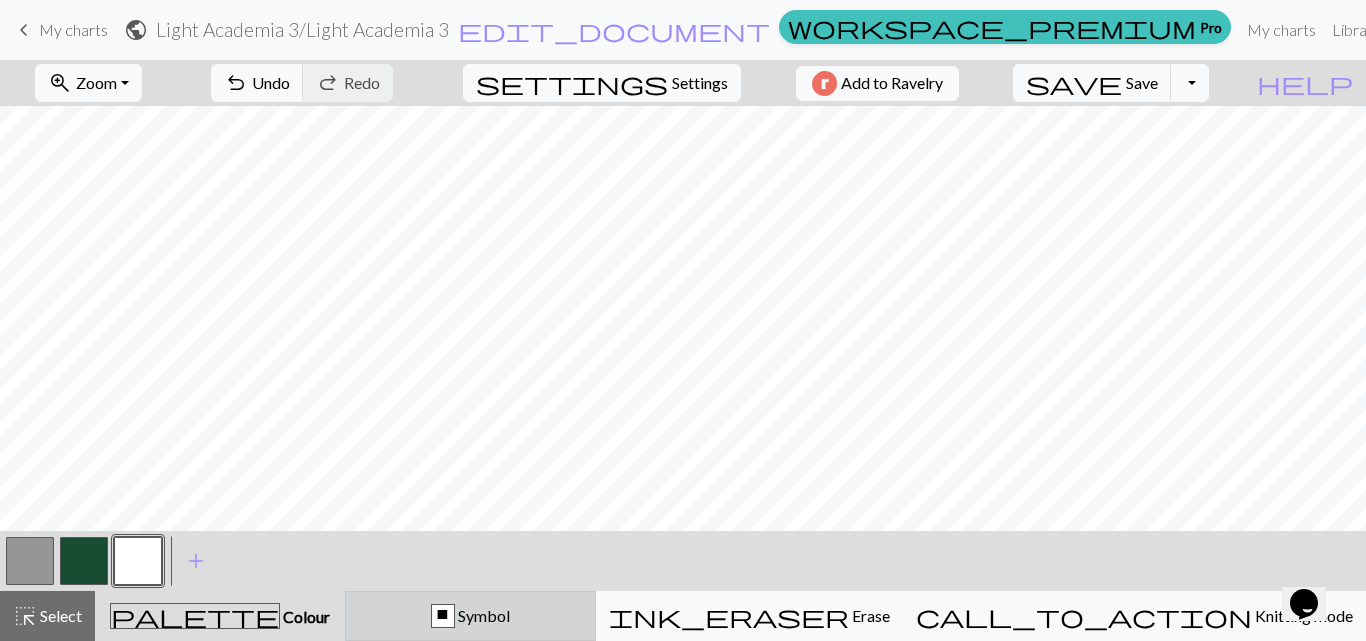 click on "X   Symbol" at bounding box center (470, 616) 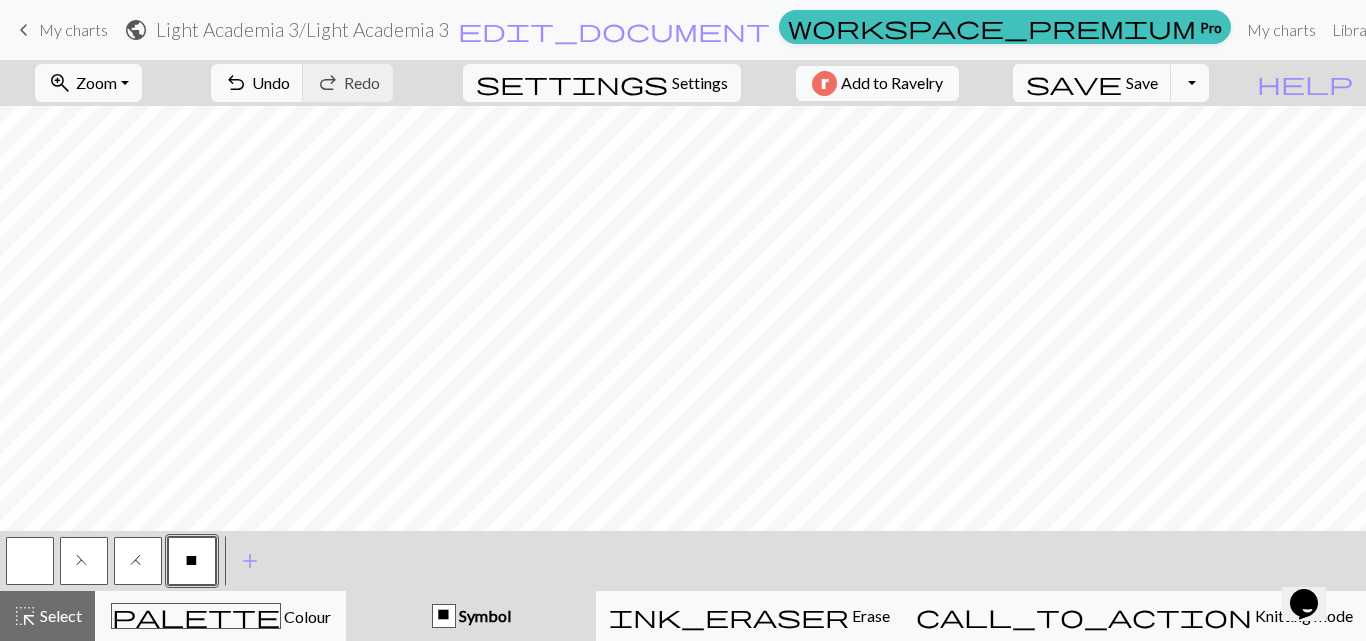 click on "H" at bounding box center (138, 561) 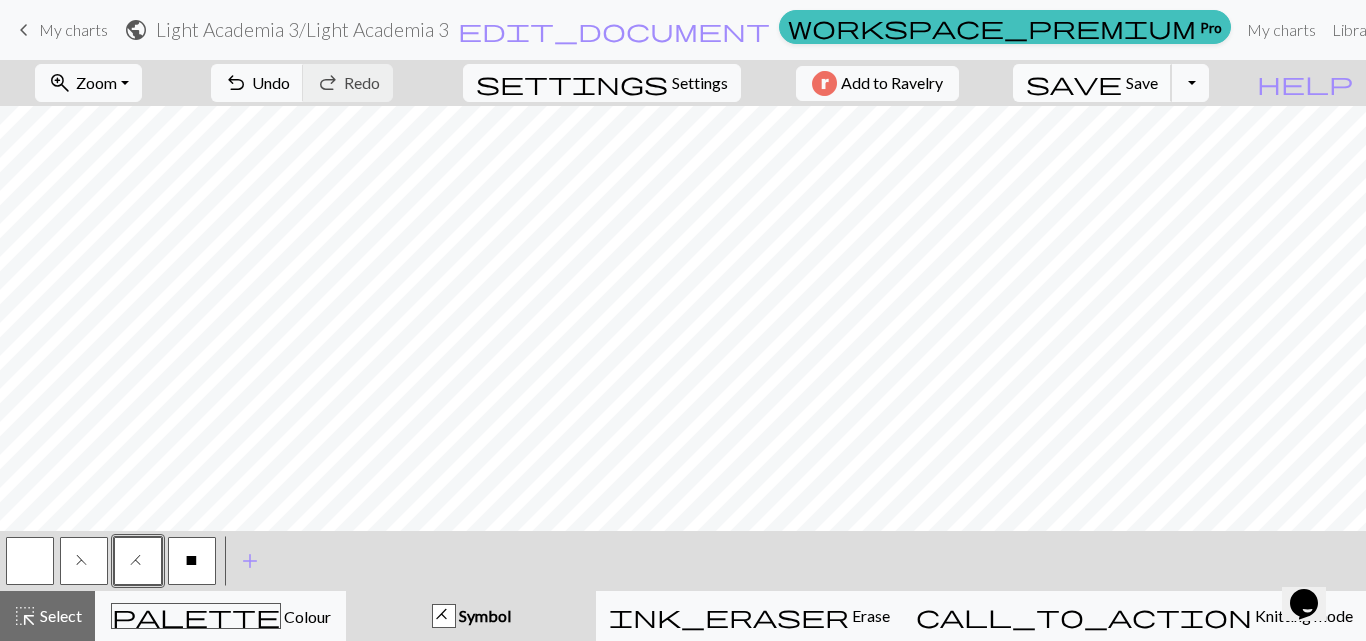 click on "Save" at bounding box center [1142, 82] 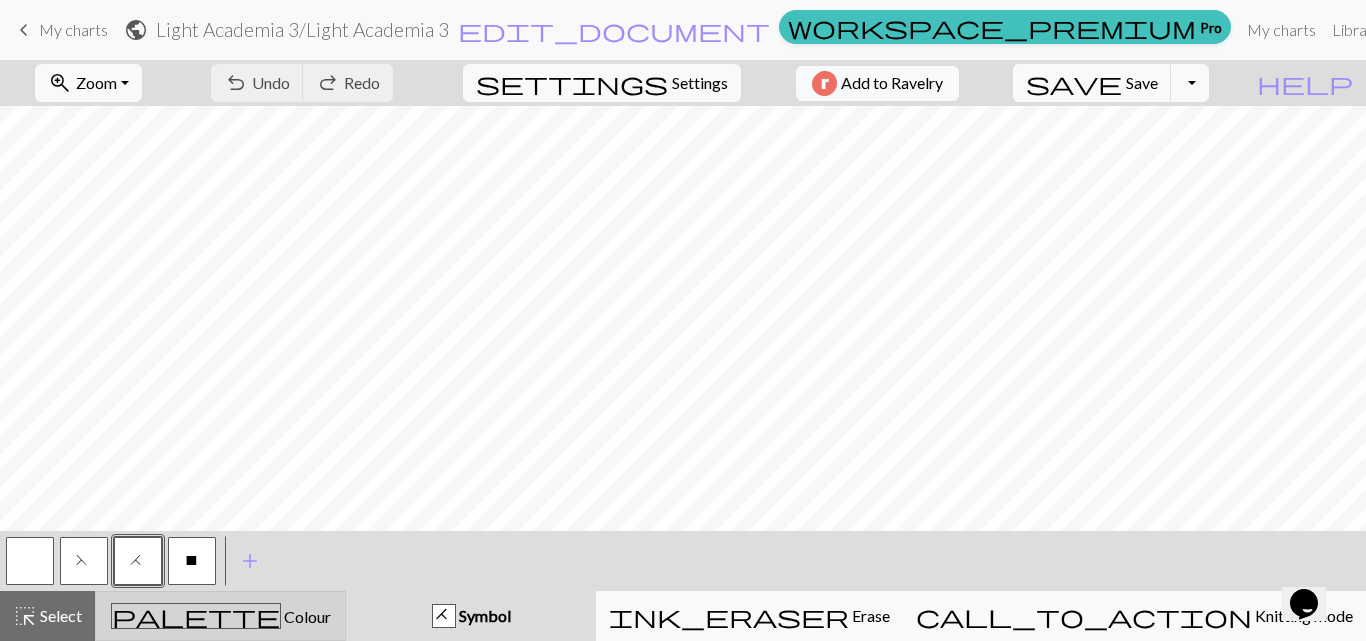 click on "Colour" at bounding box center [306, 616] 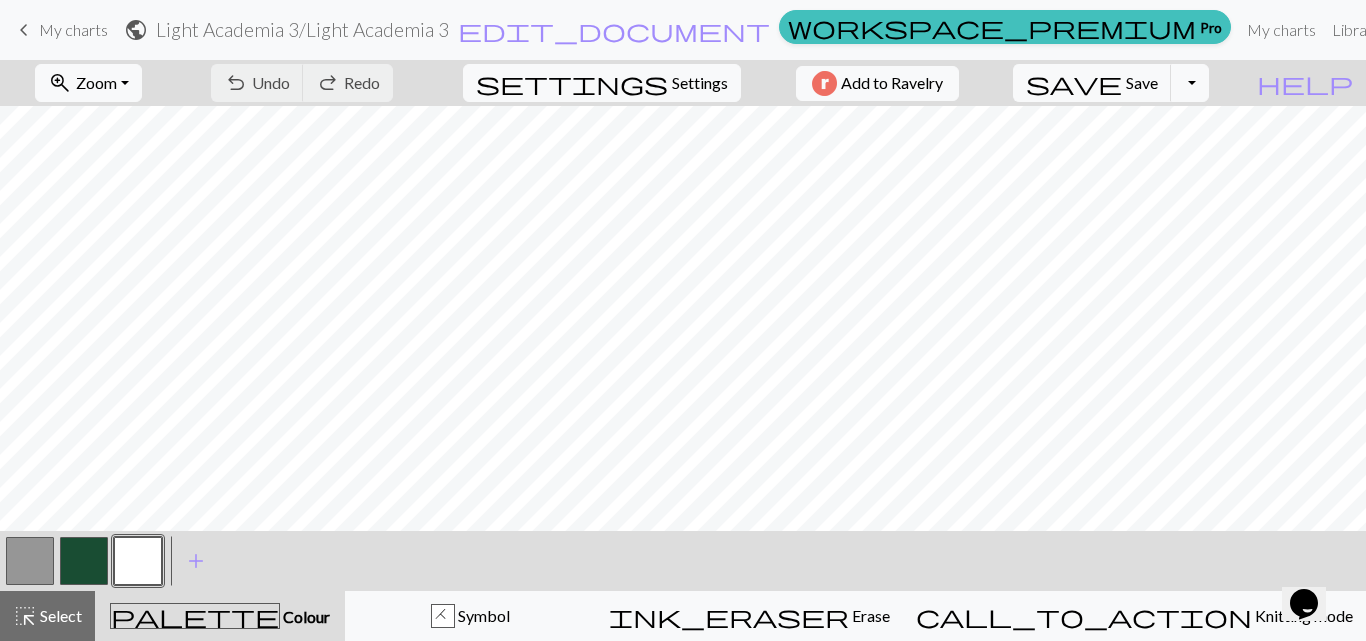 click at bounding box center (84, 561) 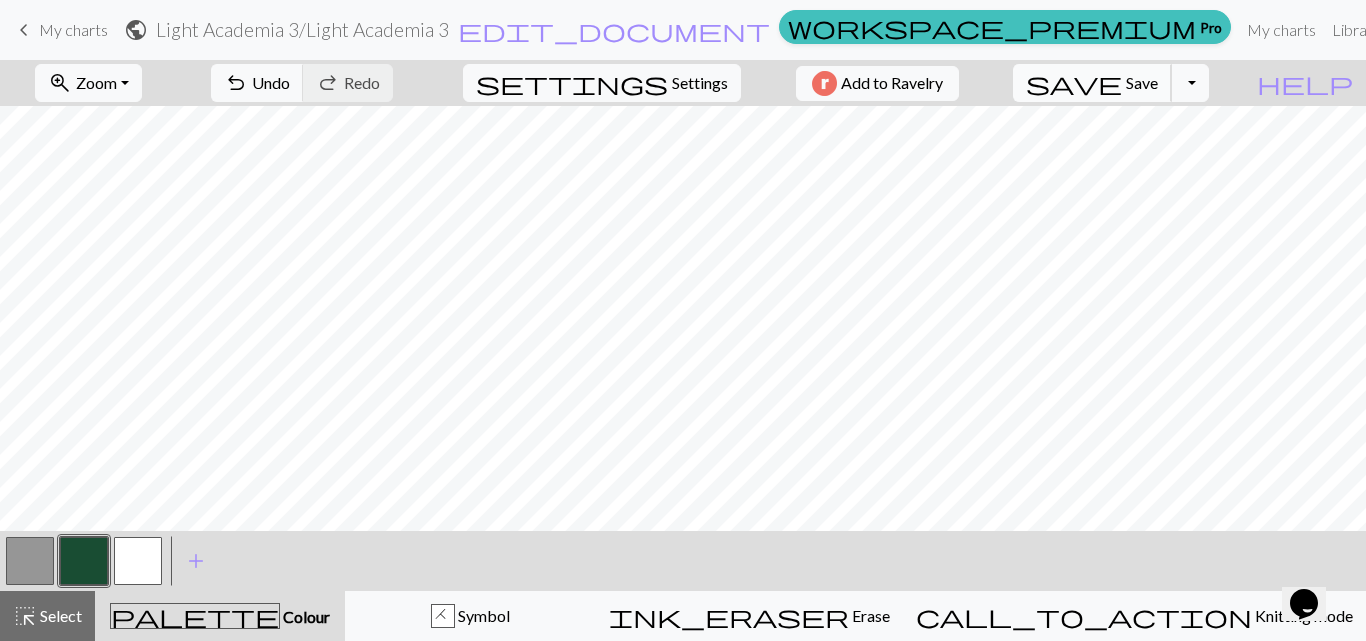 click on "Save" at bounding box center [1142, 82] 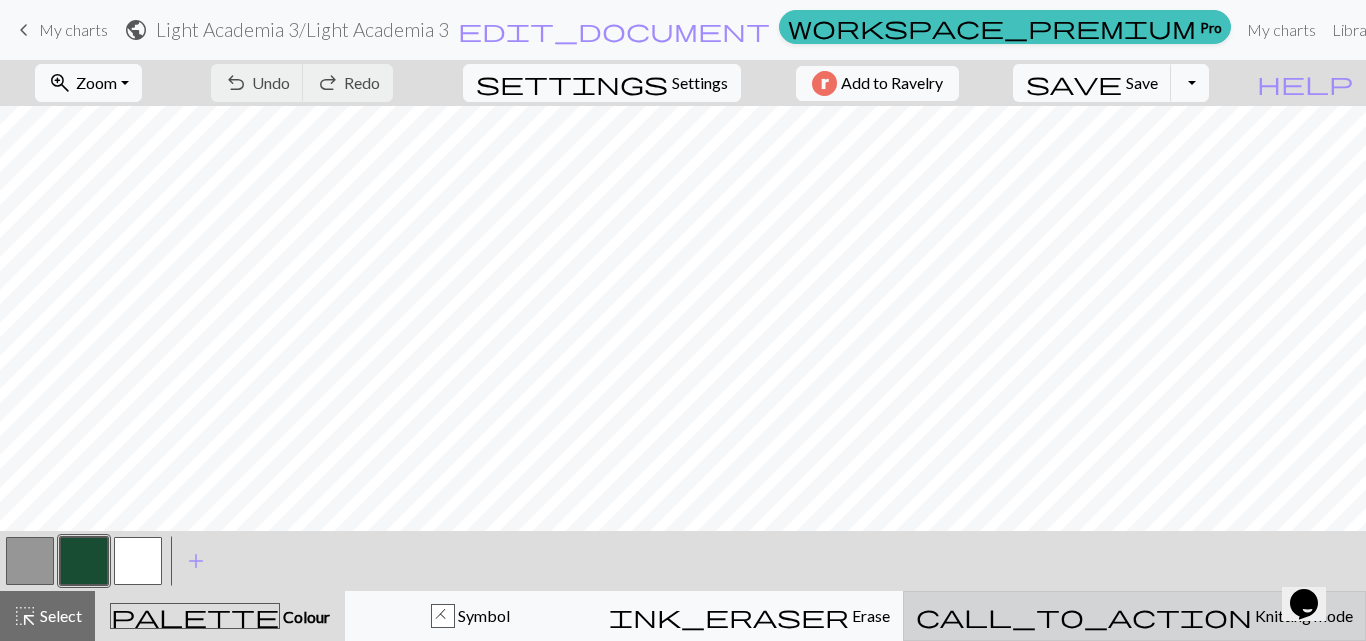 click on "Knitting mode" at bounding box center [1302, 615] 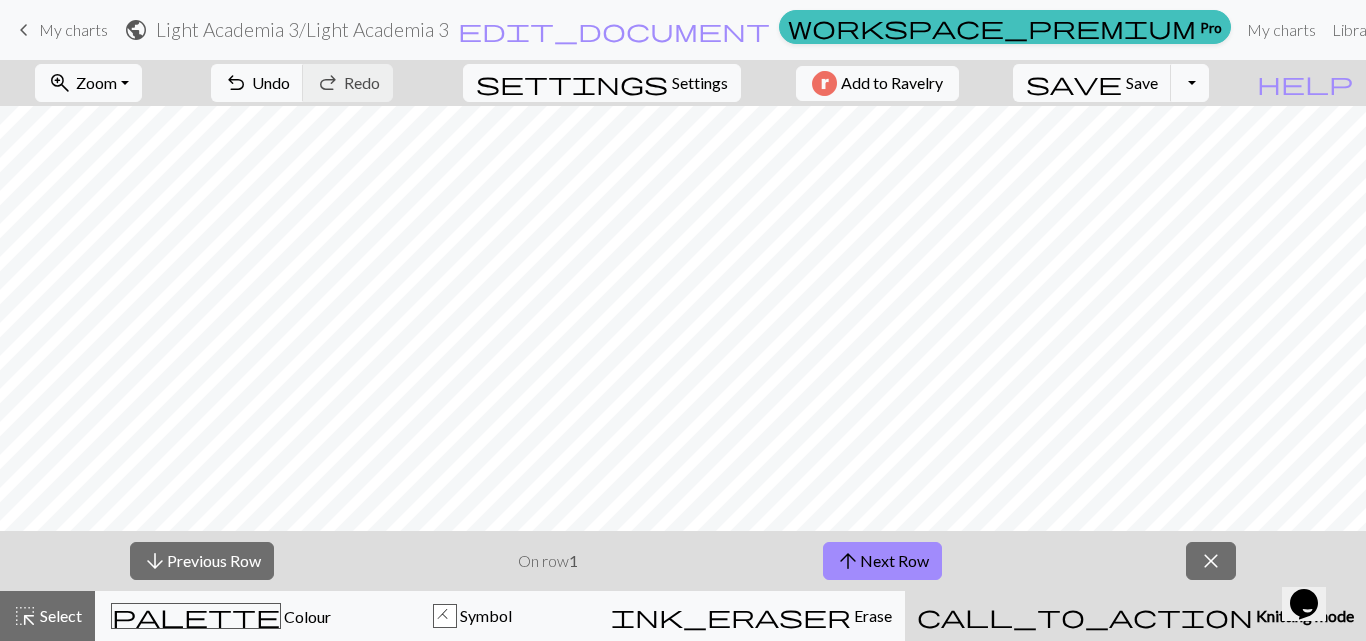 type 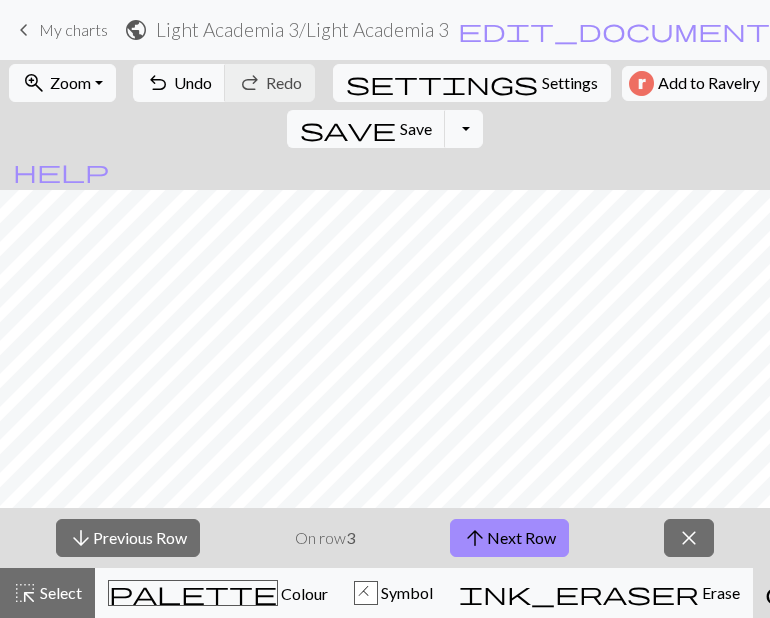click on "Knitting mode" at bounding box center [1151, 592] 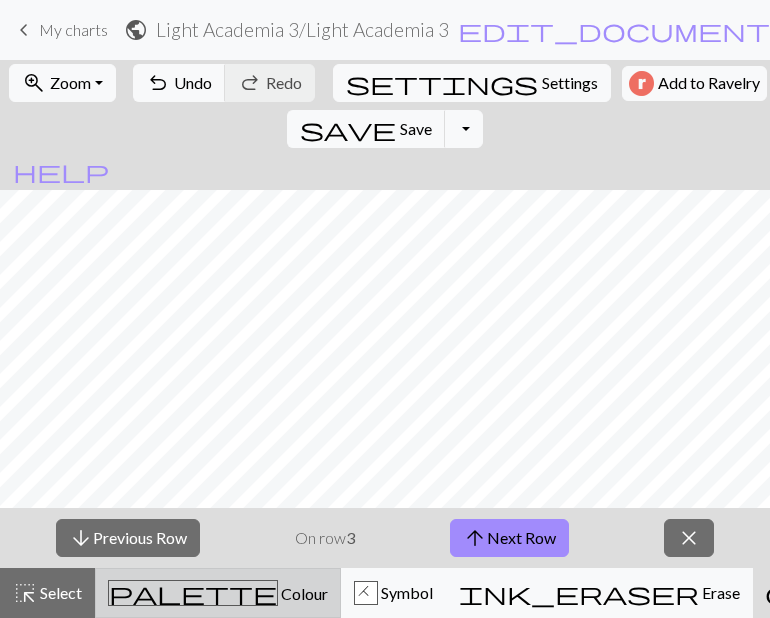 click on "Colour" at bounding box center [303, 593] 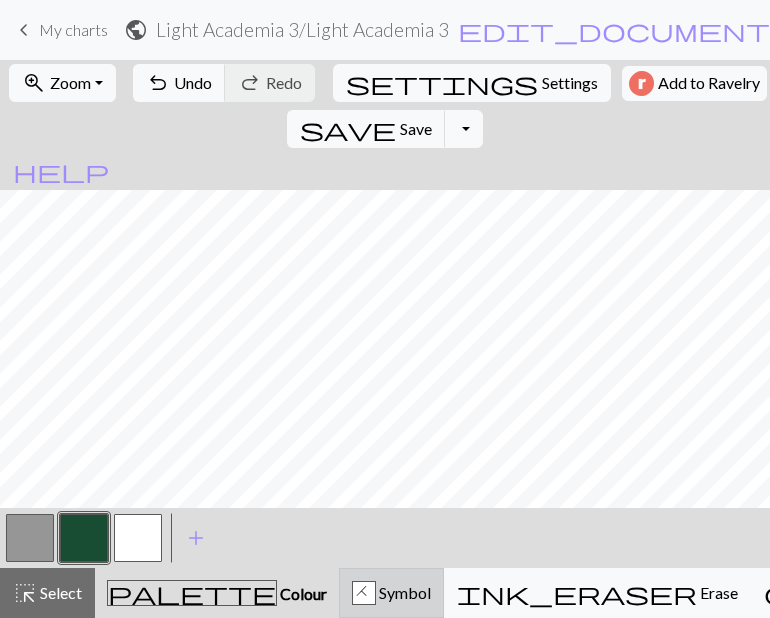 click on "H" at bounding box center (364, 594) 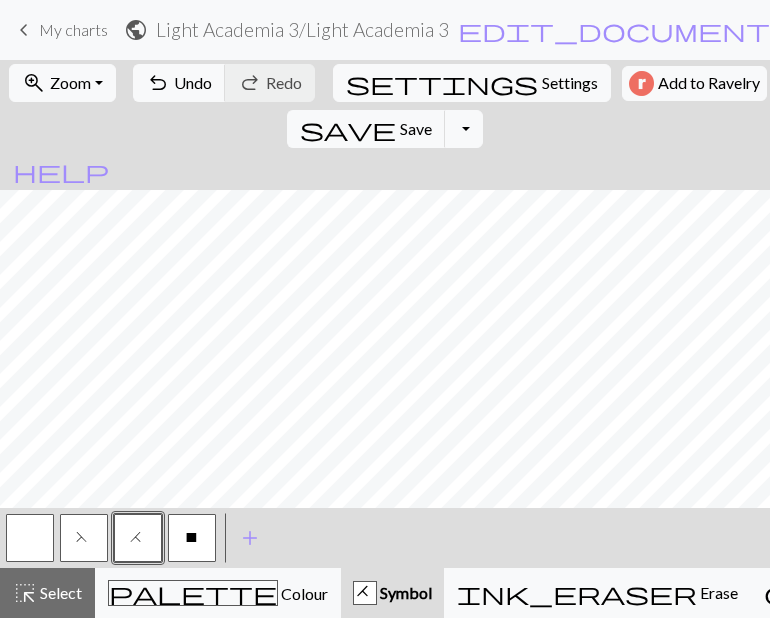 click at bounding box center [30, 538] 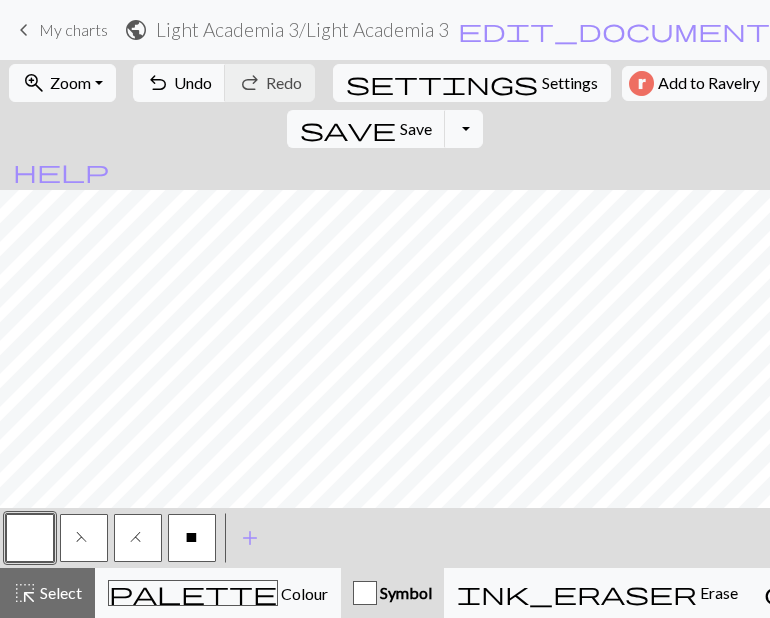 click on "F" at bounding box center (84, 540) 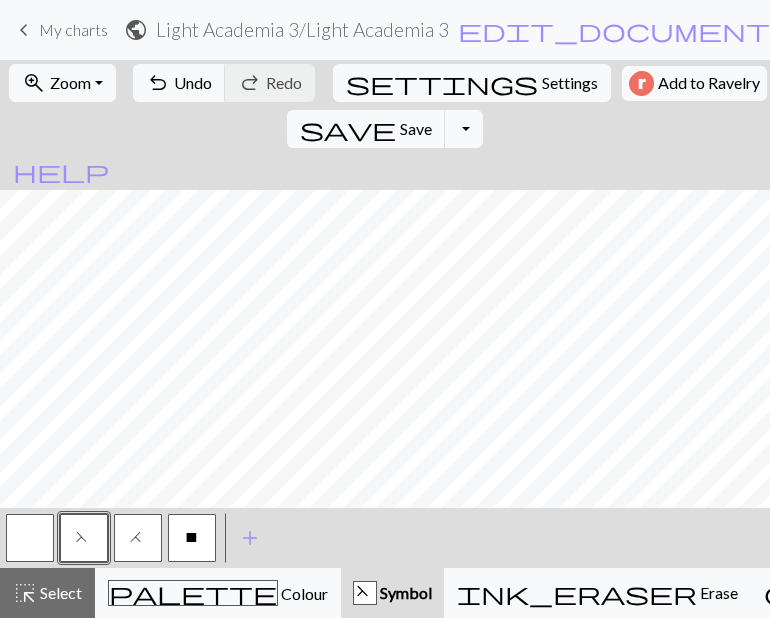 click on "X" at bounding box center [192, 540] 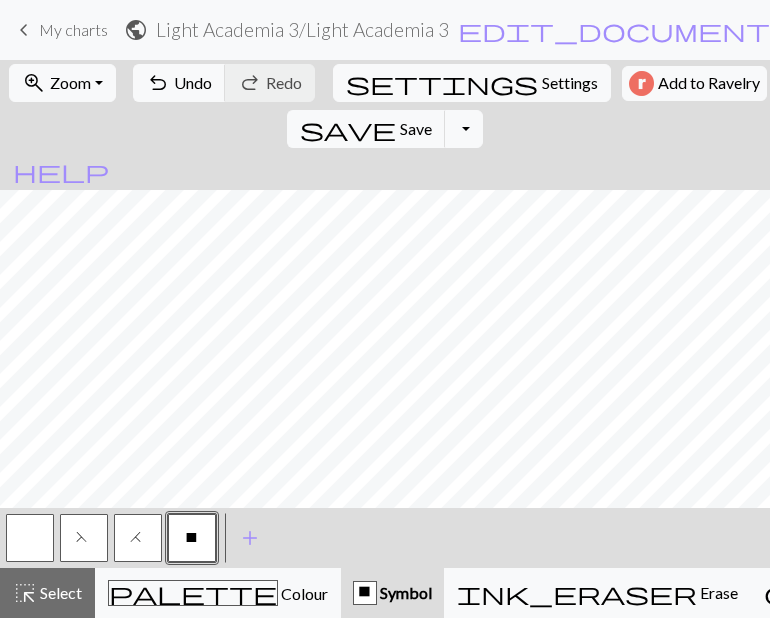 click on "H" at bounding box center [138, 540] 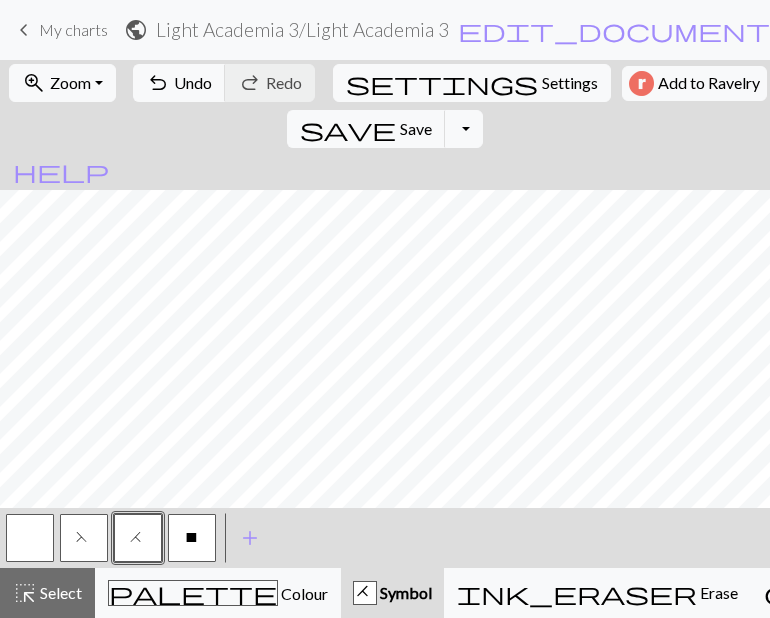 click on "X" at bounding box center [192, 538] 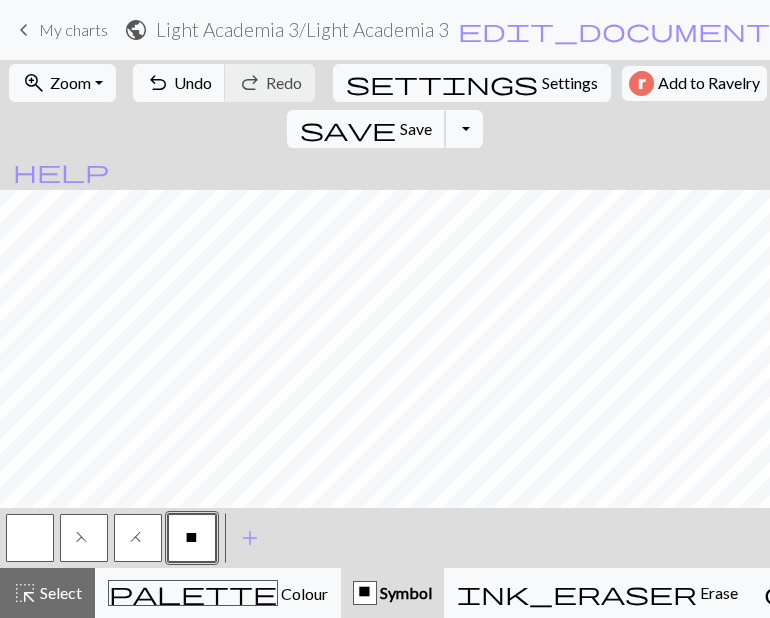 click on "Save" at bounding box center (416, 128) 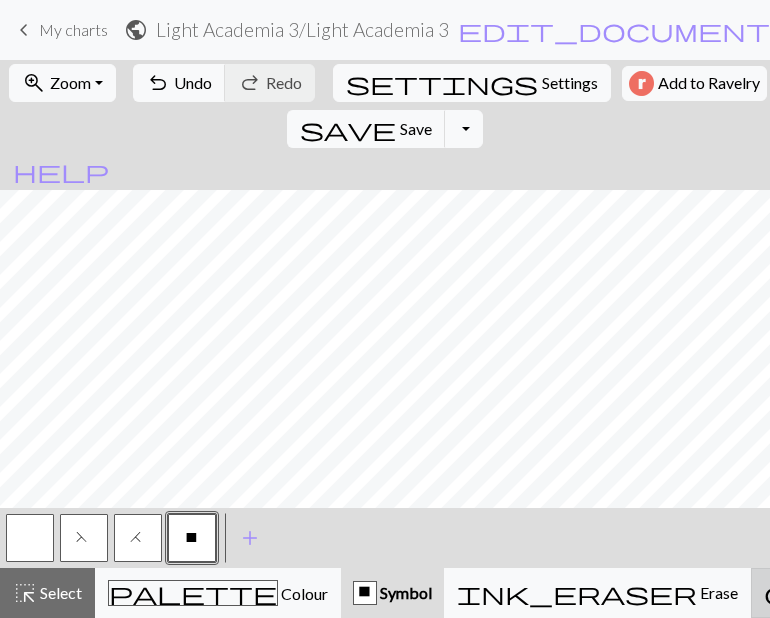 click on "Knitting mode" at bounding box center [1150, 592] 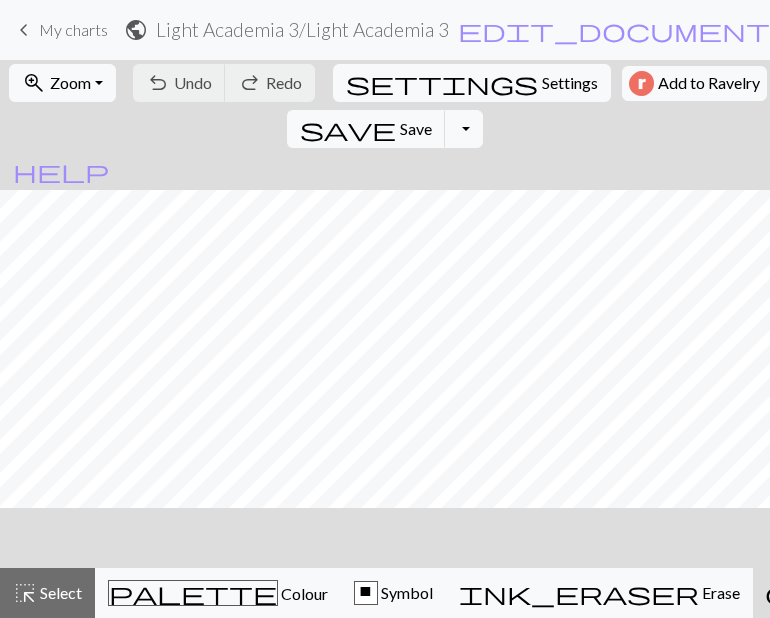 click on "Knitting mode" at bounding box center [1151, 592] 